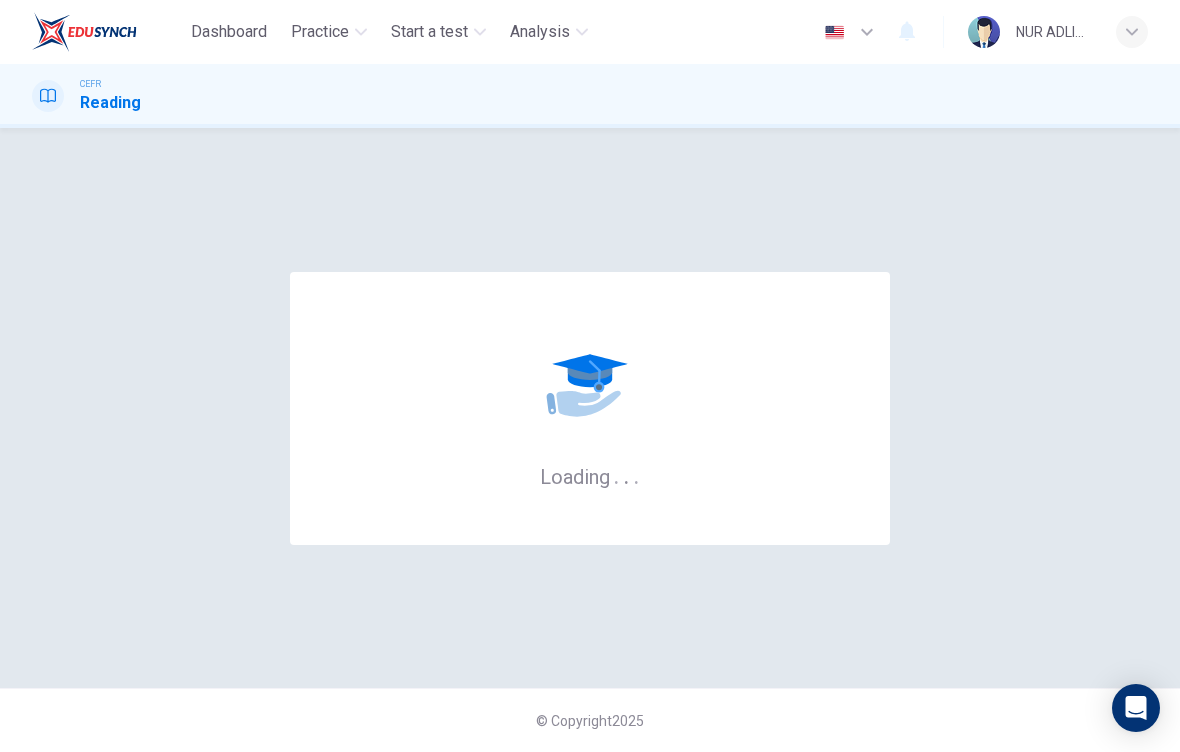 scroll, scrollTop: -9, scrollLeft: 0, axis: vertical 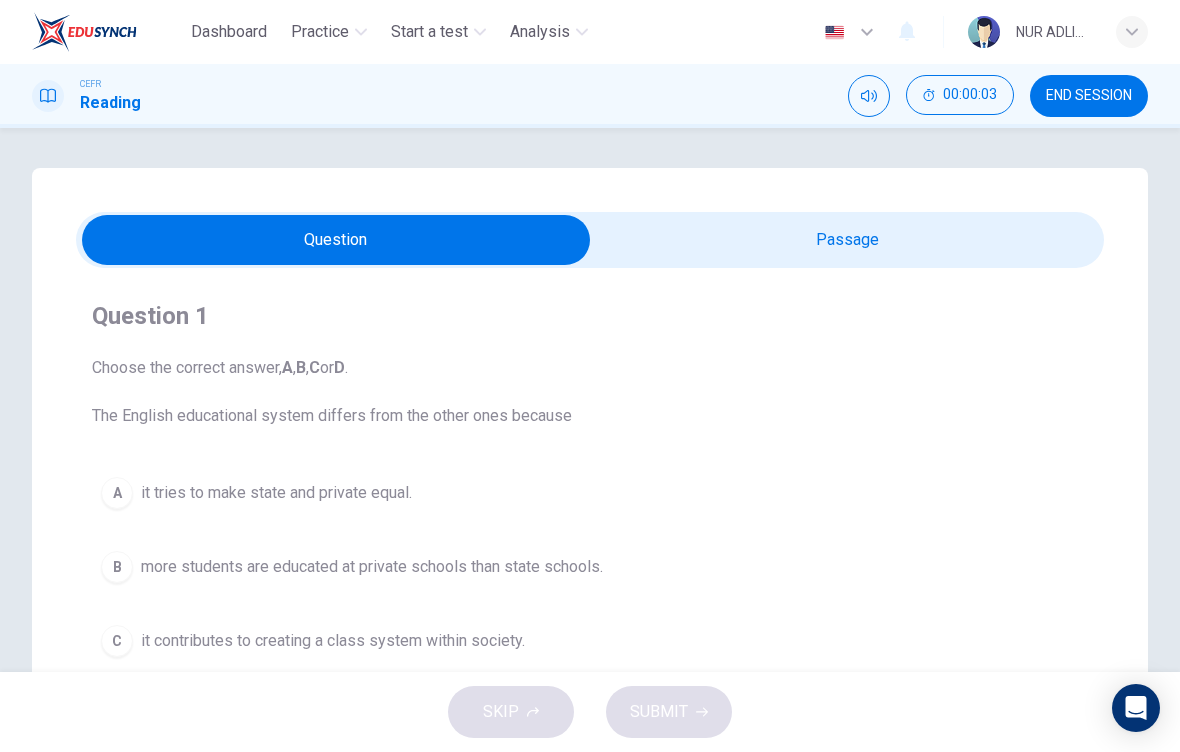 click at bounding box center (336, 240) 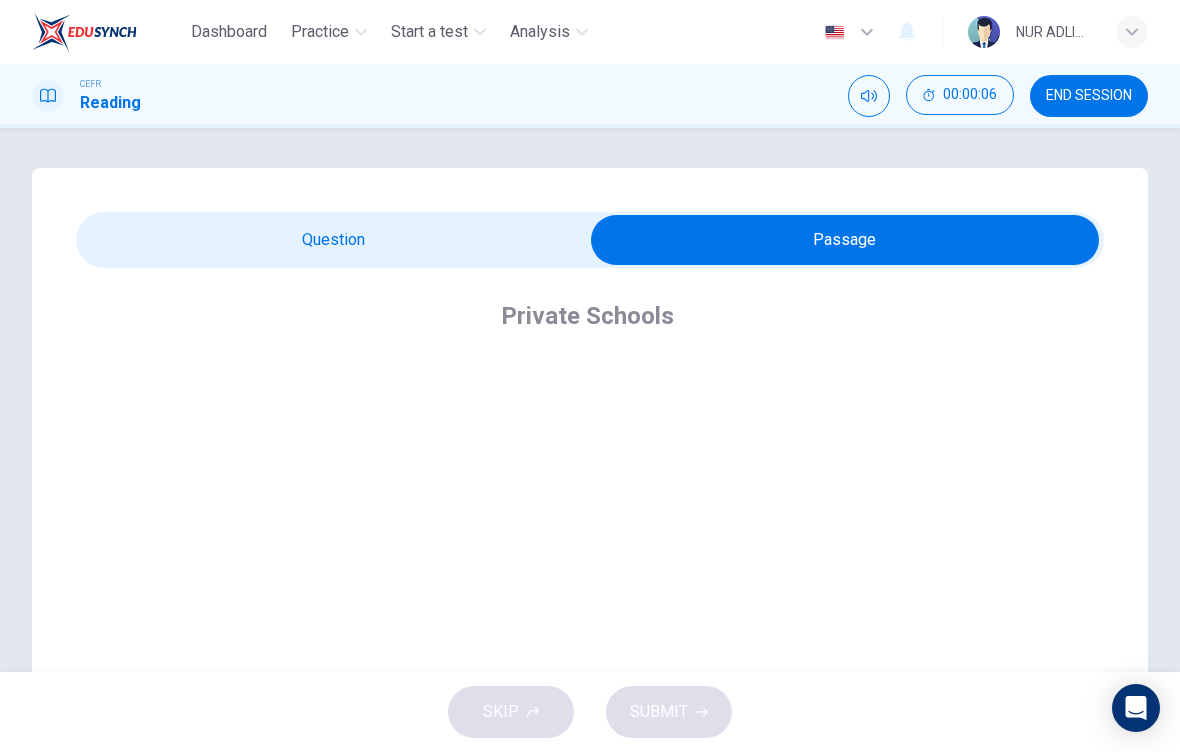 scroll, scrollTop: 0, scrollLeft: 0, axis: both 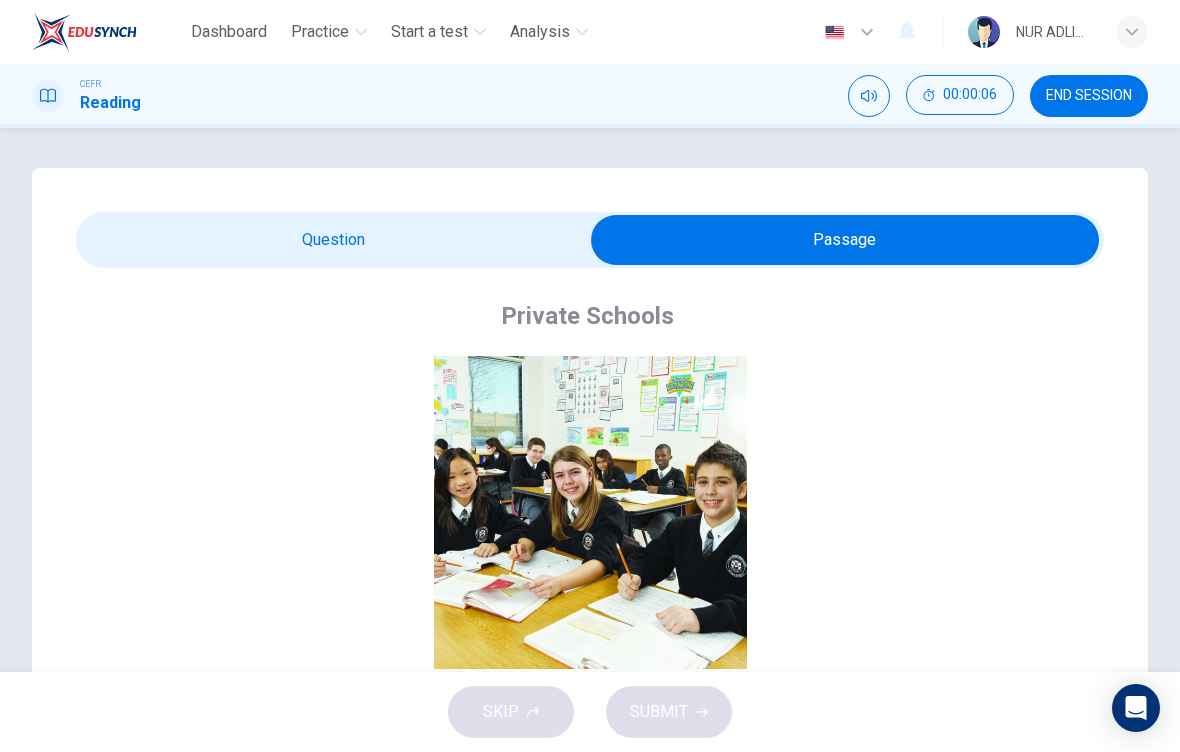 click at bounding box center [845, 240] 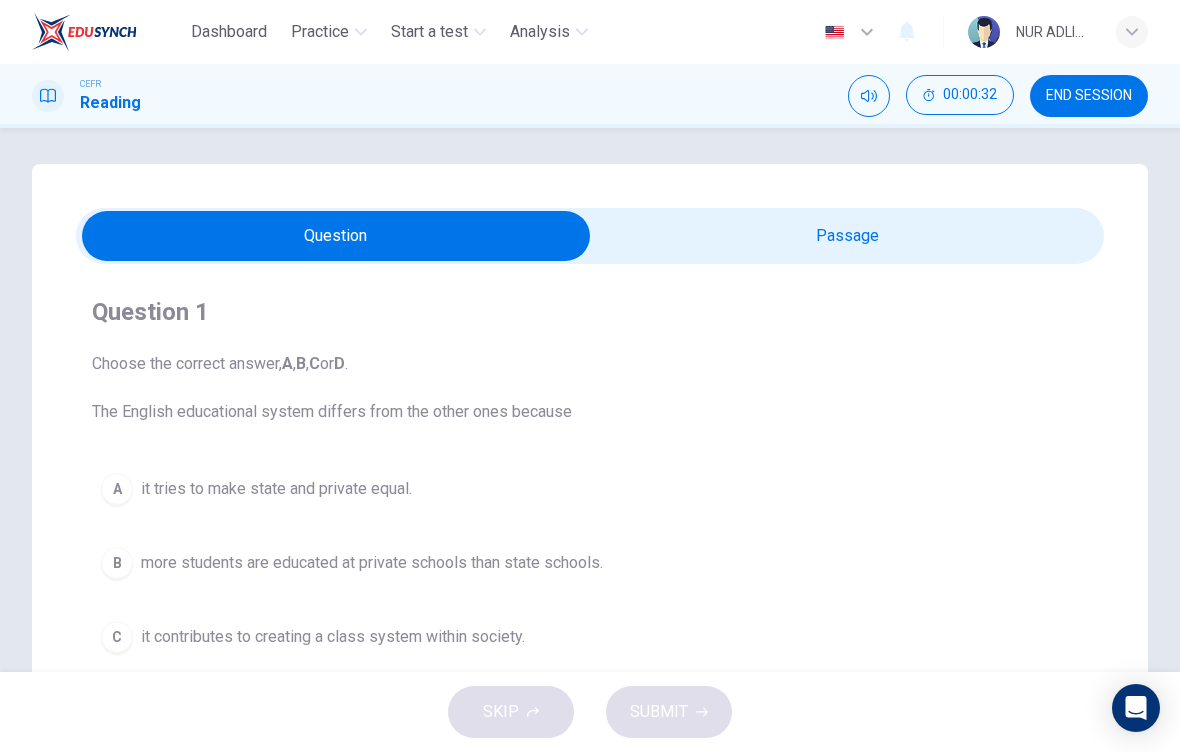 scroll, scrollTop: 15, scrollLeft: 0, axis: vertical 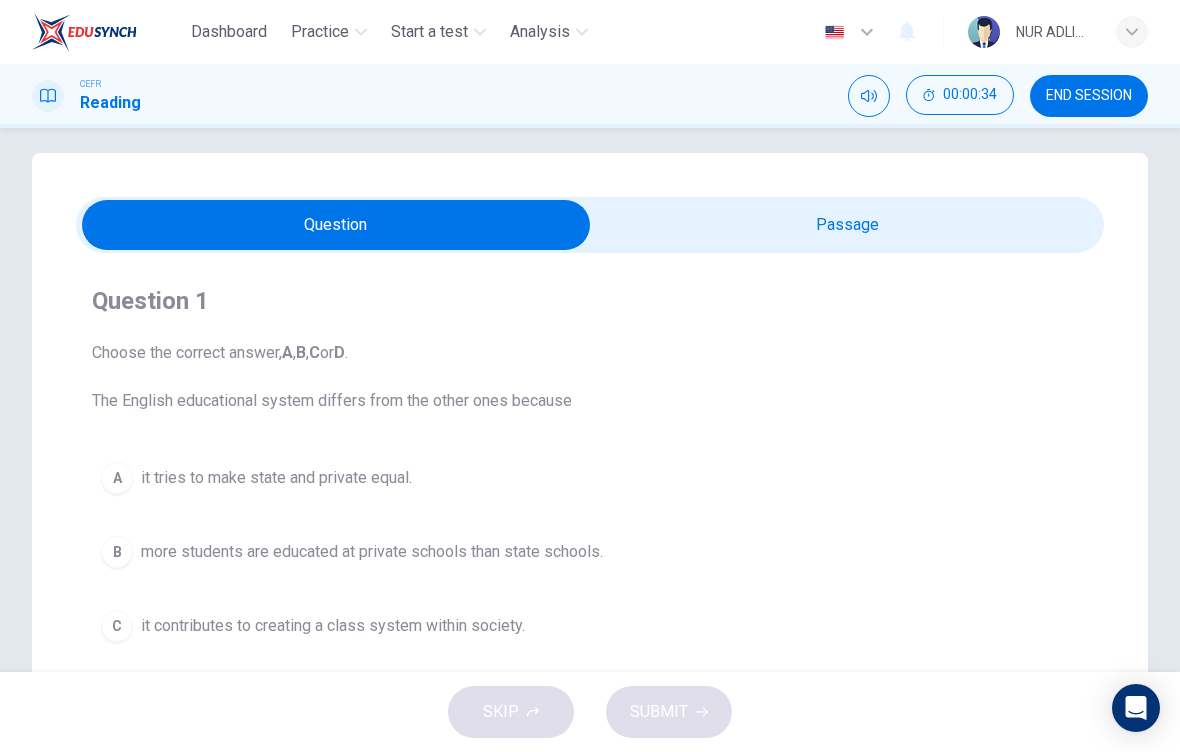 click at bounding box center [336, 225] 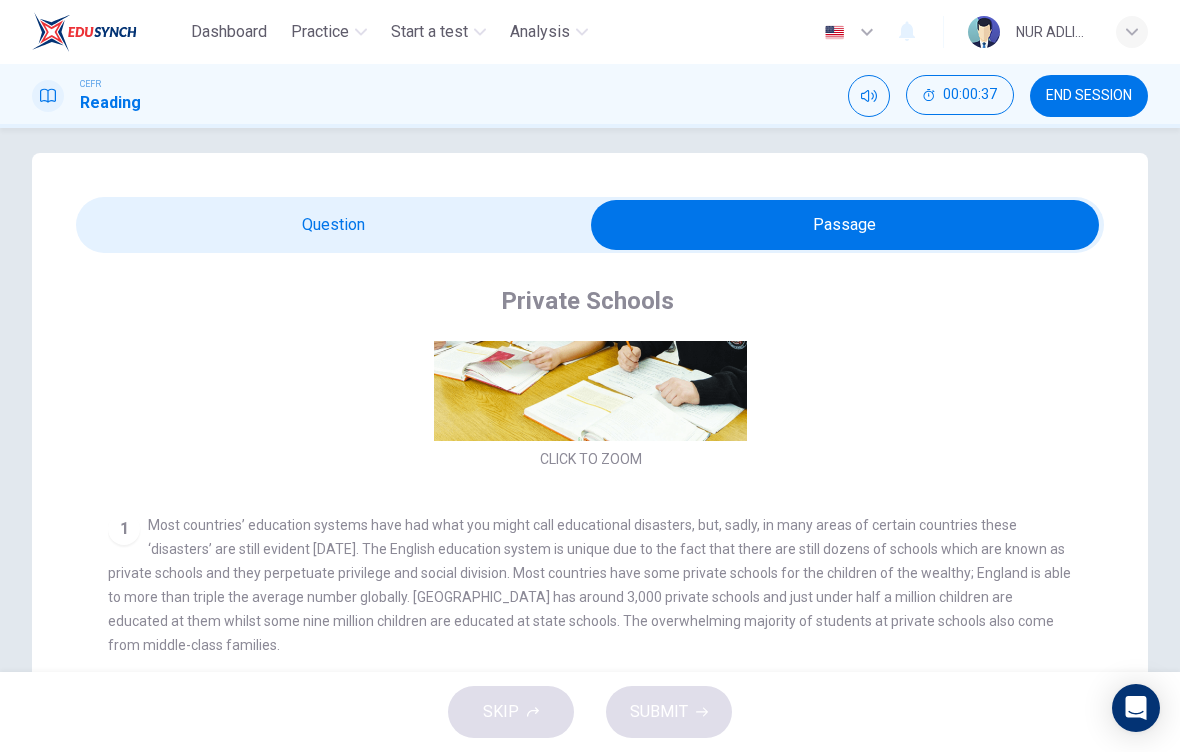 scroll, scrollTop: 267, scrollLeft: 0, axis: vertical 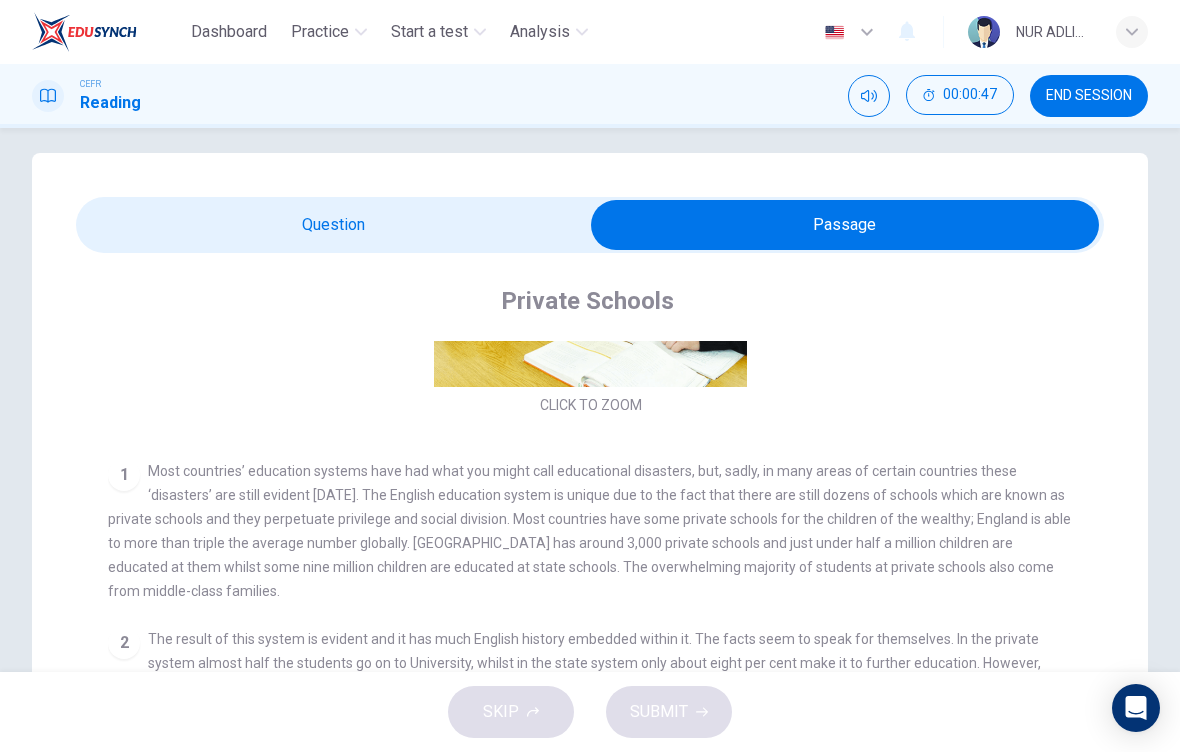 click at bounding box center (845, 225) 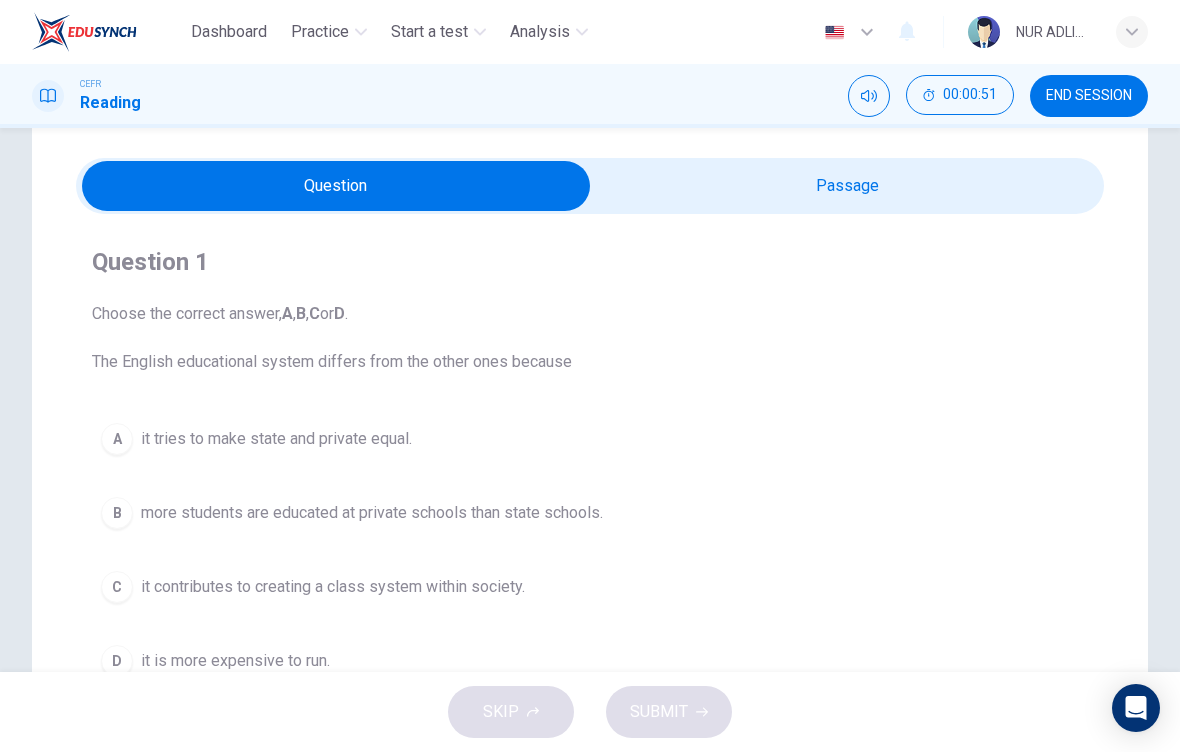 scroll, scrollTop: 39, scrollLeft: 0, axis: vertical 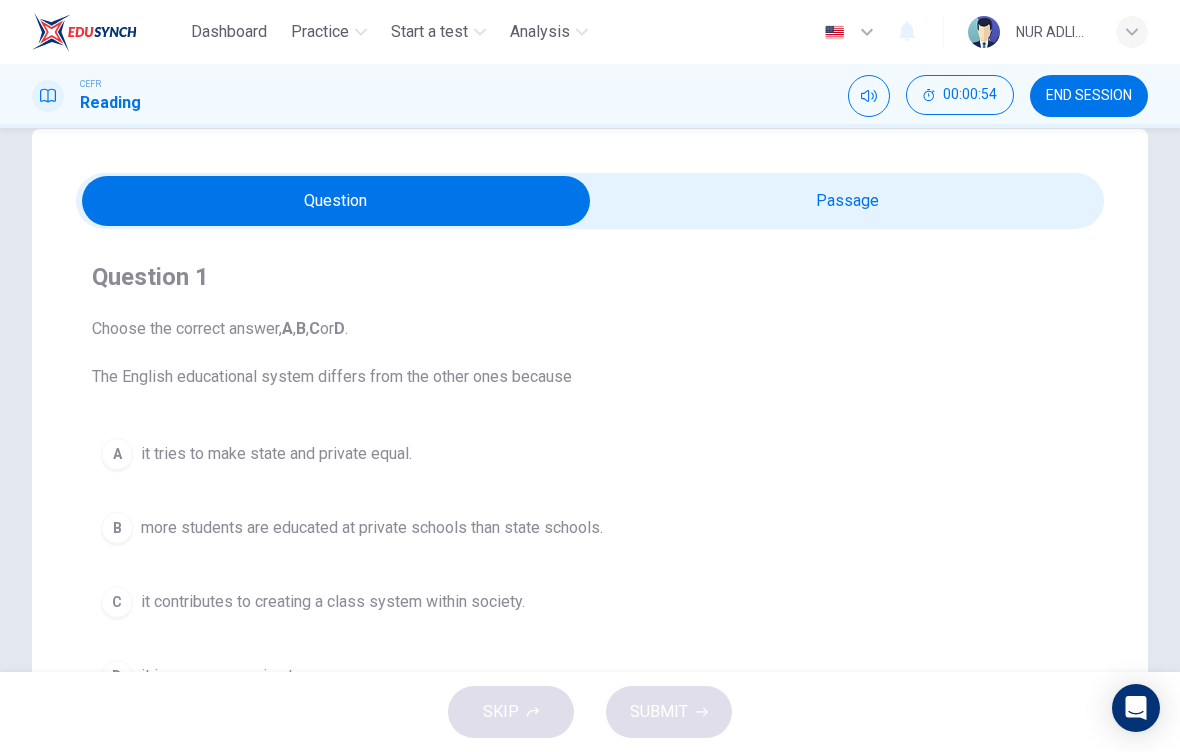 click at bounding box center (336, 201) 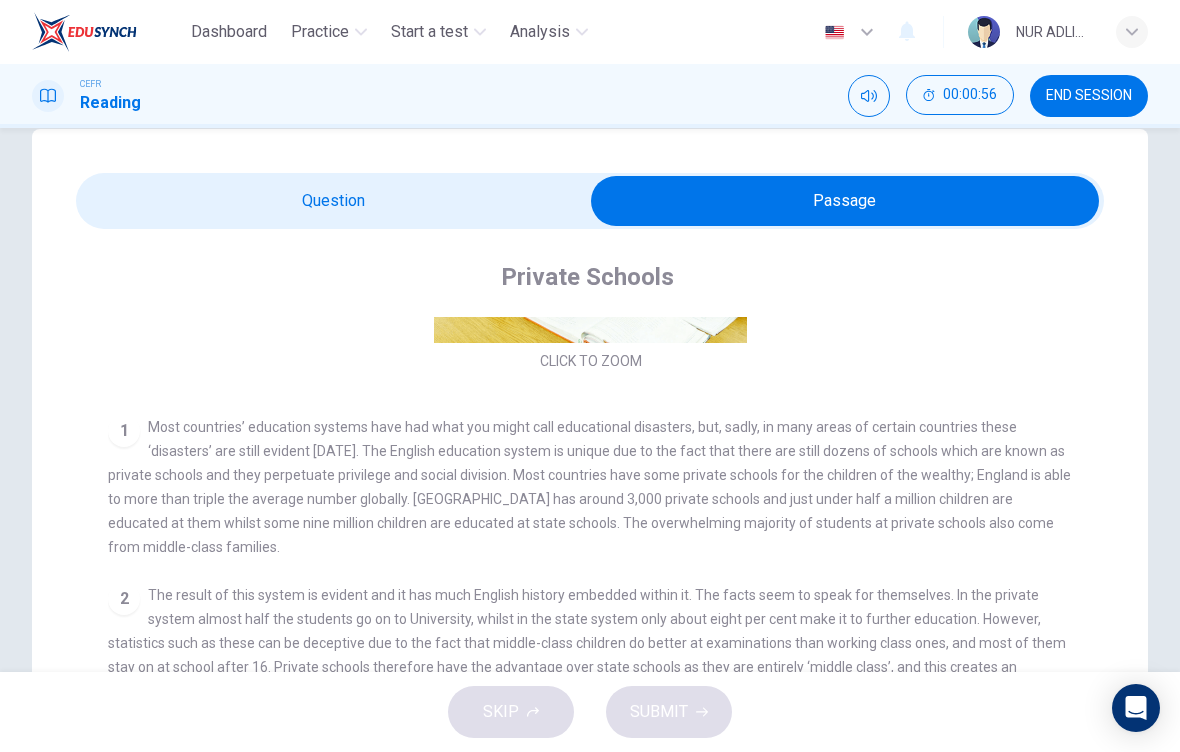 scroll, scrollTop: 289, scrollLeft: 0, axis: vertical 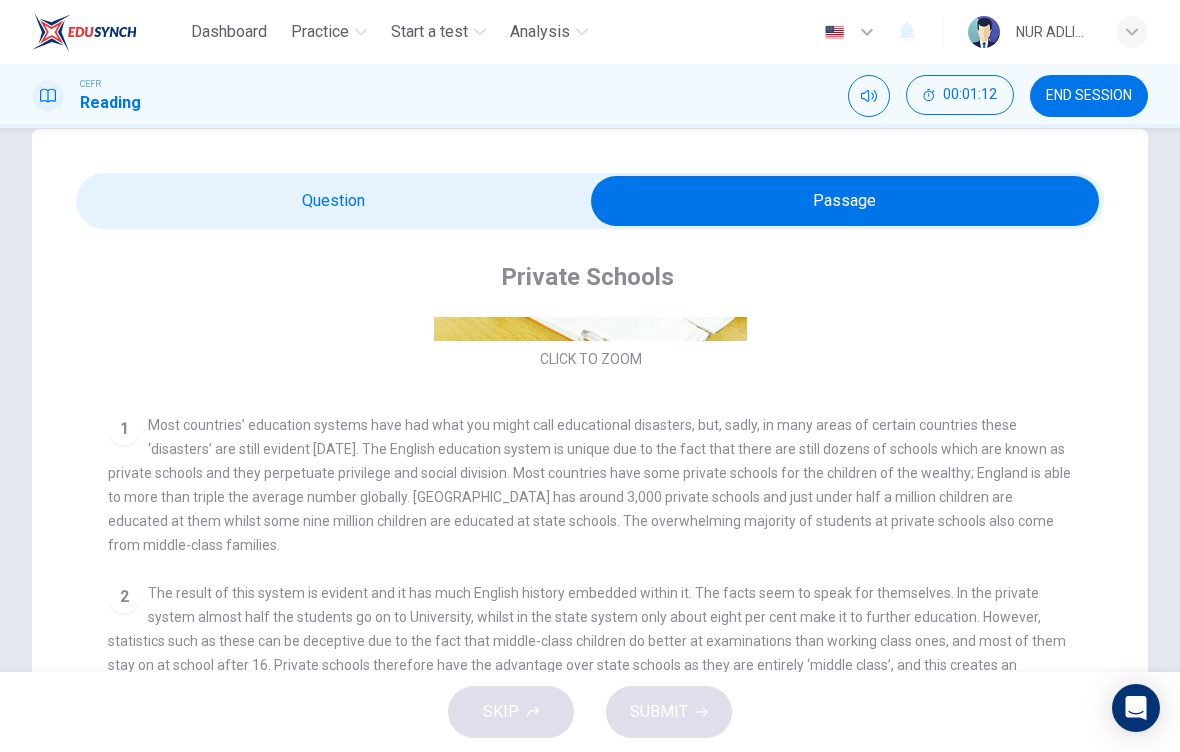click at bounding box center (845, 201) 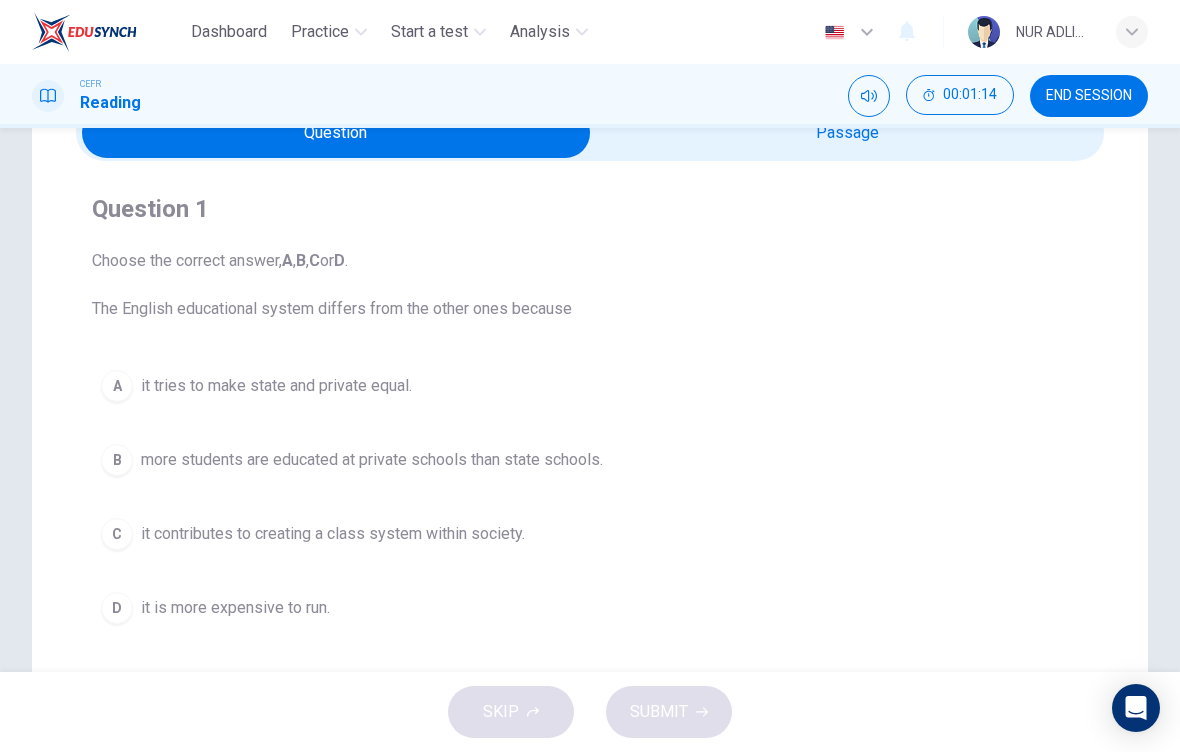 scroll, scrollTop: 108, scrollLeft: 0, axis: vertical 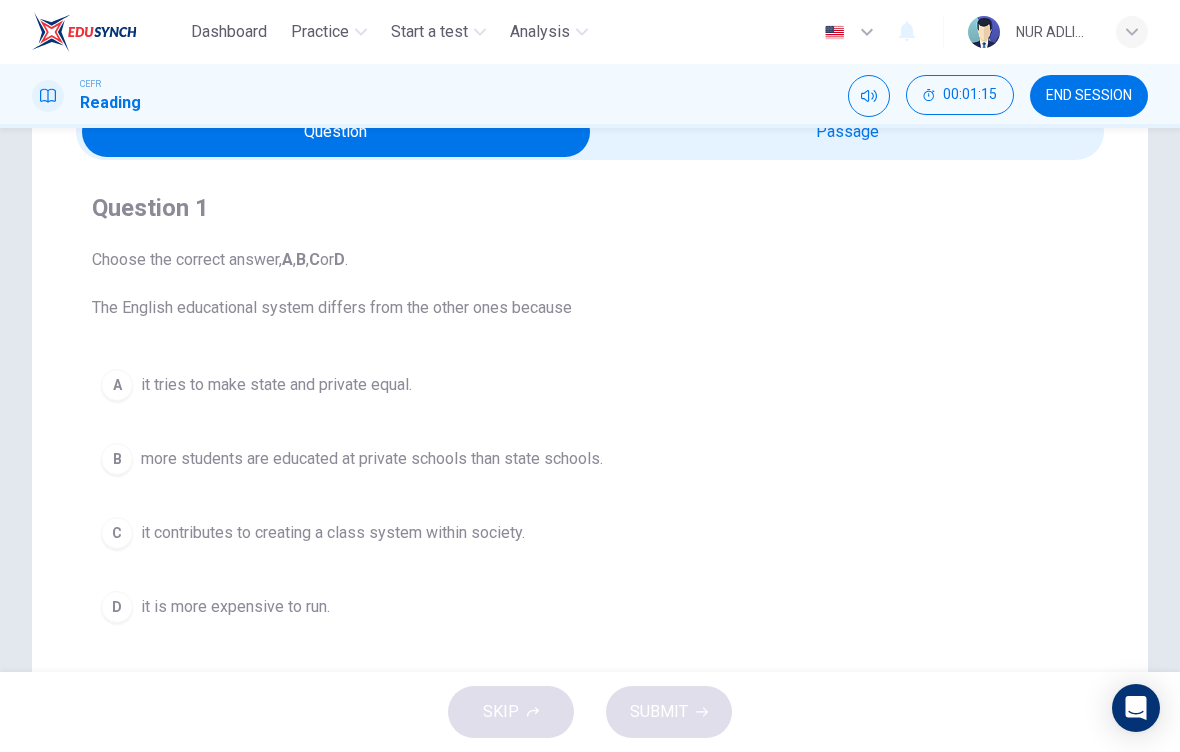 click on "A" at bounding box center (117, 385) 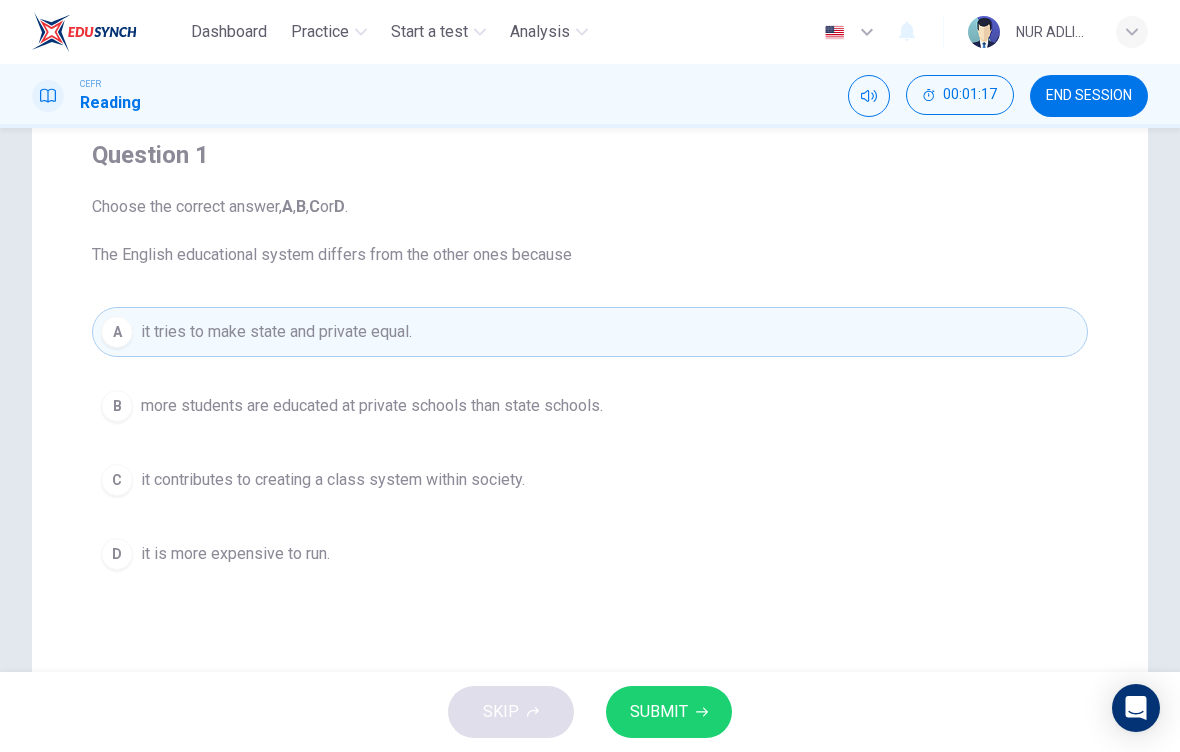 scroll, scrollTop: 162, scrollLeft: 0, axis: vertical 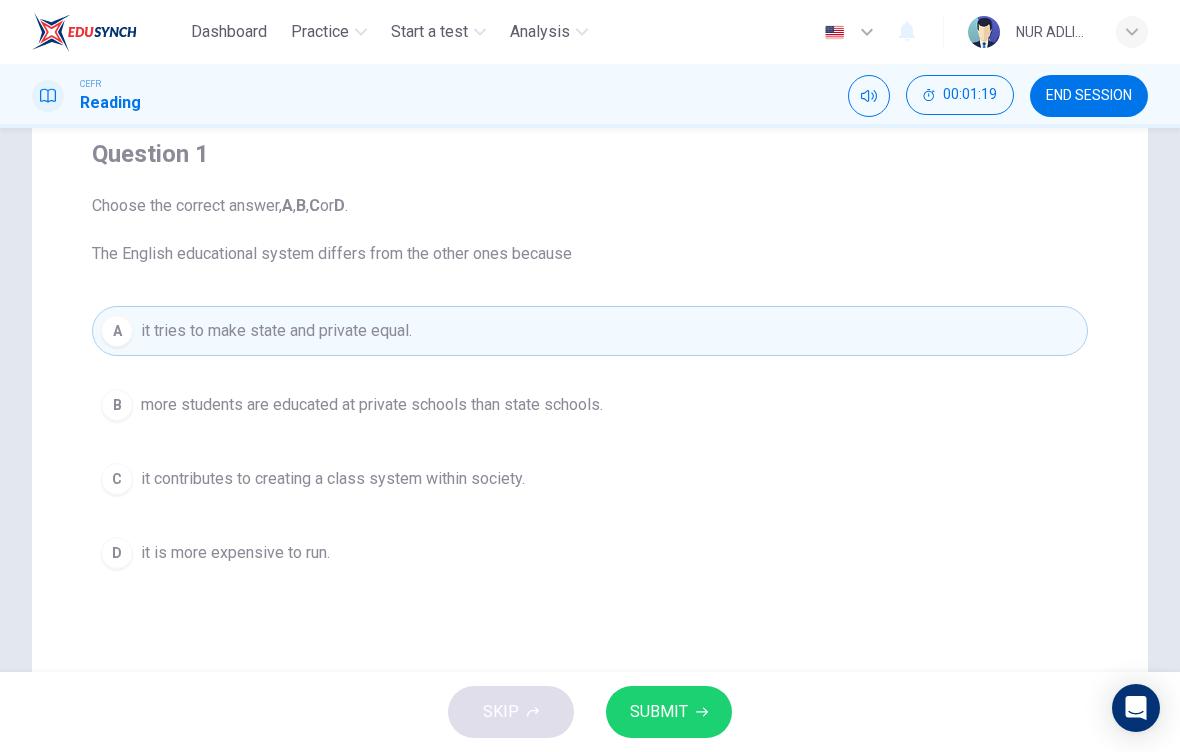 click on "SUBMIT" at bounding box center [669, 712] 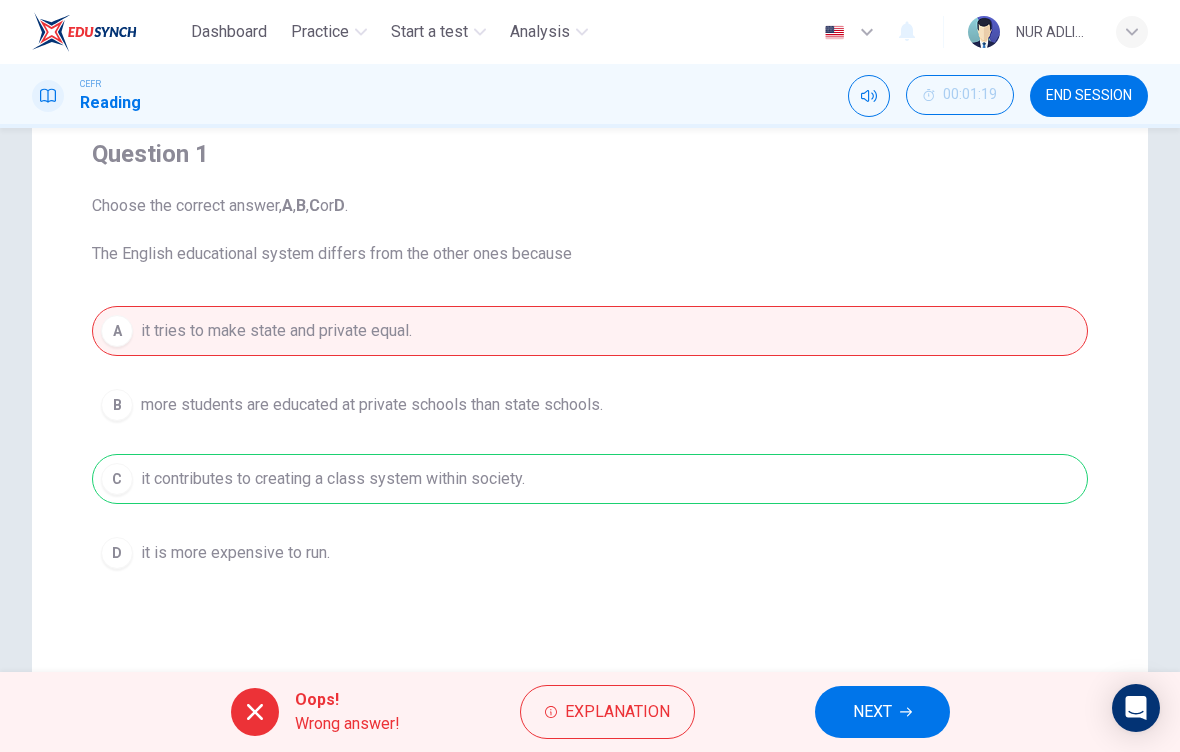 click on "NEXT" at bounding box center [882, 712] 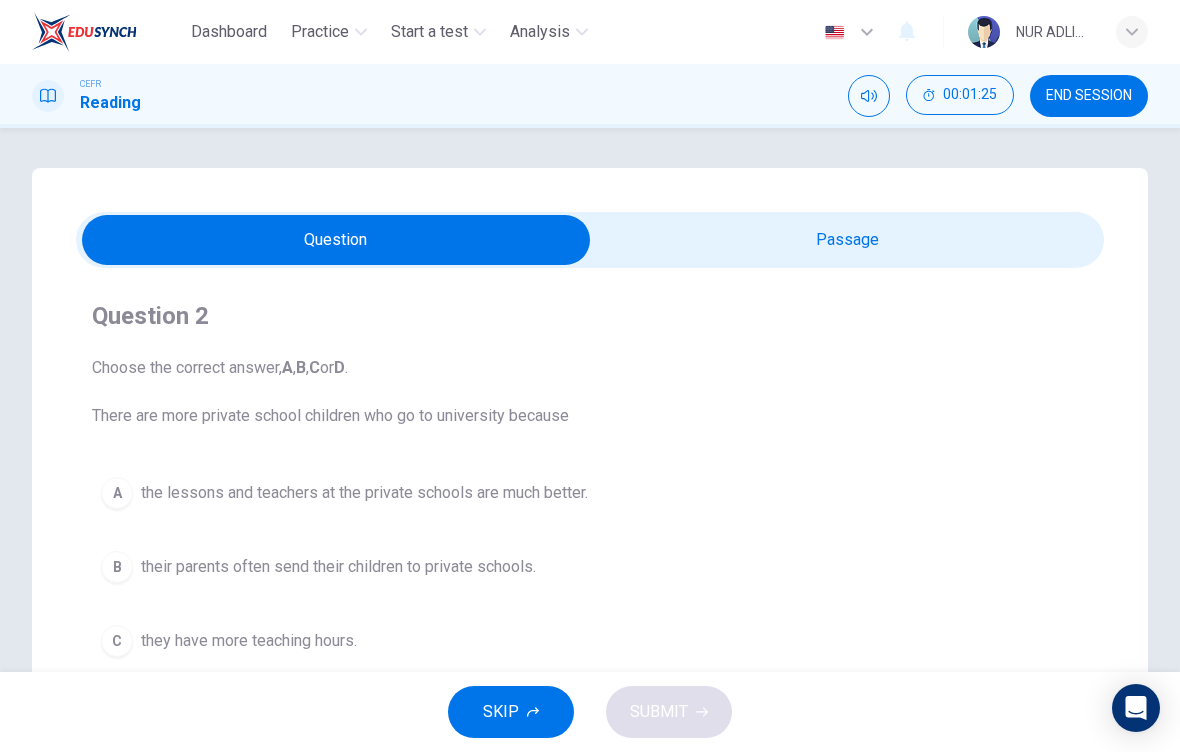 scroll, scrollTop: -1, scrollLeft: 0, axis: vertical 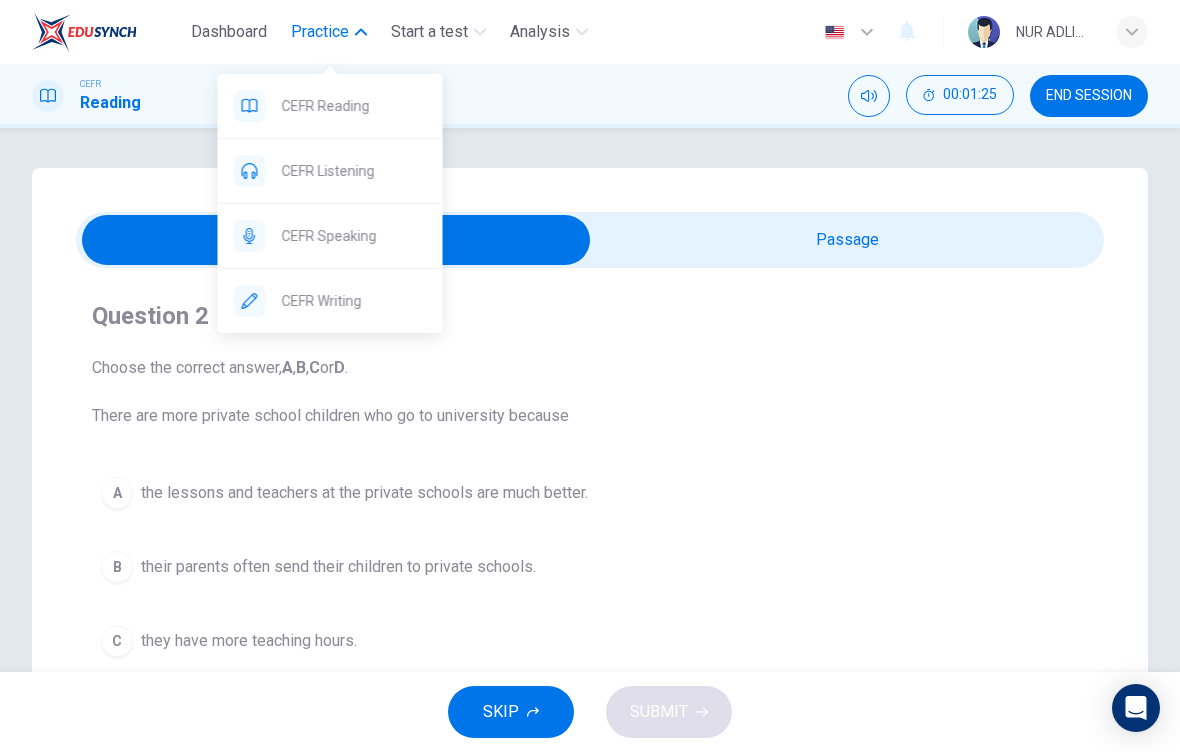 click on "CEFR Reading" at bounding box center (354, 106) 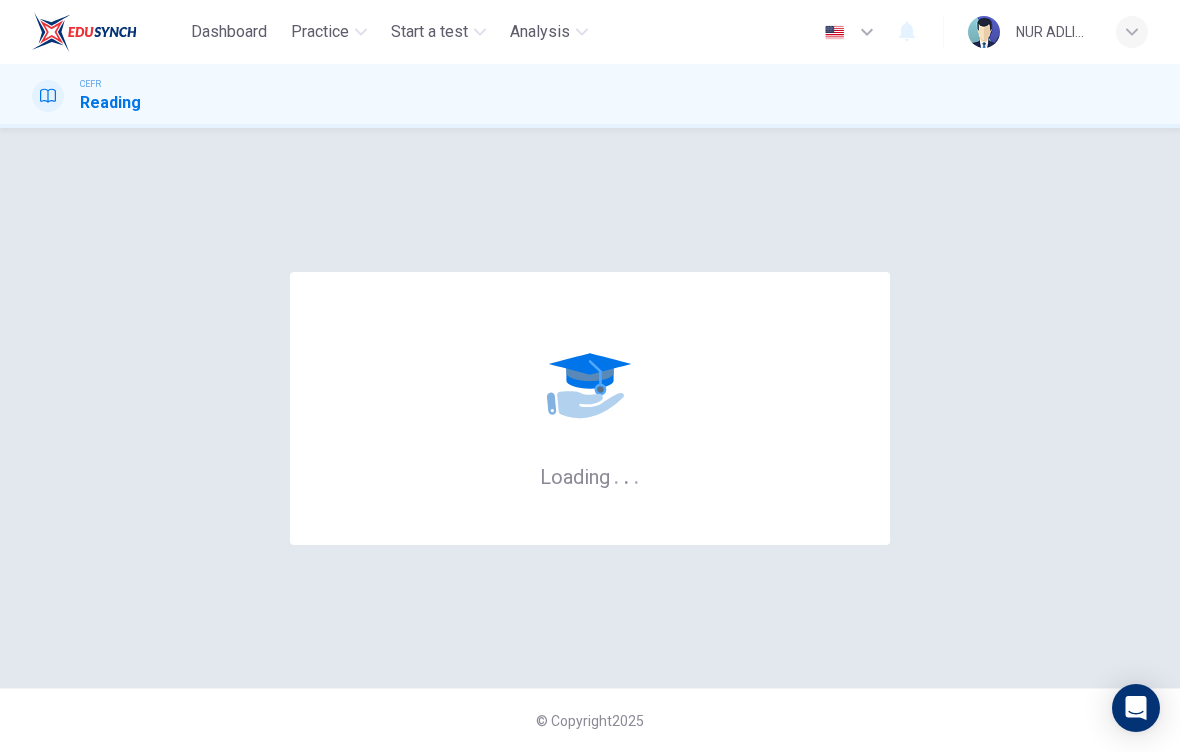 scroll, scrollTop: 0, scrollLeft: 0, axis: both 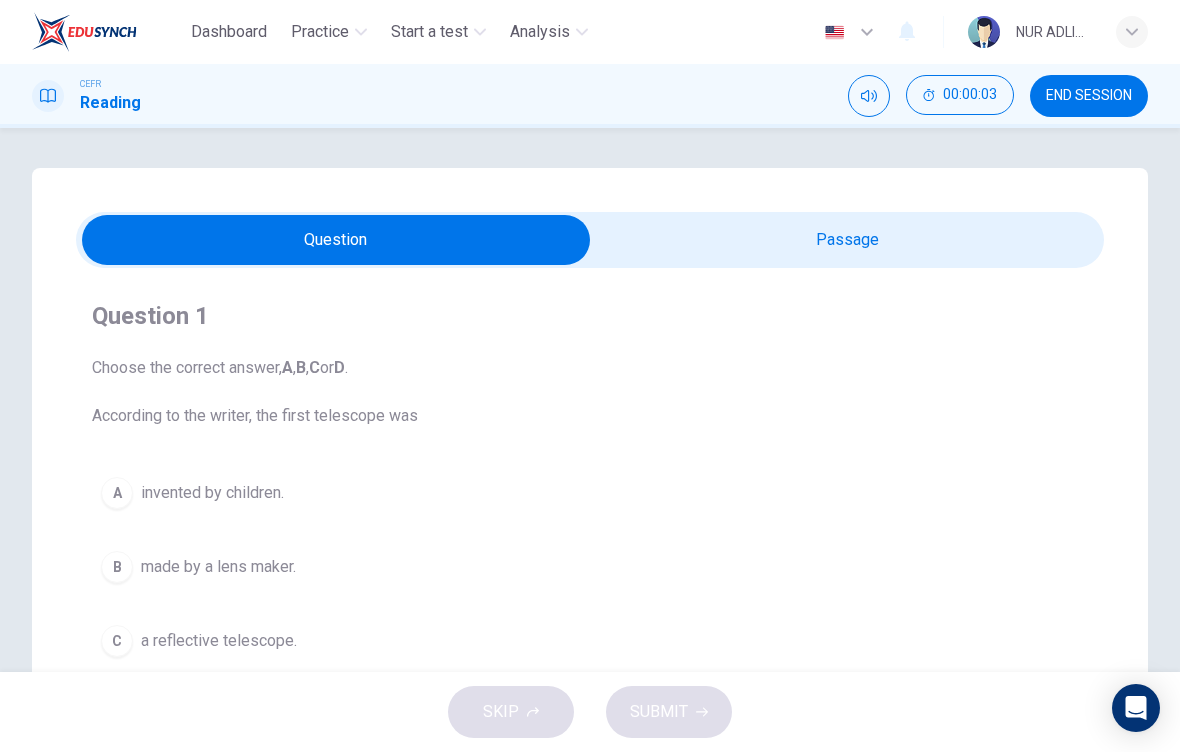 click at bounding box center (336, 240) 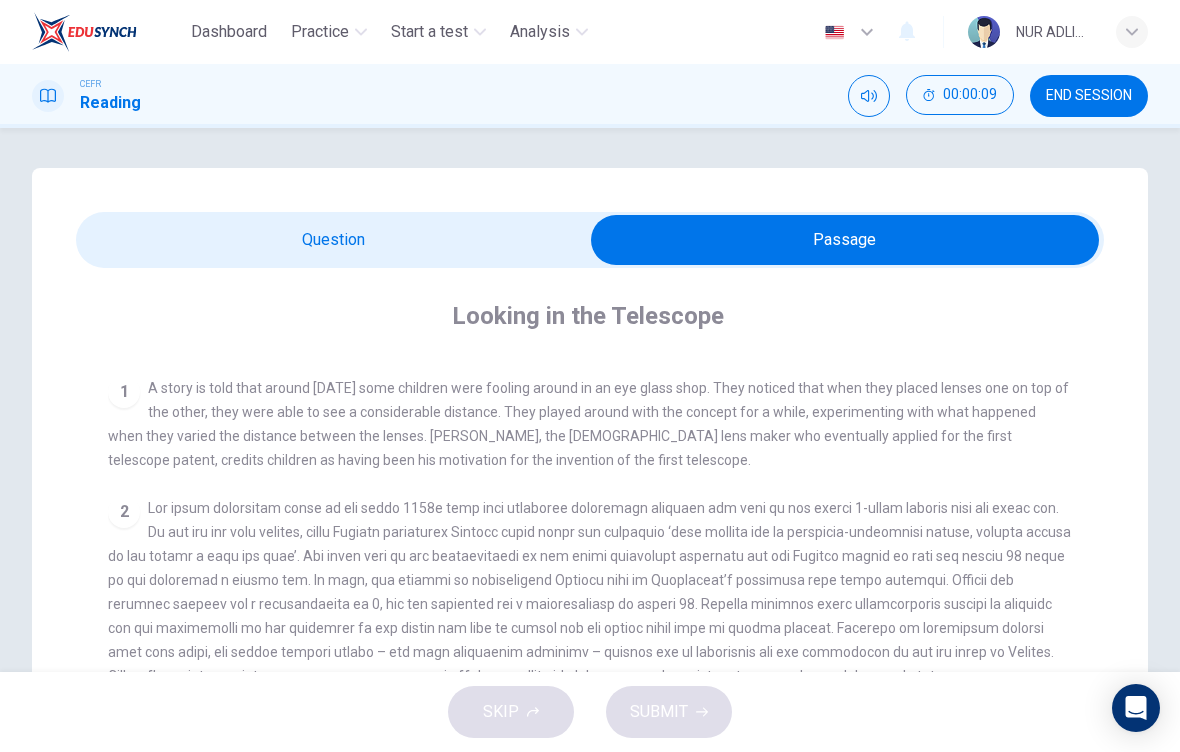 scroll, scrollTop: 370, scrollLeft: 0, axis: vertical 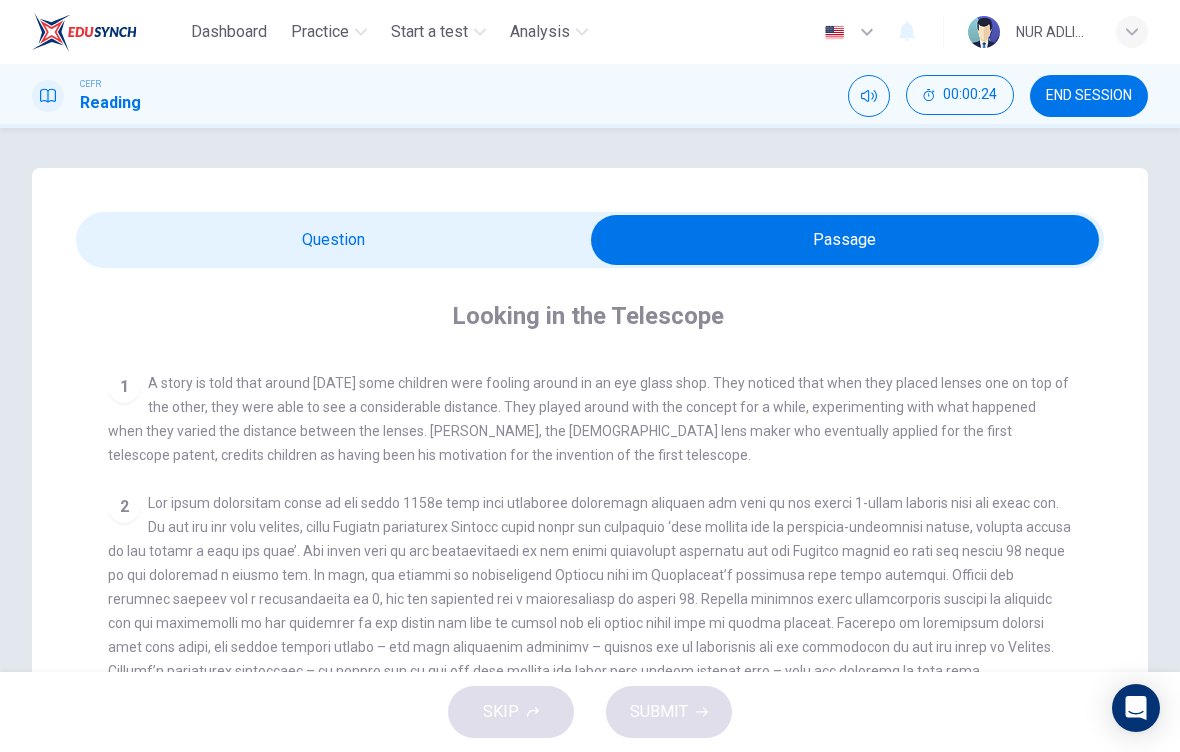 click at bounding box center (845, 240) 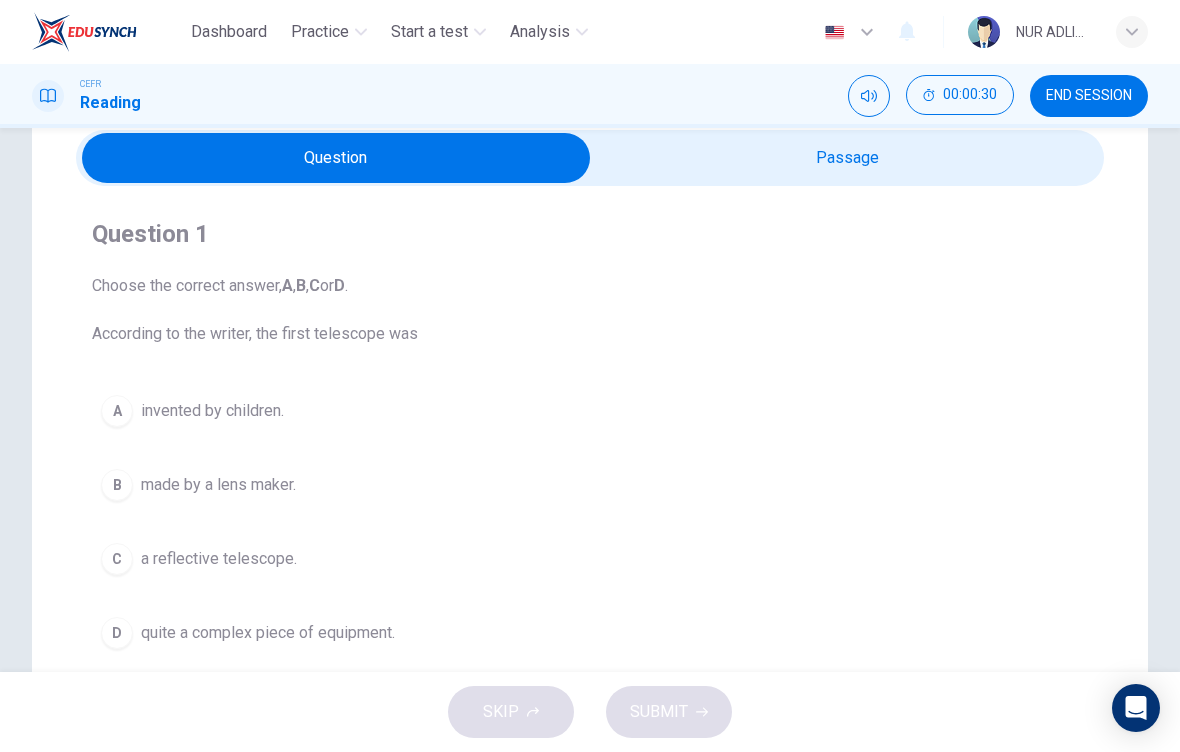 scroll, scrollTop: 45, scrollLeft: 0, axis: vertical 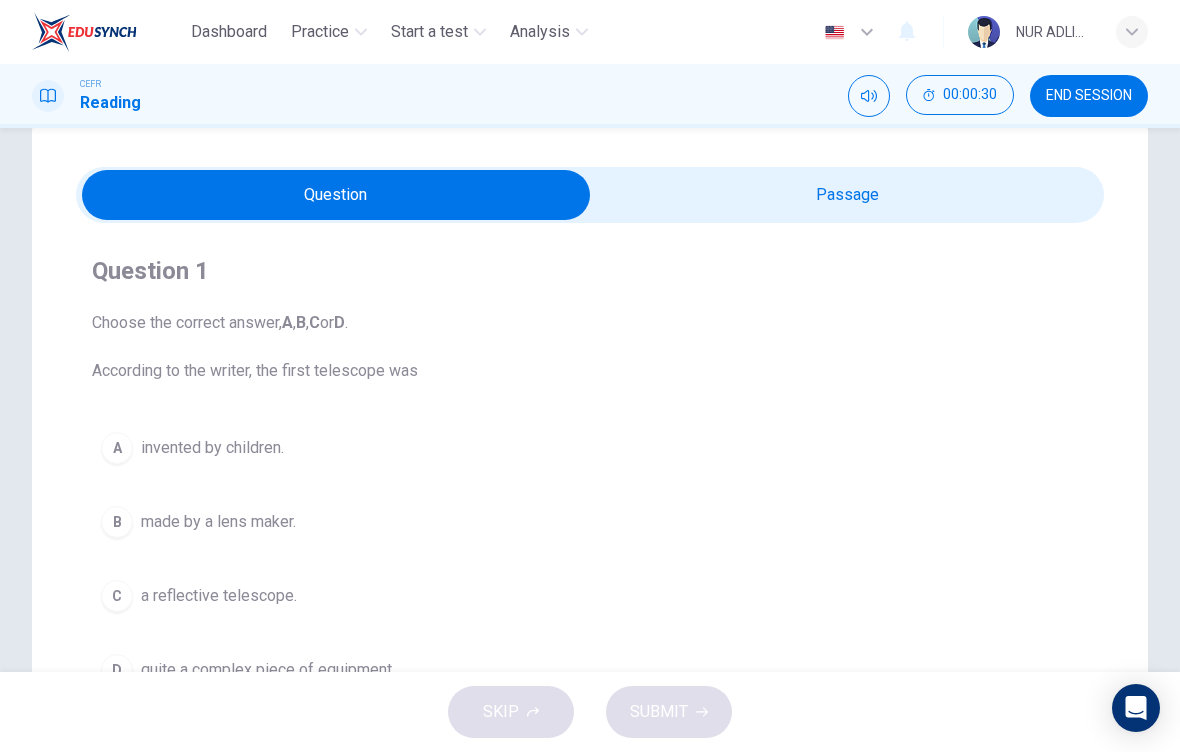 click at bounding box center (336, 195) 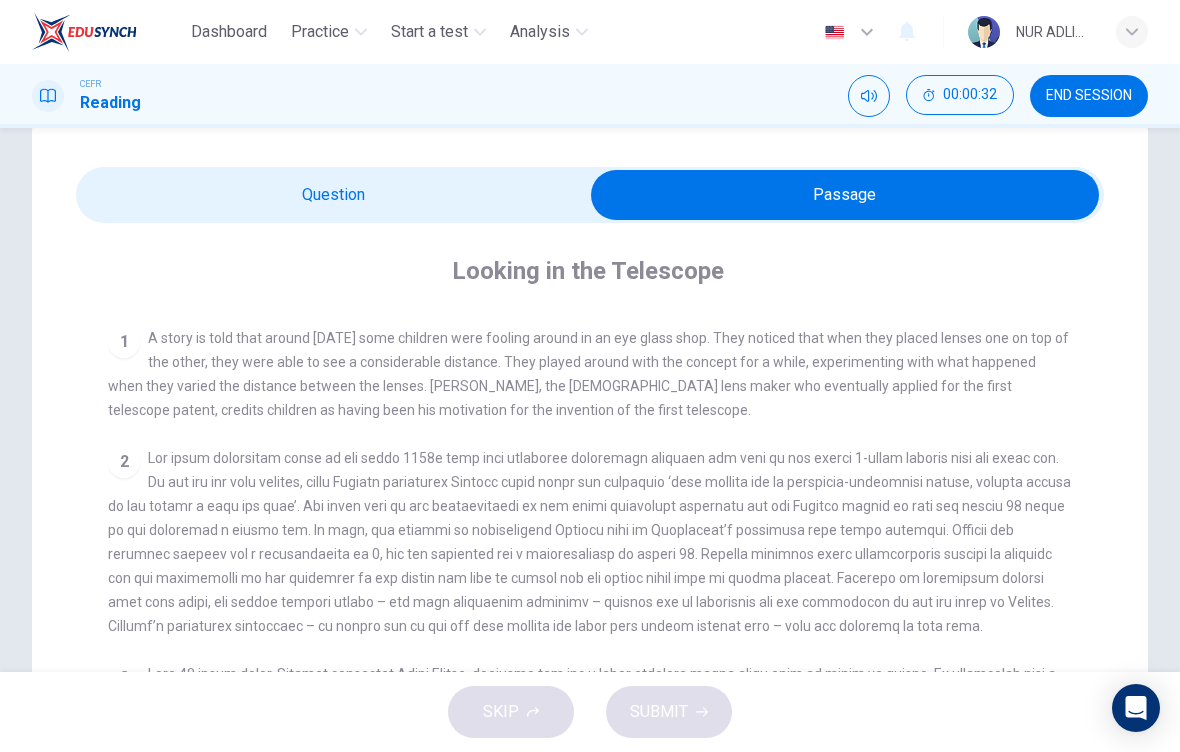 click at bounding box center [845, 195] 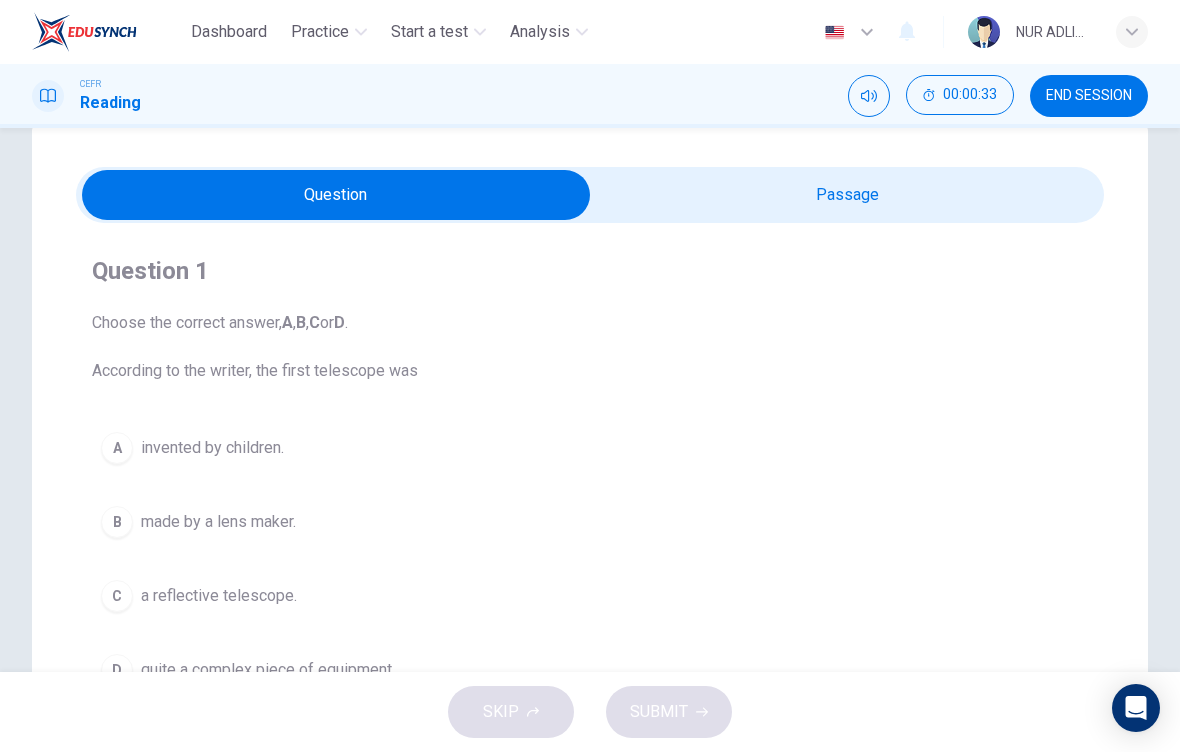 click on "B" at bounding box center [117, 522] 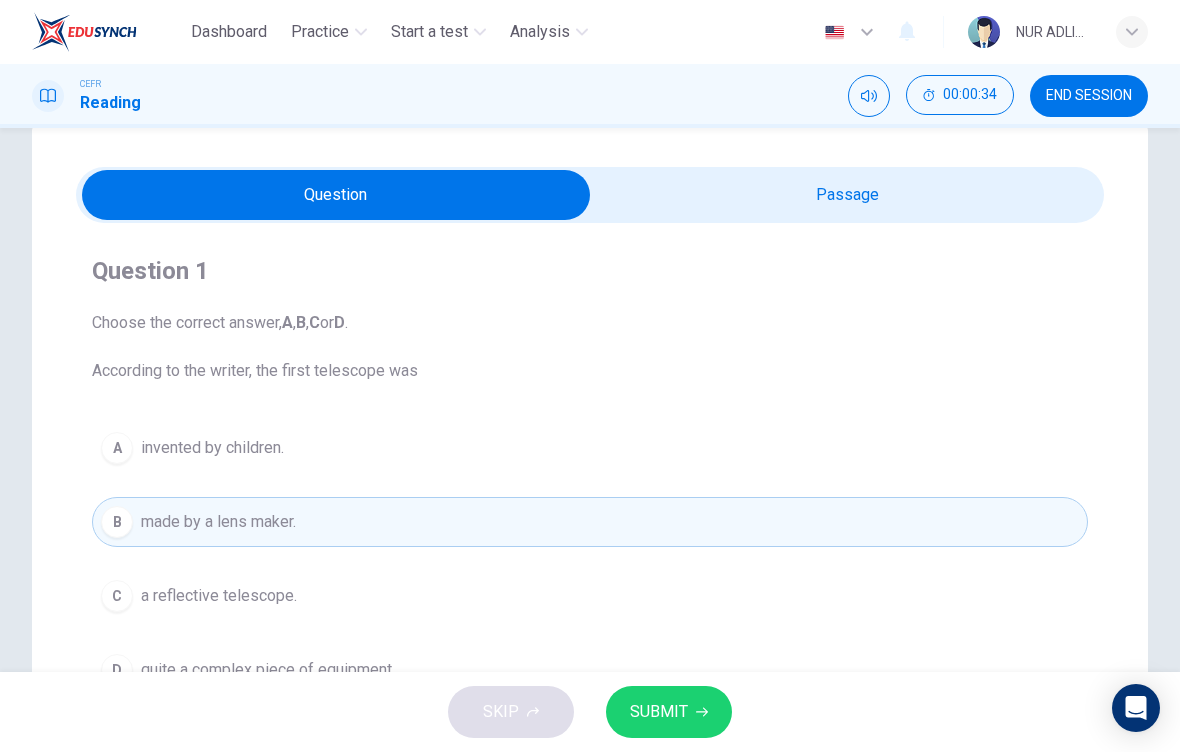 click on "SUBMIT" at bounding box center (669, 712) 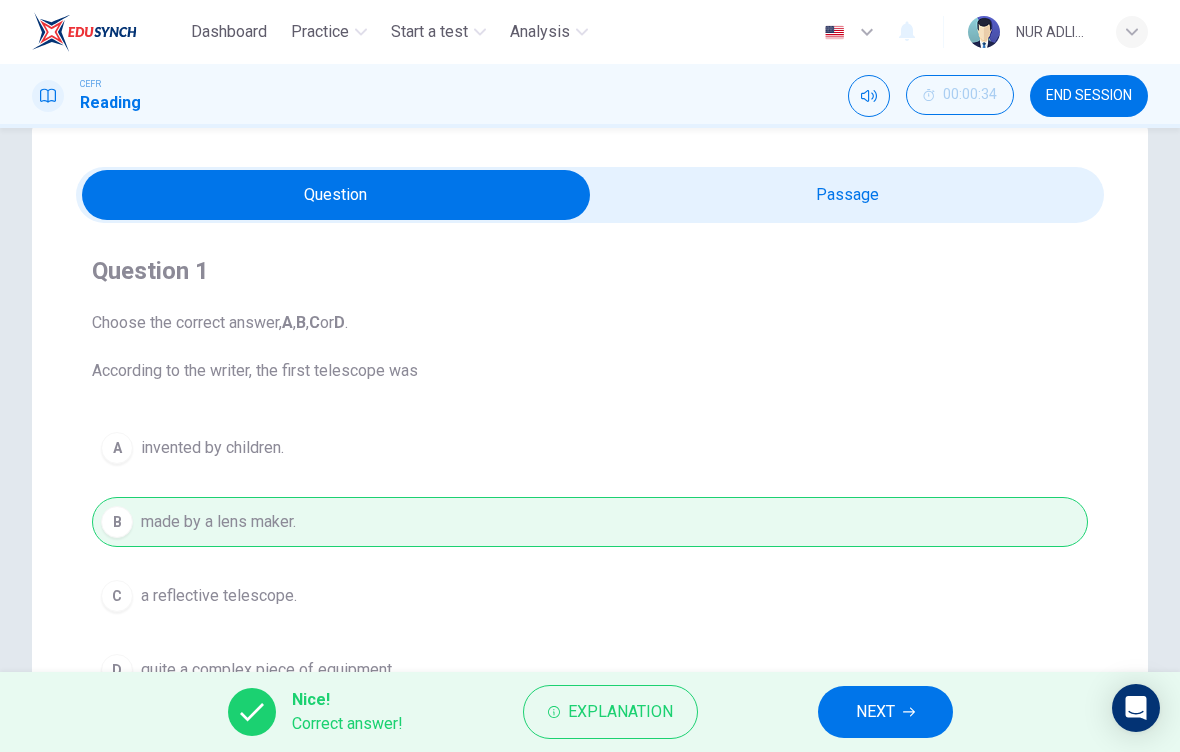 click on "NEXT" at bounding box center [875, 712] 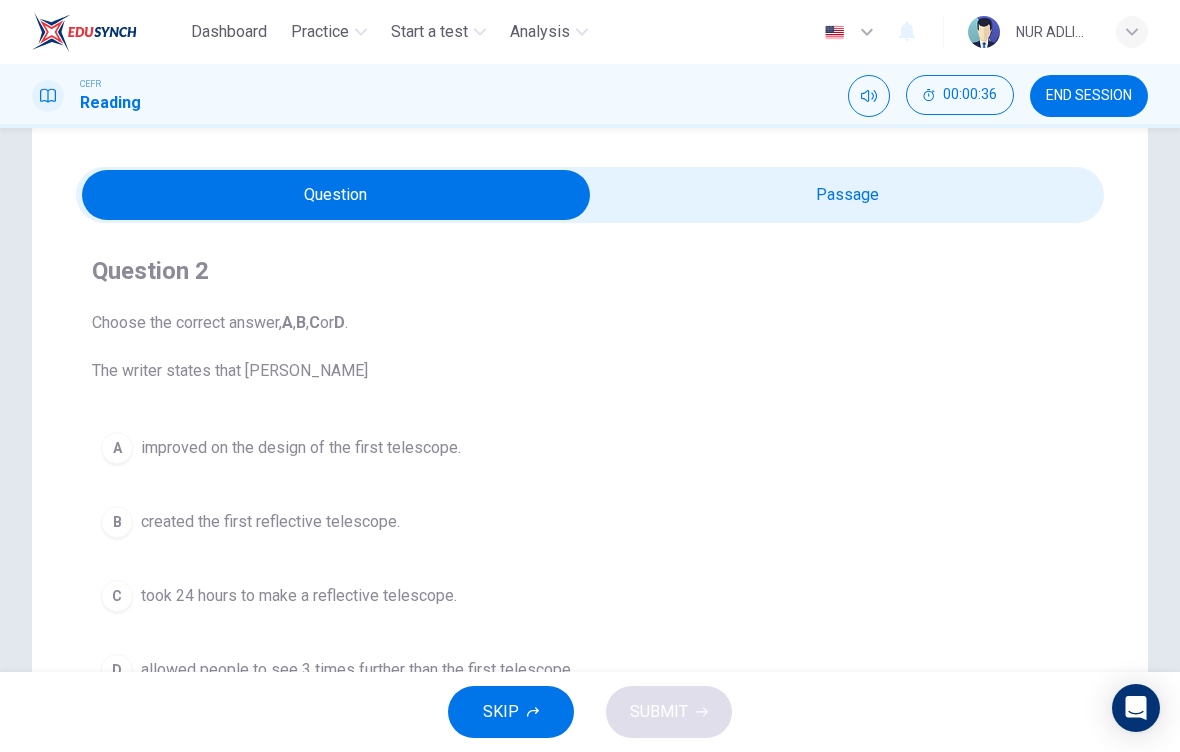 click at bounding box center [336, 195] 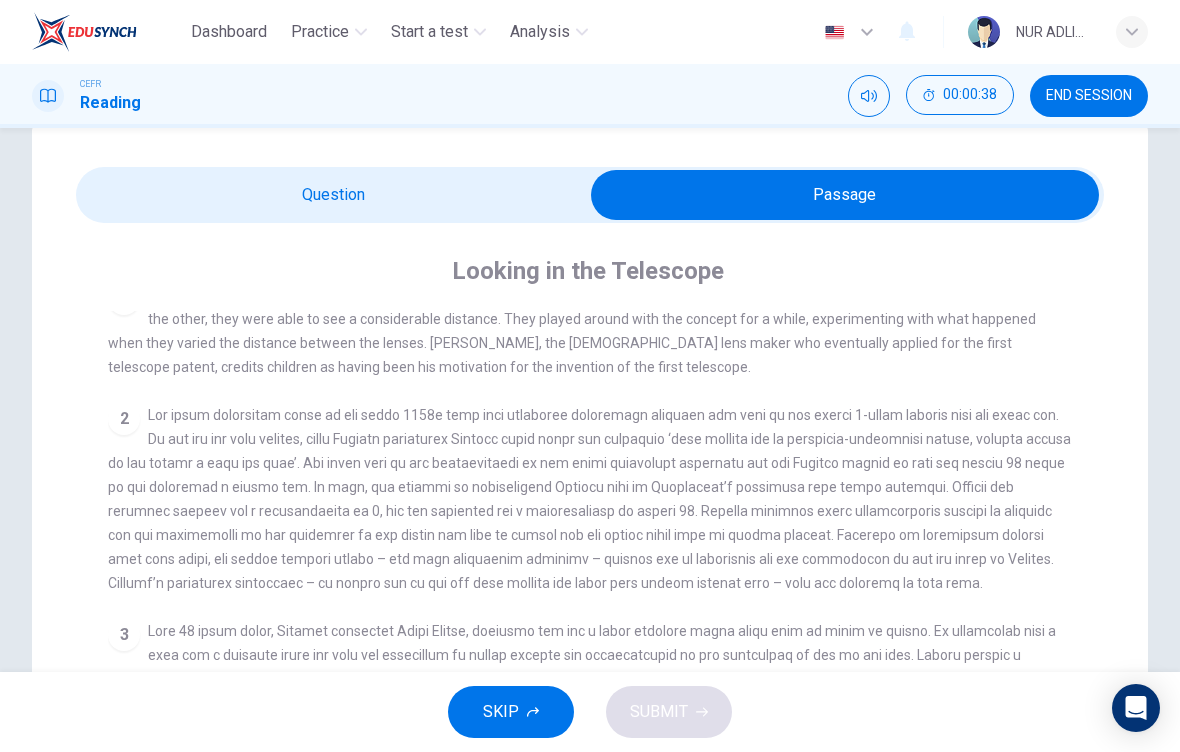scroll, scrollTop: 417, scrollLeft: 0, axis: vertical 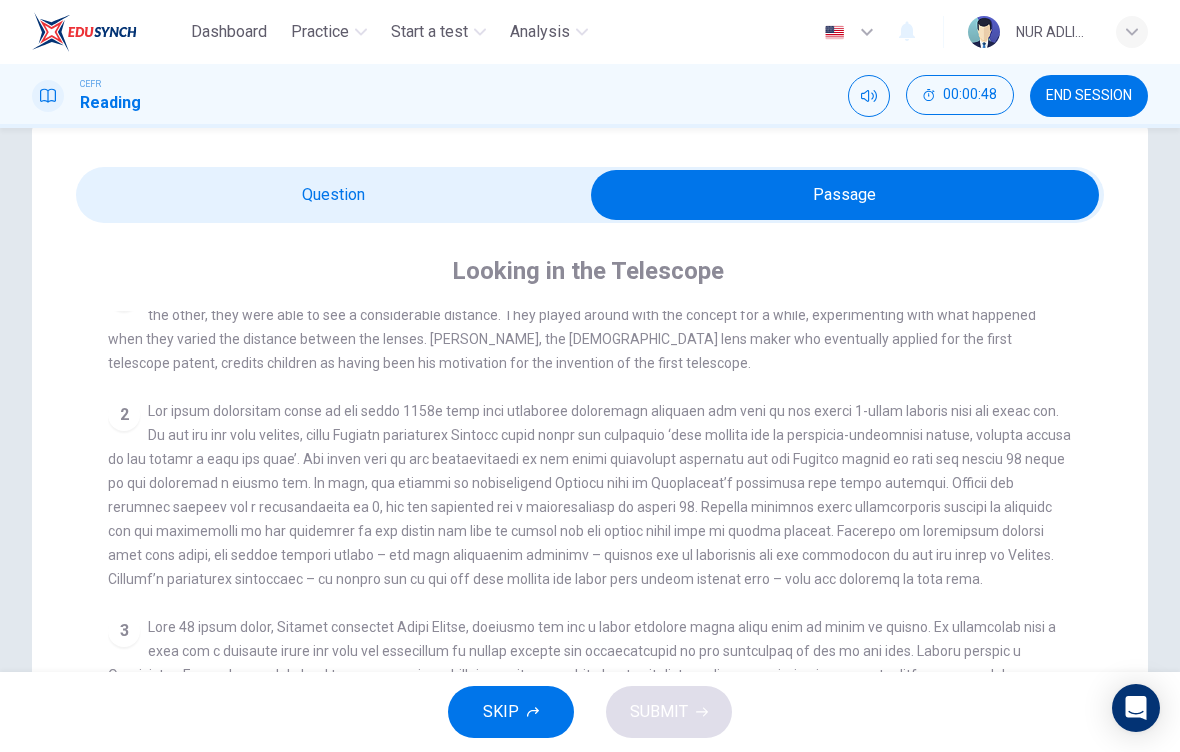 click at bounding box center [845, 195] 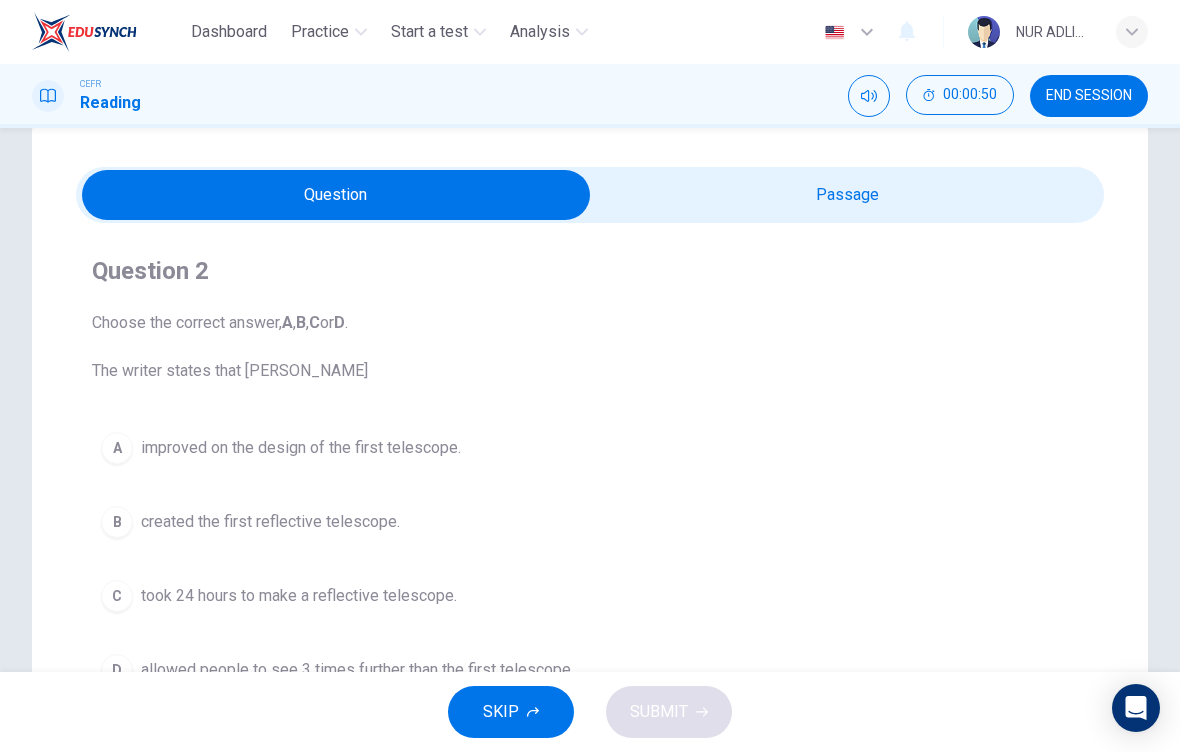 click at bounding box center (336, 195) 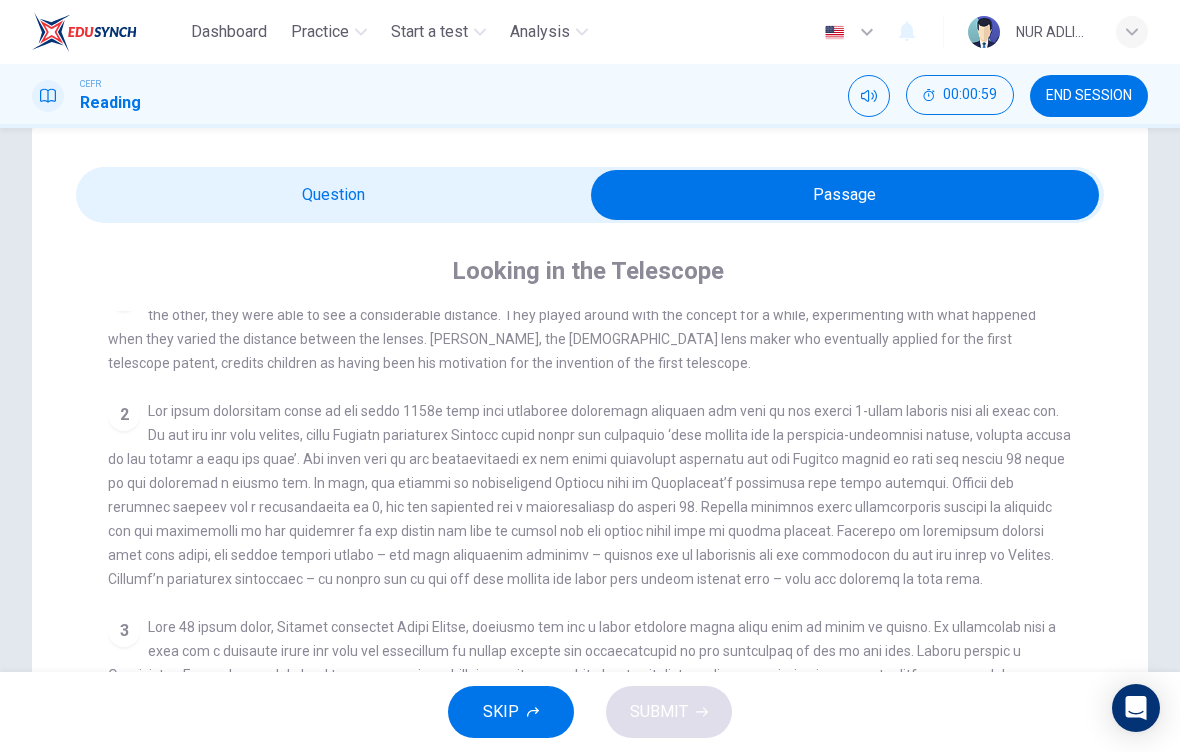 click at bounding box center [845, 195] 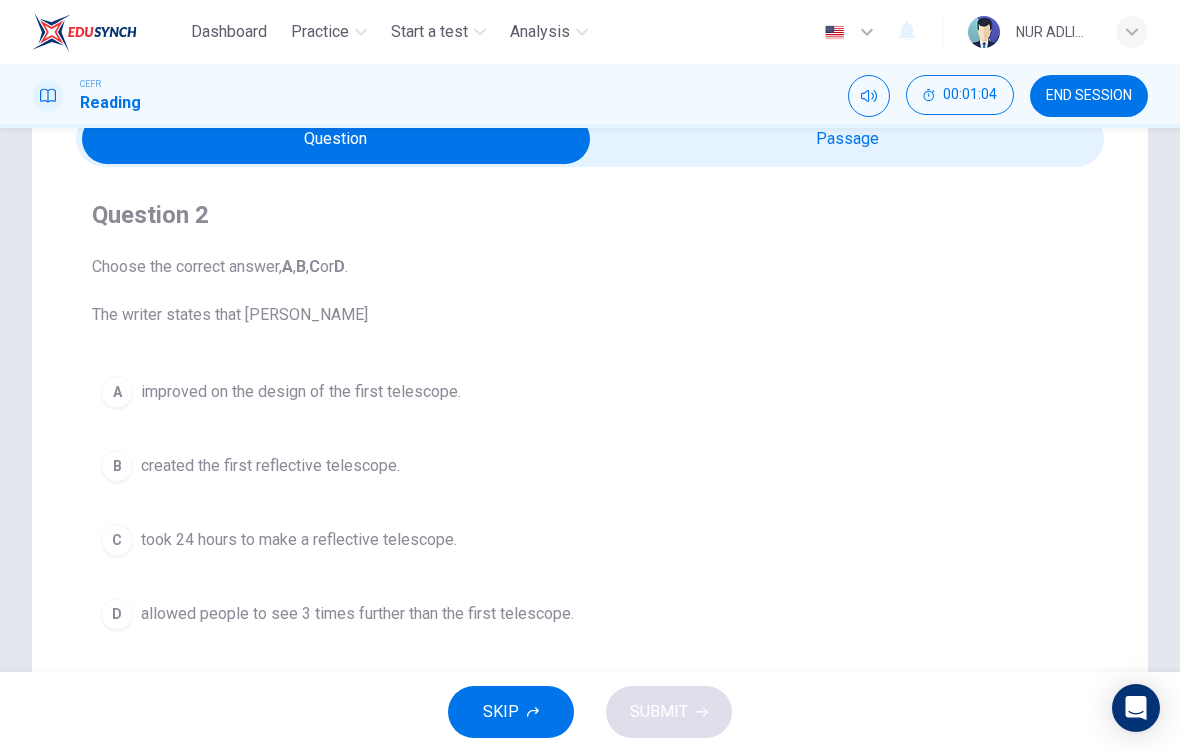 scroll, scrollTop: 54, scrollLeft: 0, axis: vertical 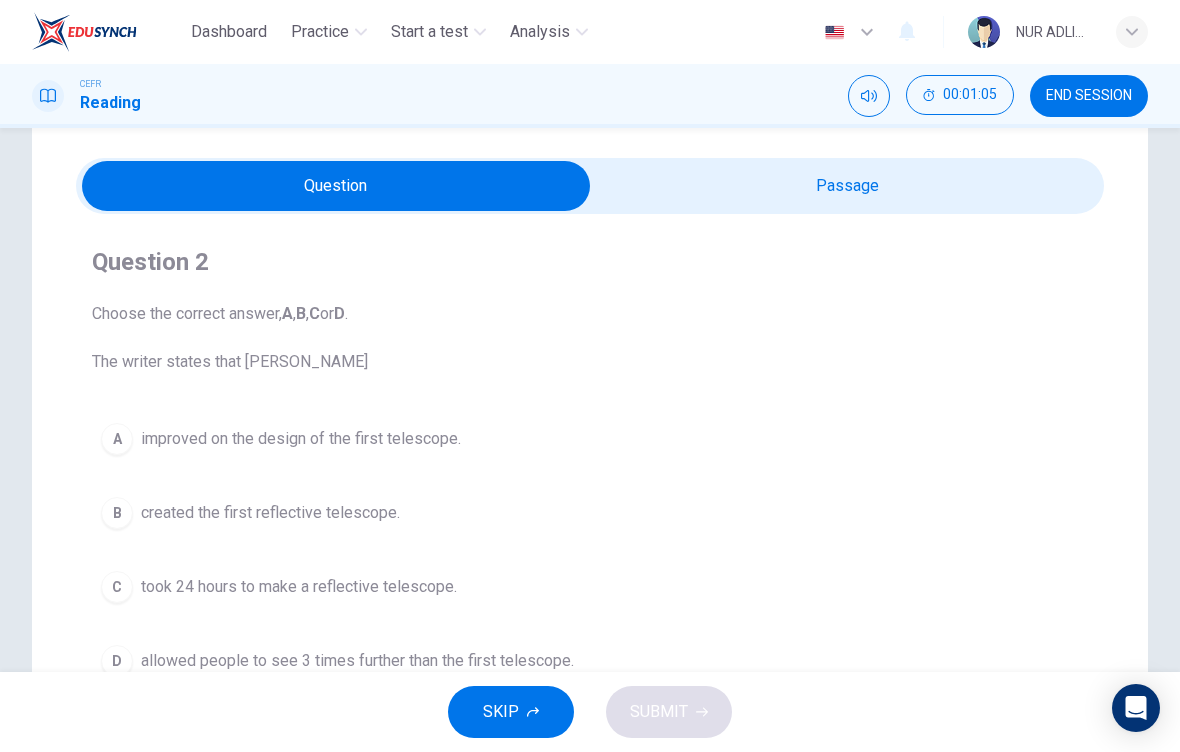 click at bounding box center (336, 186) 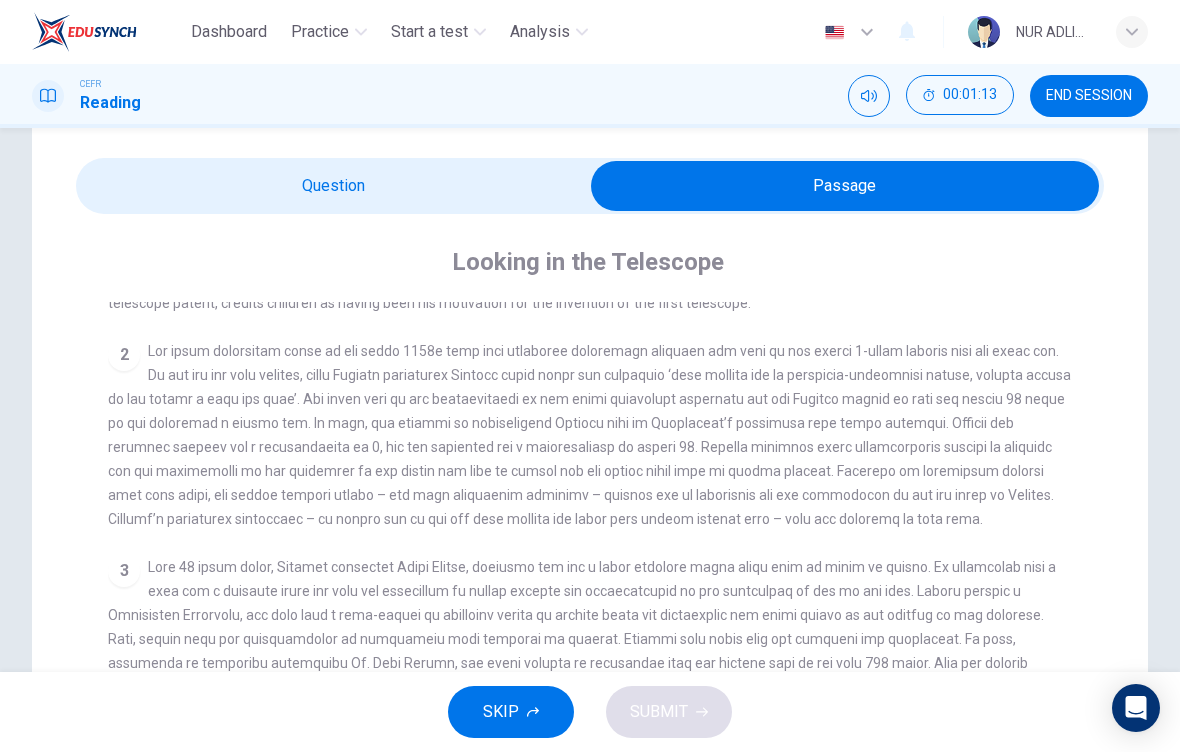 scroll, scrollTop: 471, scrollLeft: 0, axis: vertical 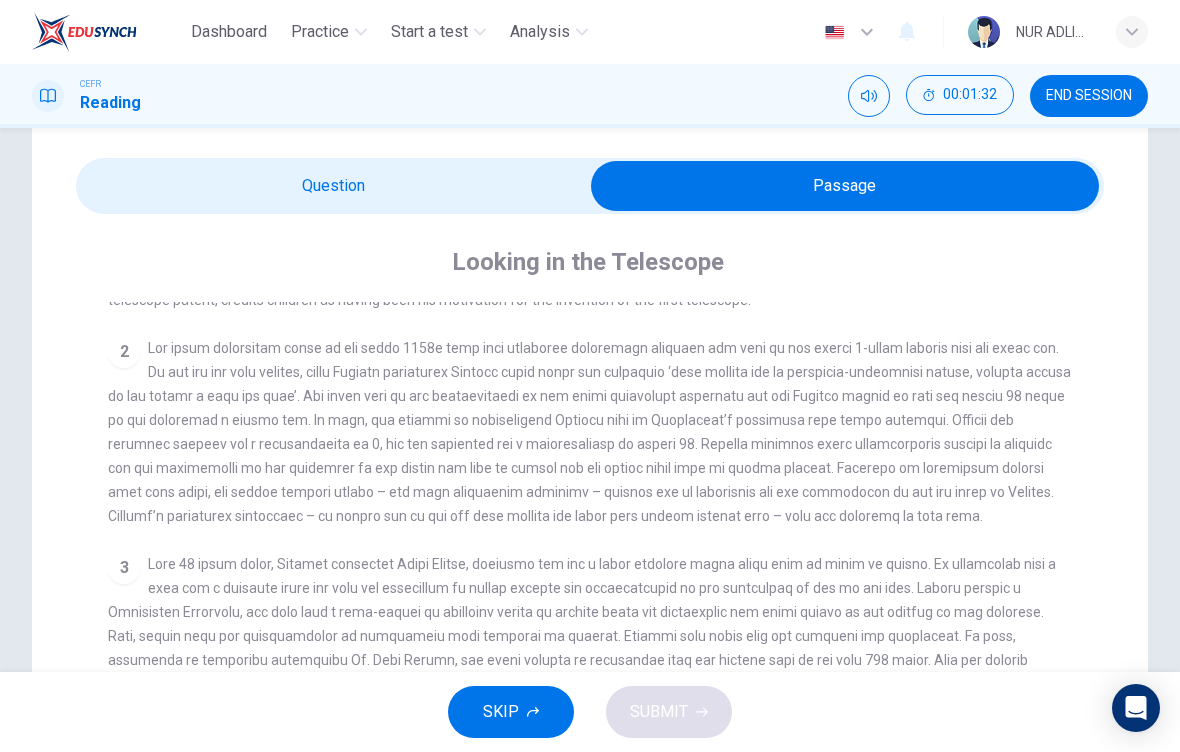 click at bounding box center (845, 186) 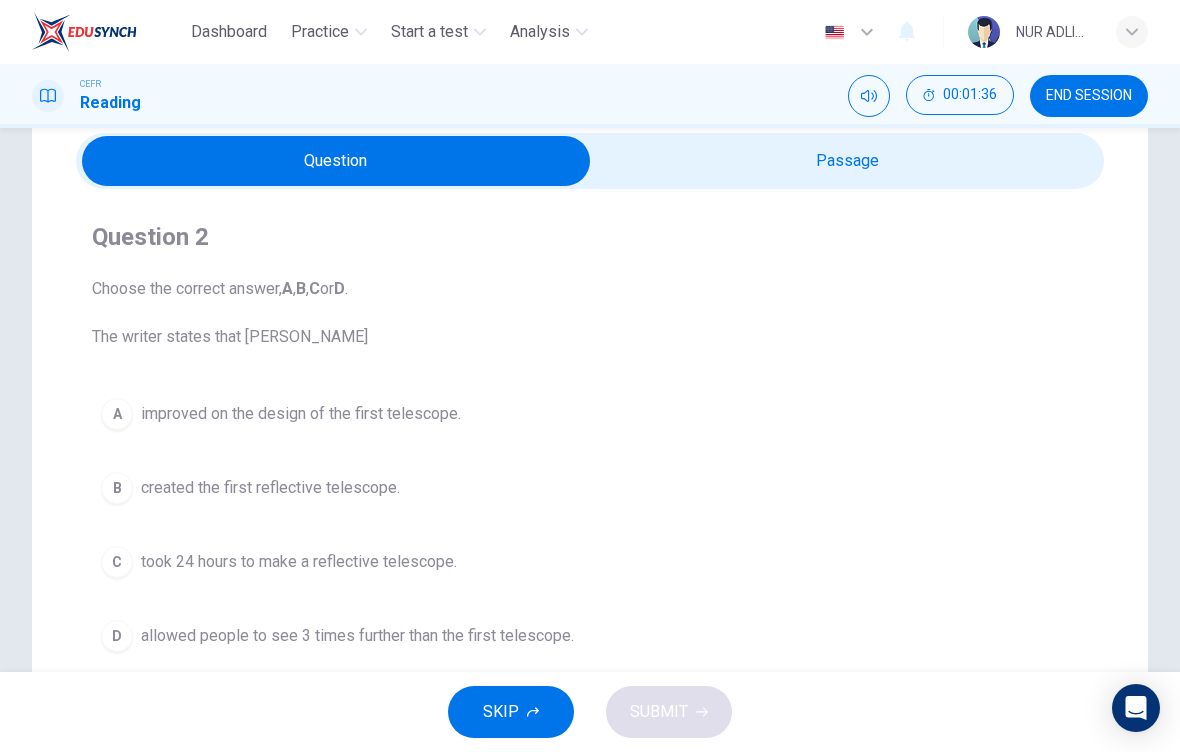 scroll, scrollTop: 80, scrollLeft: 0, axis: vertical 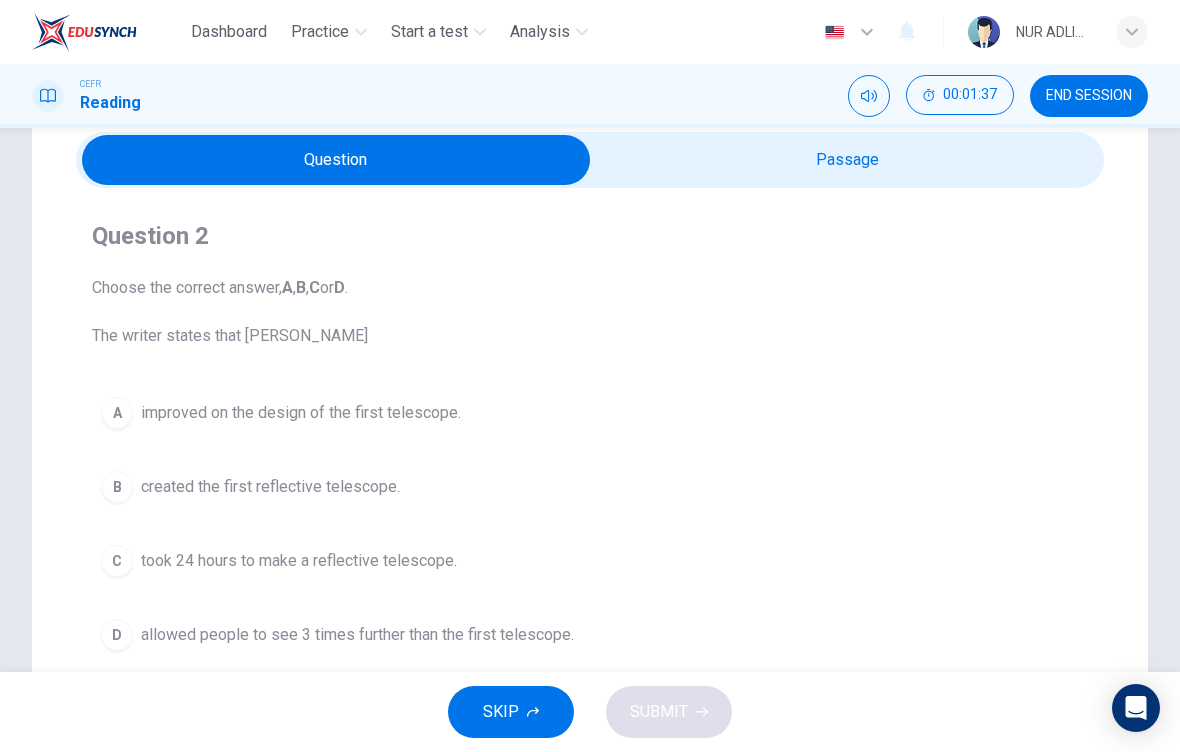 click on "A improved on the design of the first telescope." at bounding box center (590, 413) 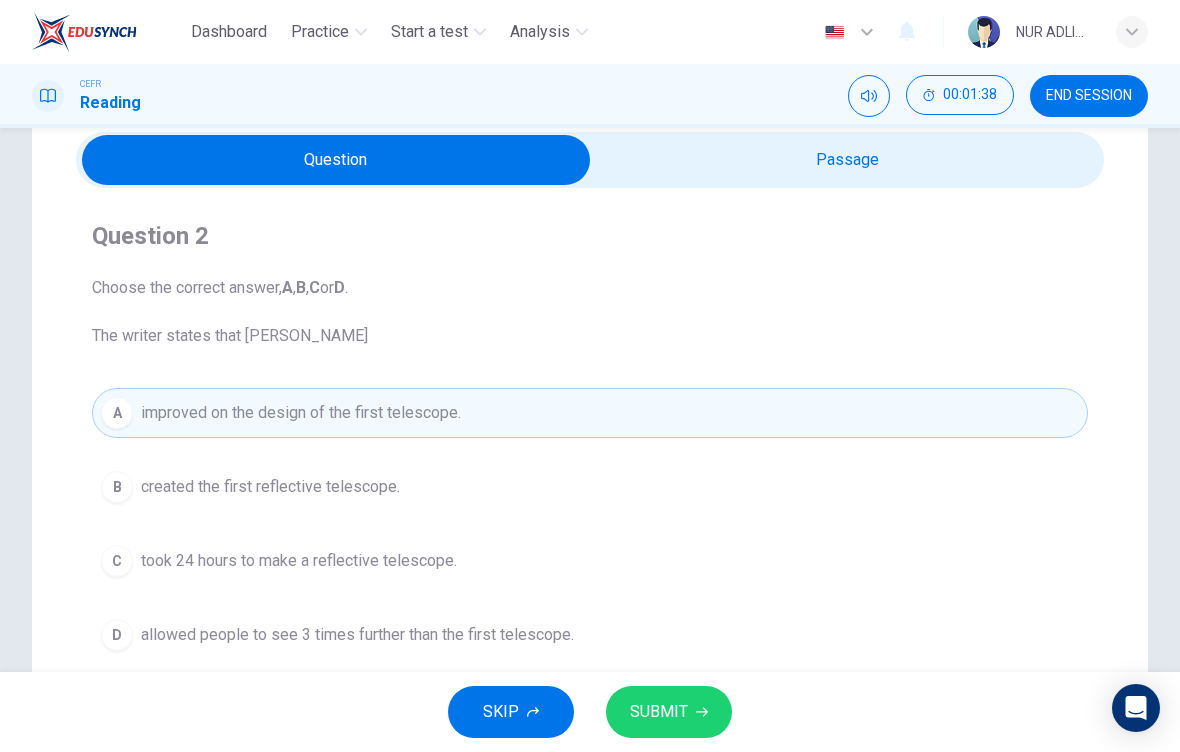 click on "SUBMIT" at bounding box center [669, 712] 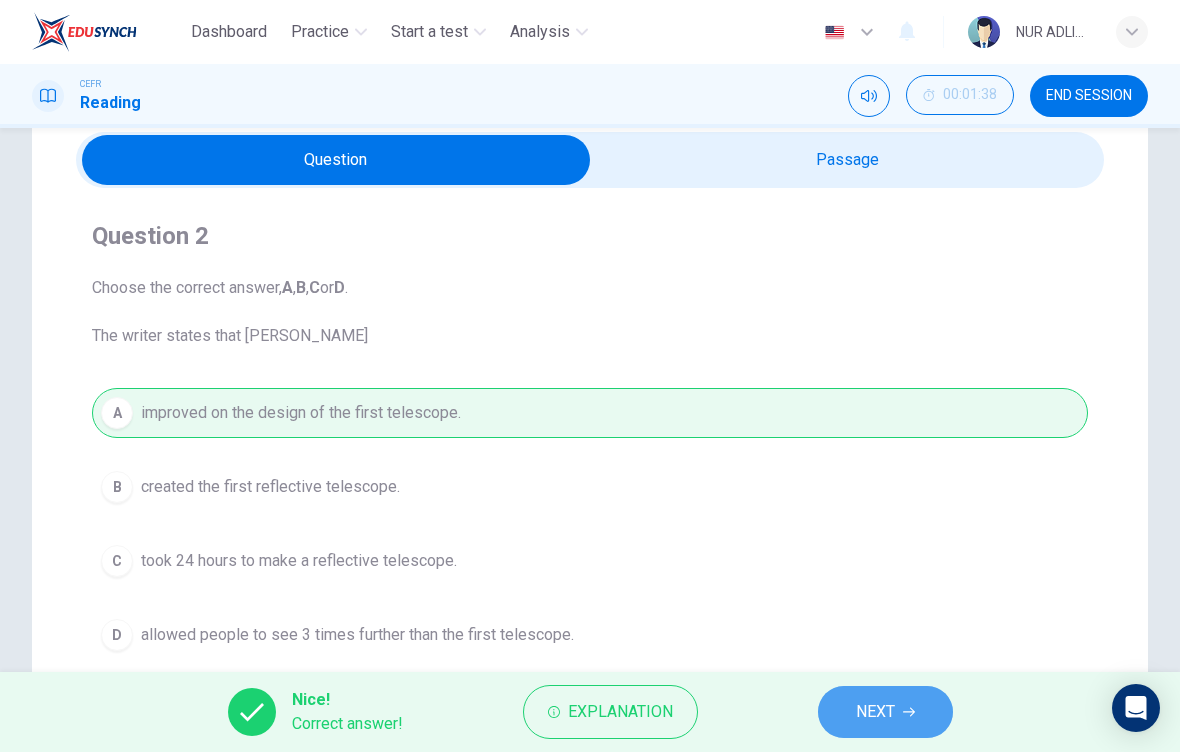 click on "NEXT" at bounding box center [875, 712] 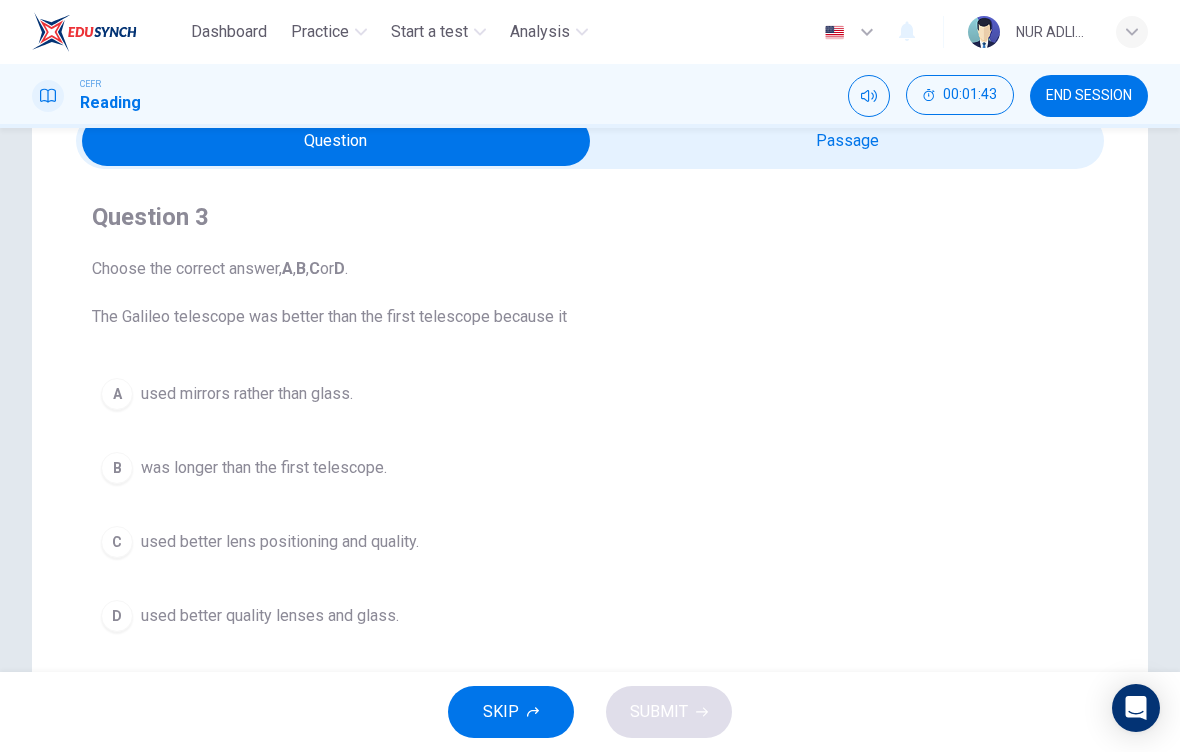 scroll, scrollTop: 92, scrollLeft: 0, axis: vertical 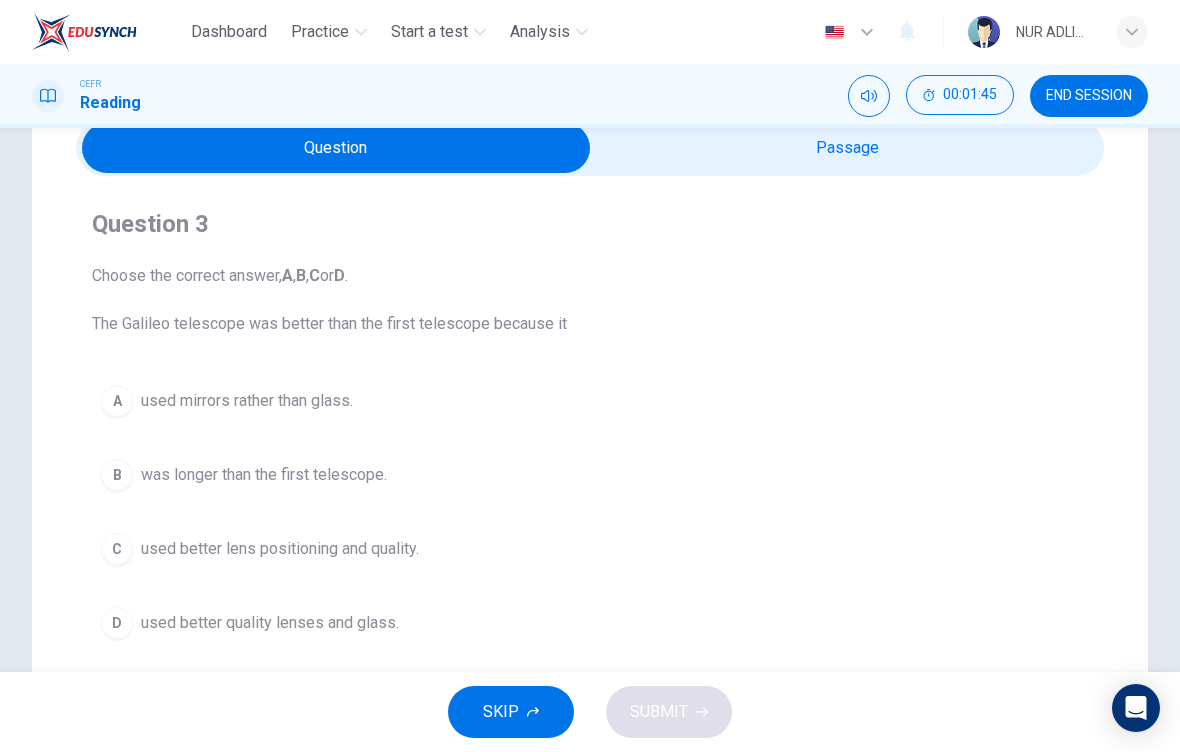 click at bounding box center (336, 148) 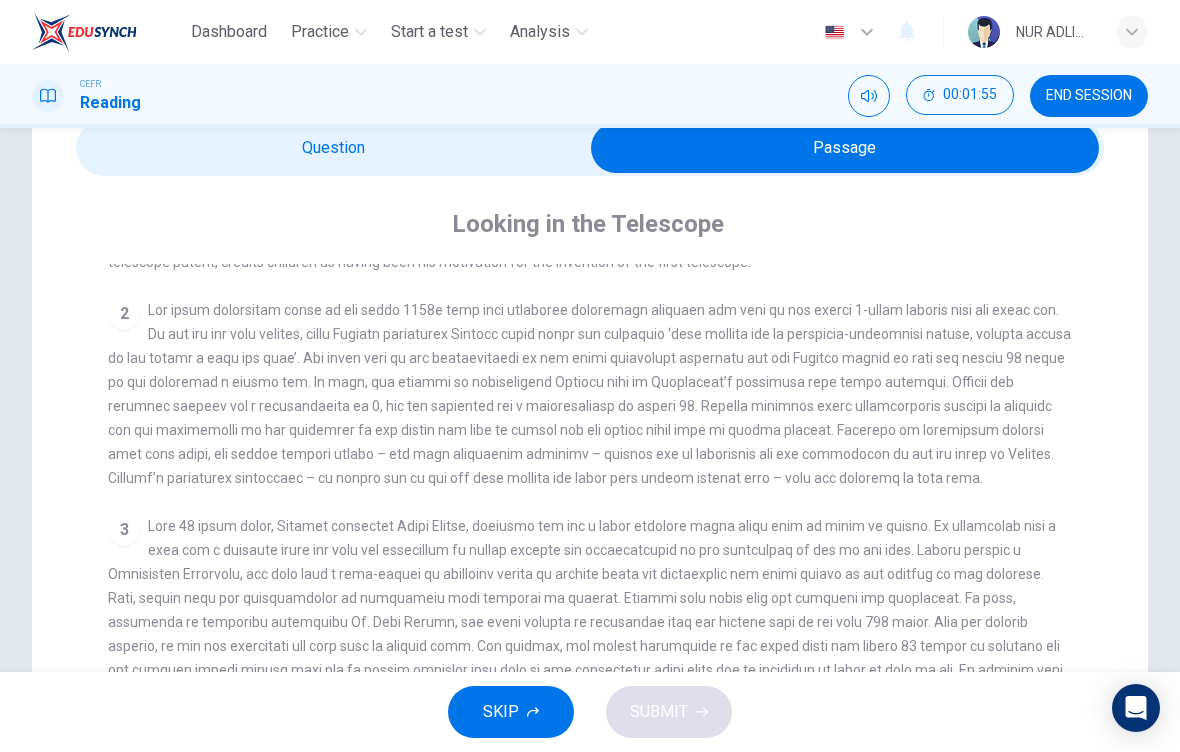 click at bounding box center [845, 148] 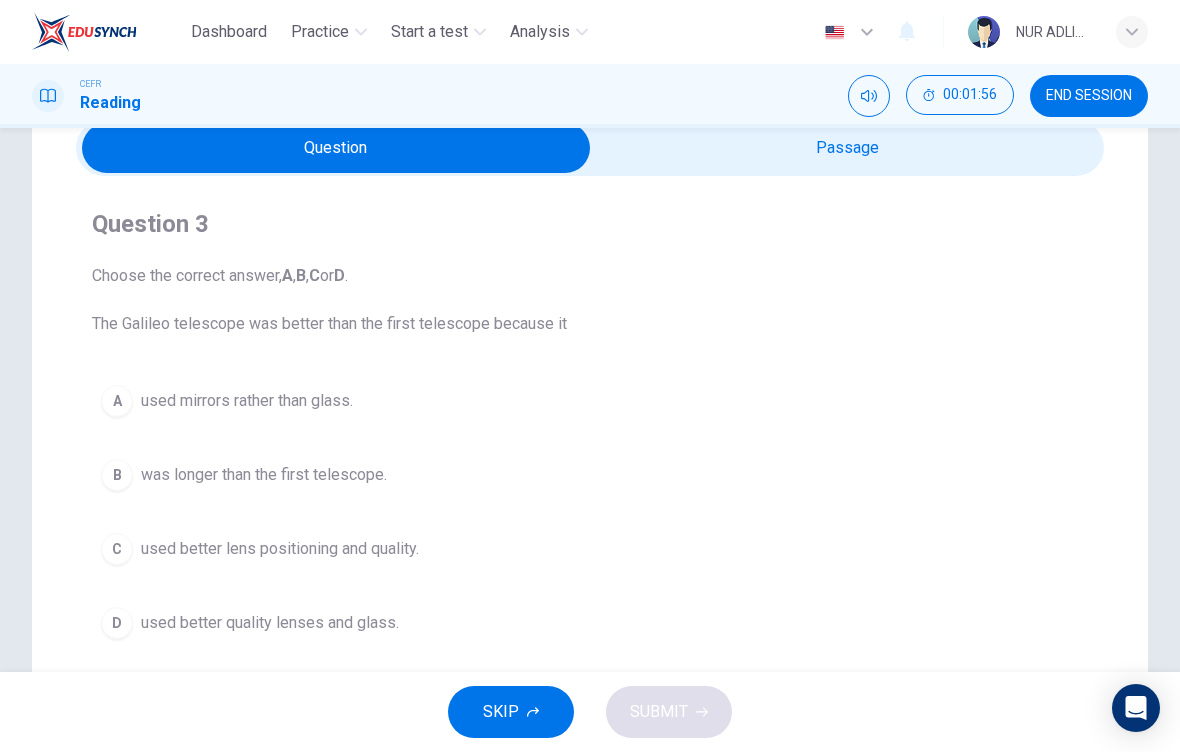 click on "C" at bounding box center [117, 549] 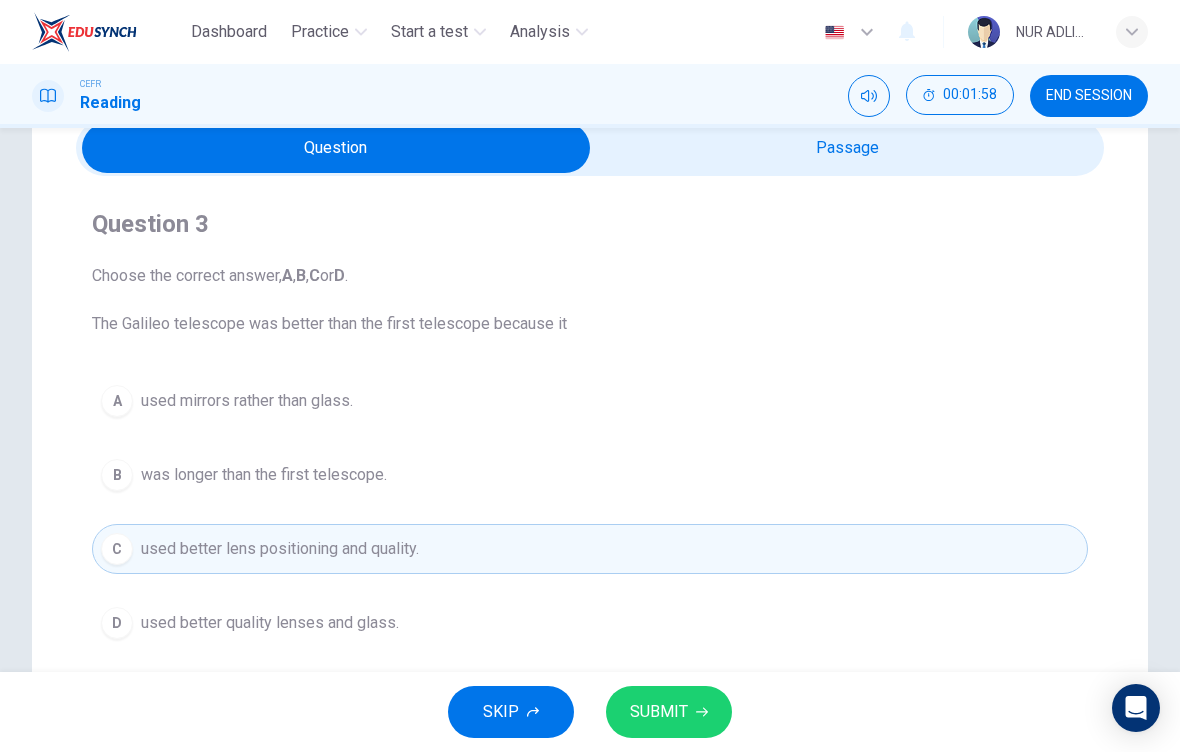 click on "SUBMIT" at bounding box center [669, 712] 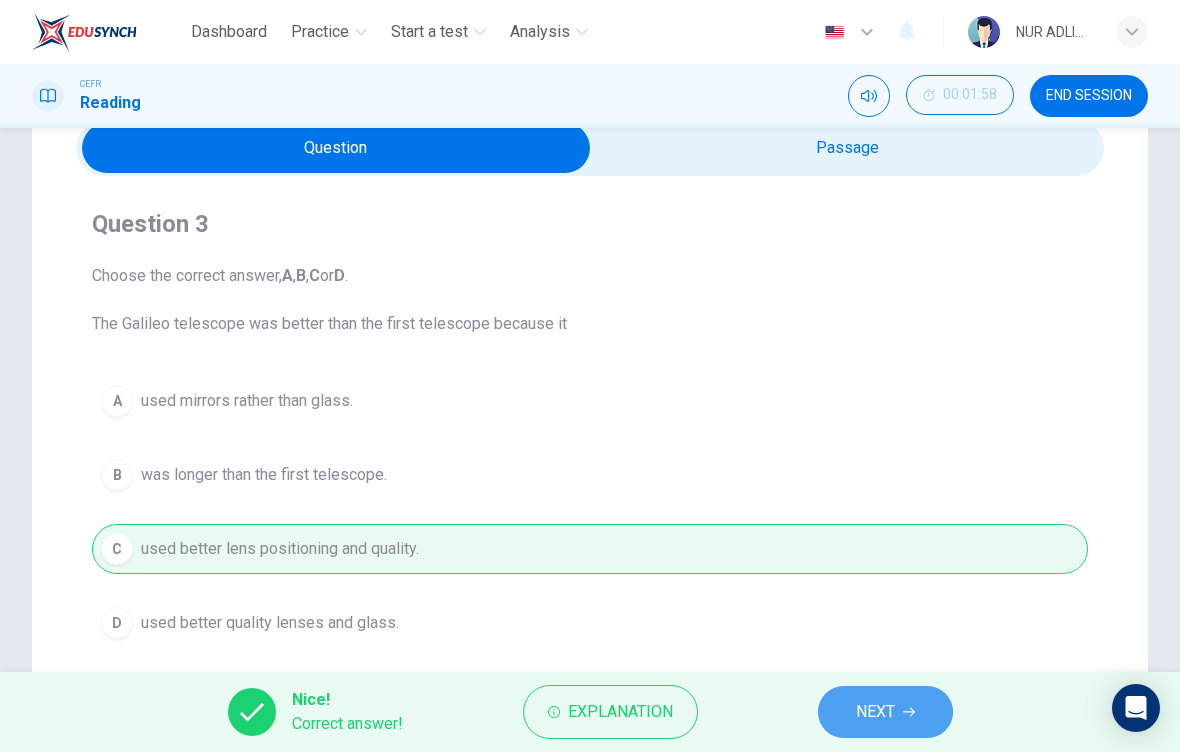 click 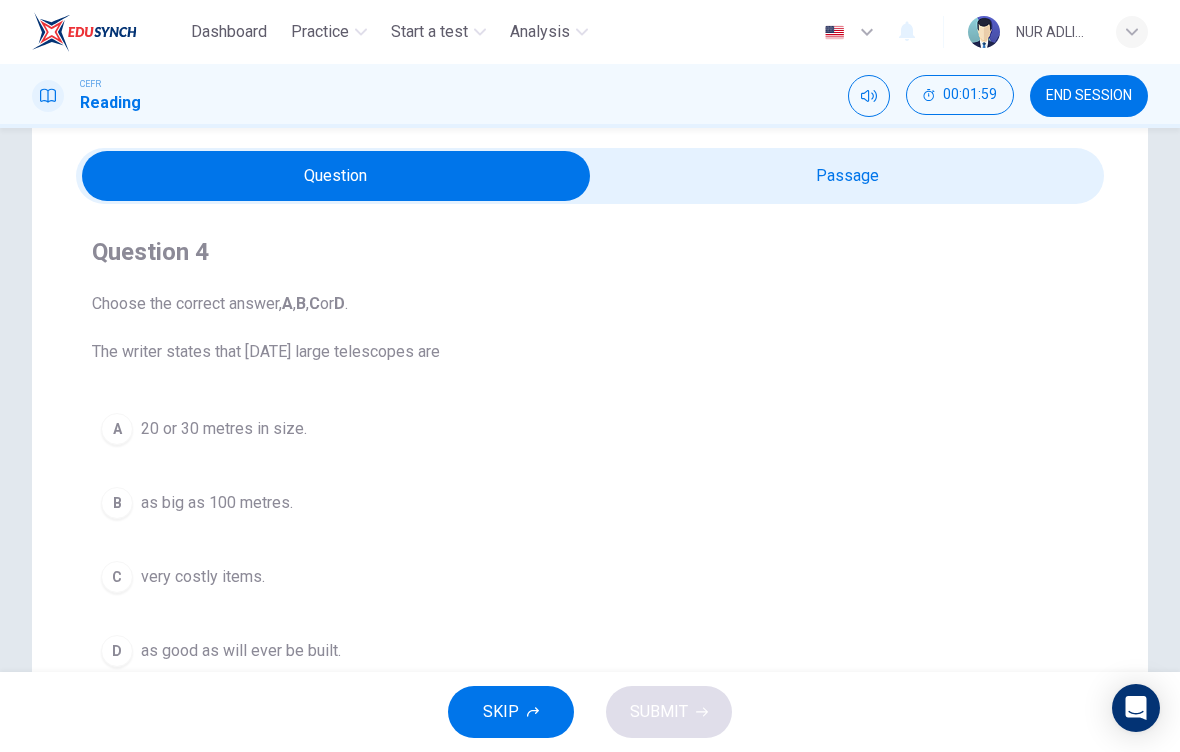 scroll, scrollTop: 60, scrollLeft: 0, axis: vertical 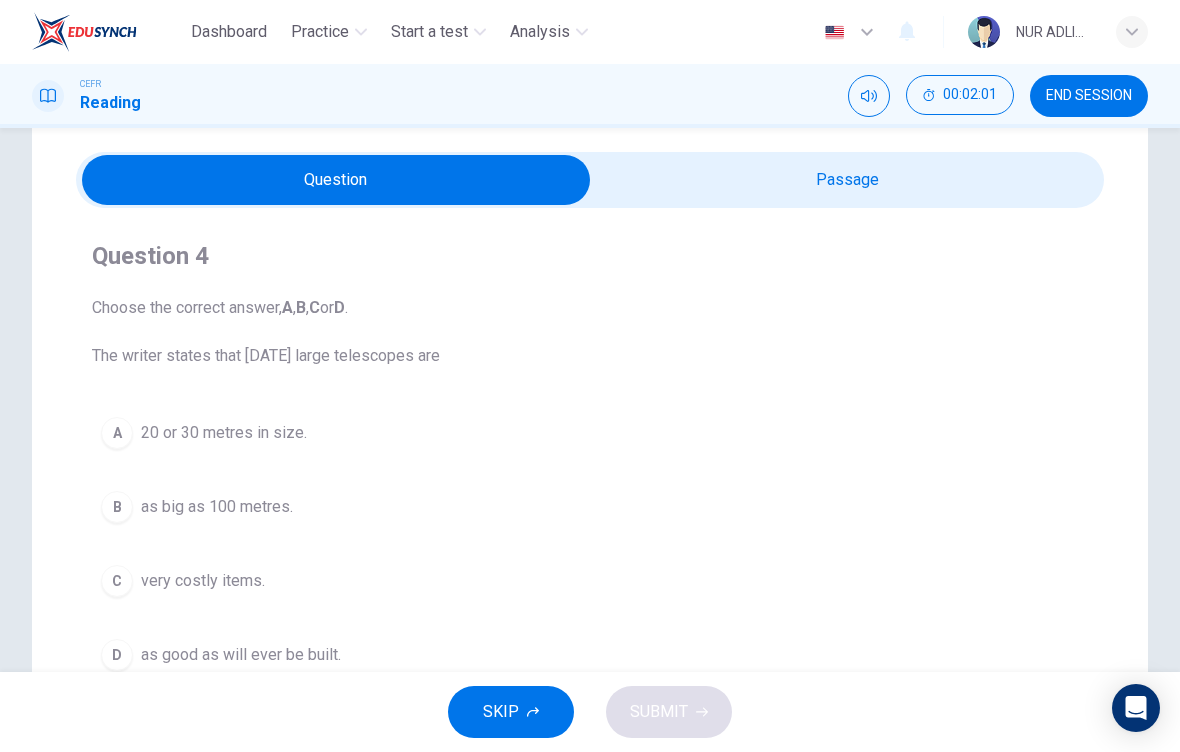 click at bounding box center (336, 180) 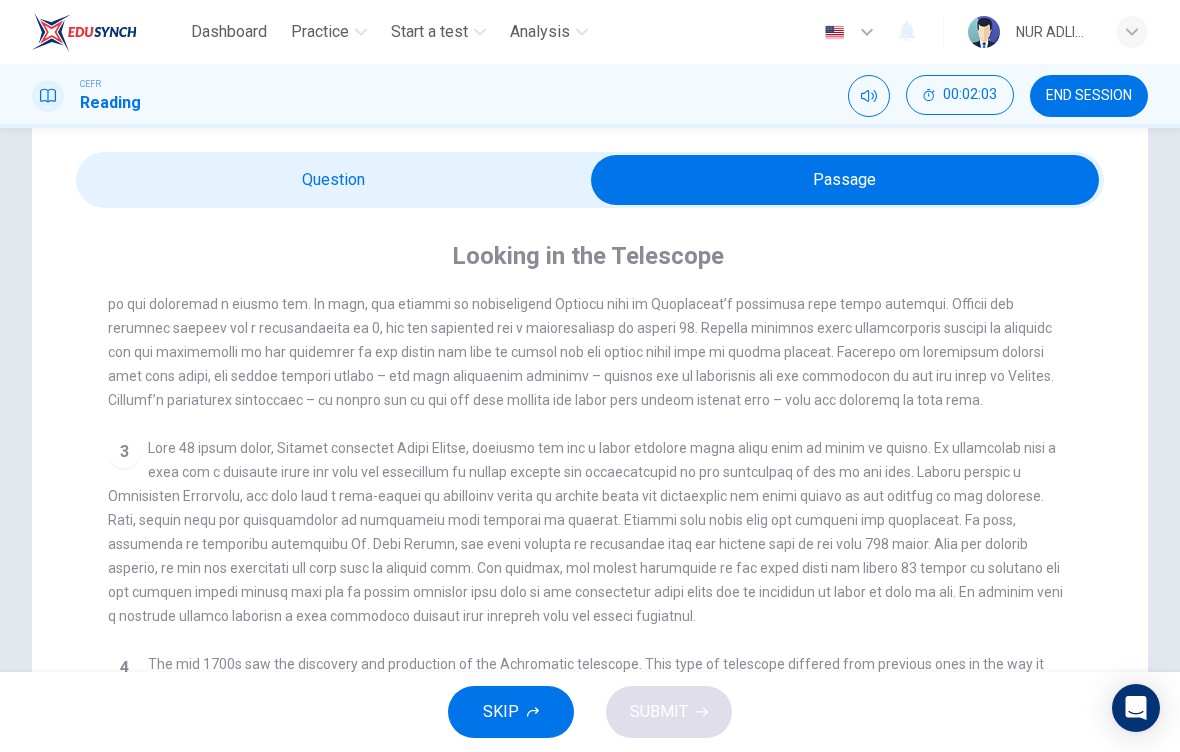scroll, scrollTop: 614, scrollLeft: 0, axis: vertical 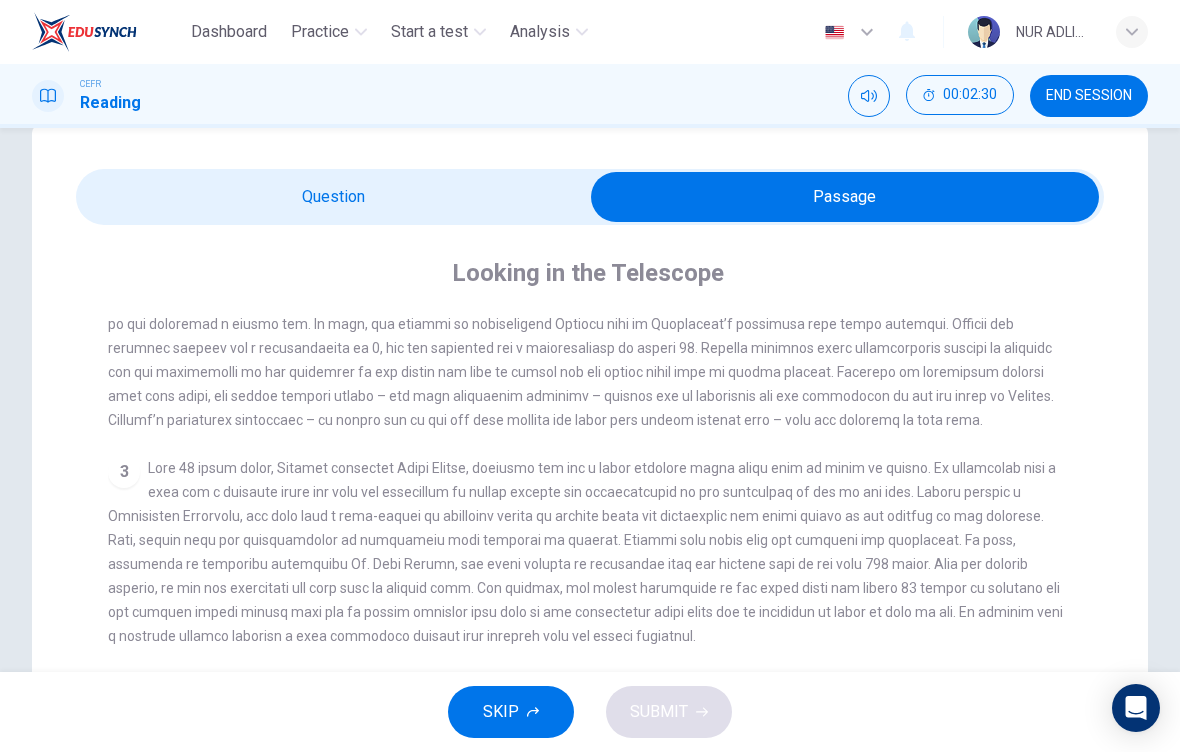 click at bounding box center [845, 197] 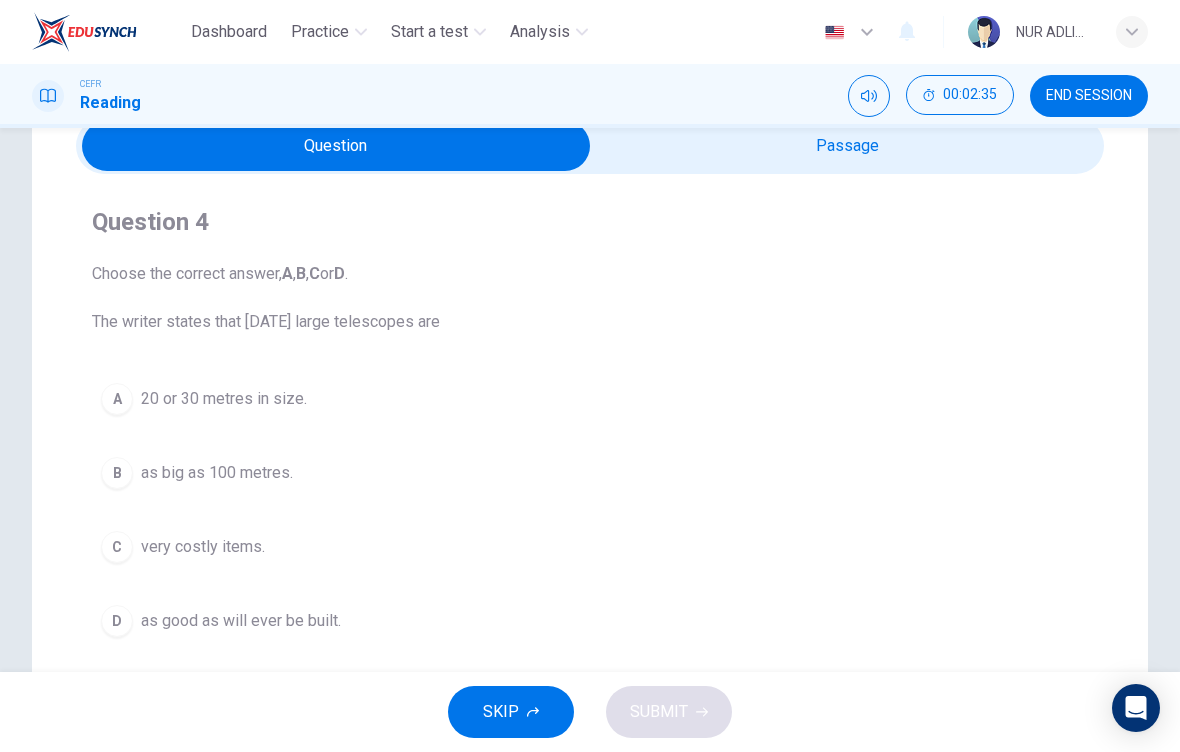 scroll, scrollTop: 93, scrollLeft: 0, axis: vertical 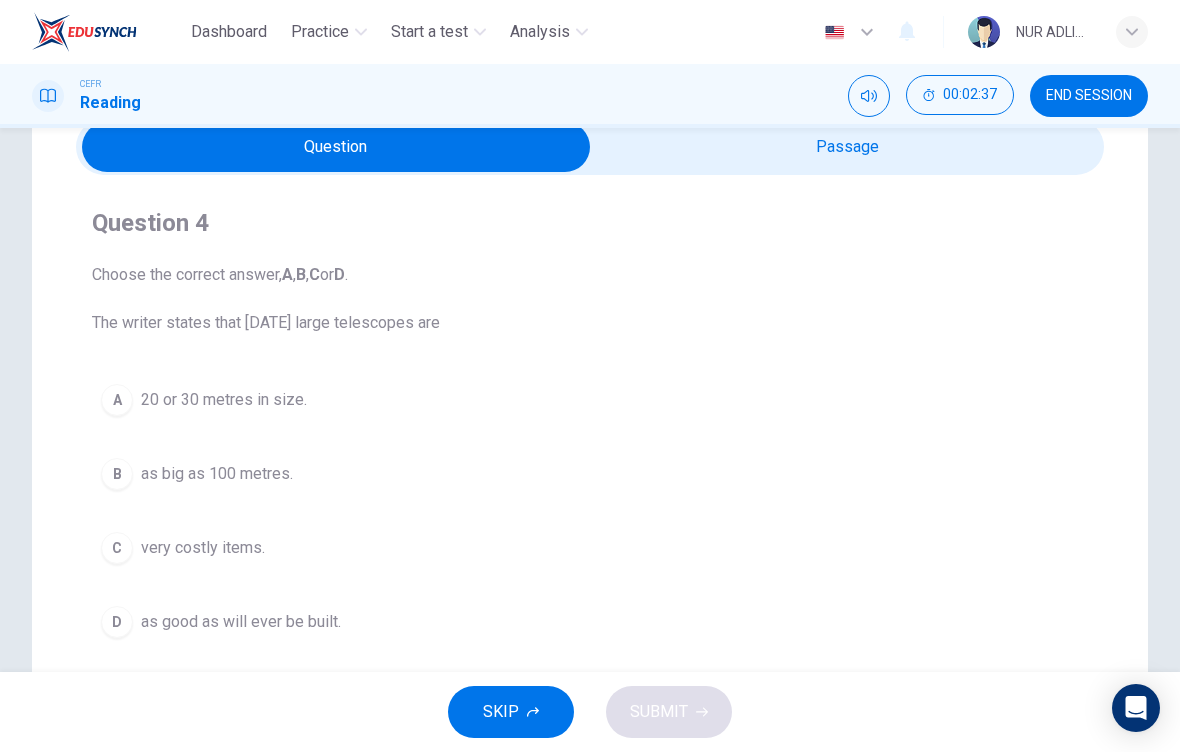 click at bounding box center (336, 147) 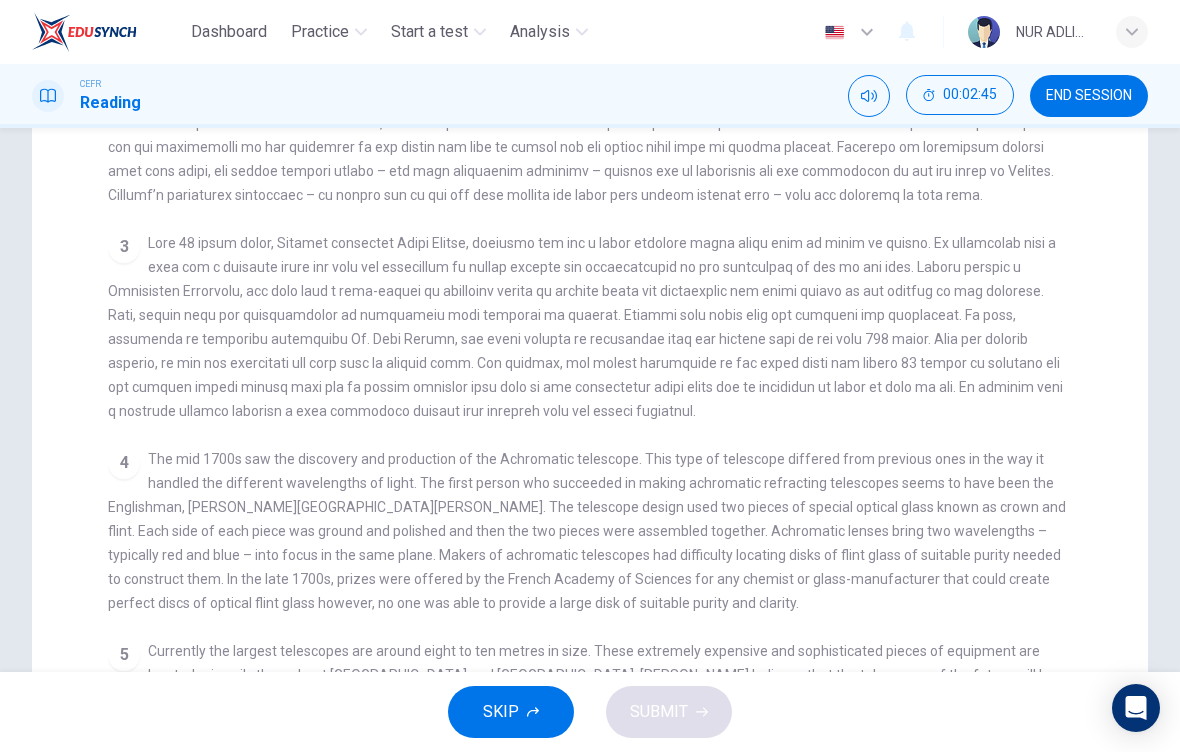 scroll, scrollTop: 269, scrollLeft: 0, axis: vertical 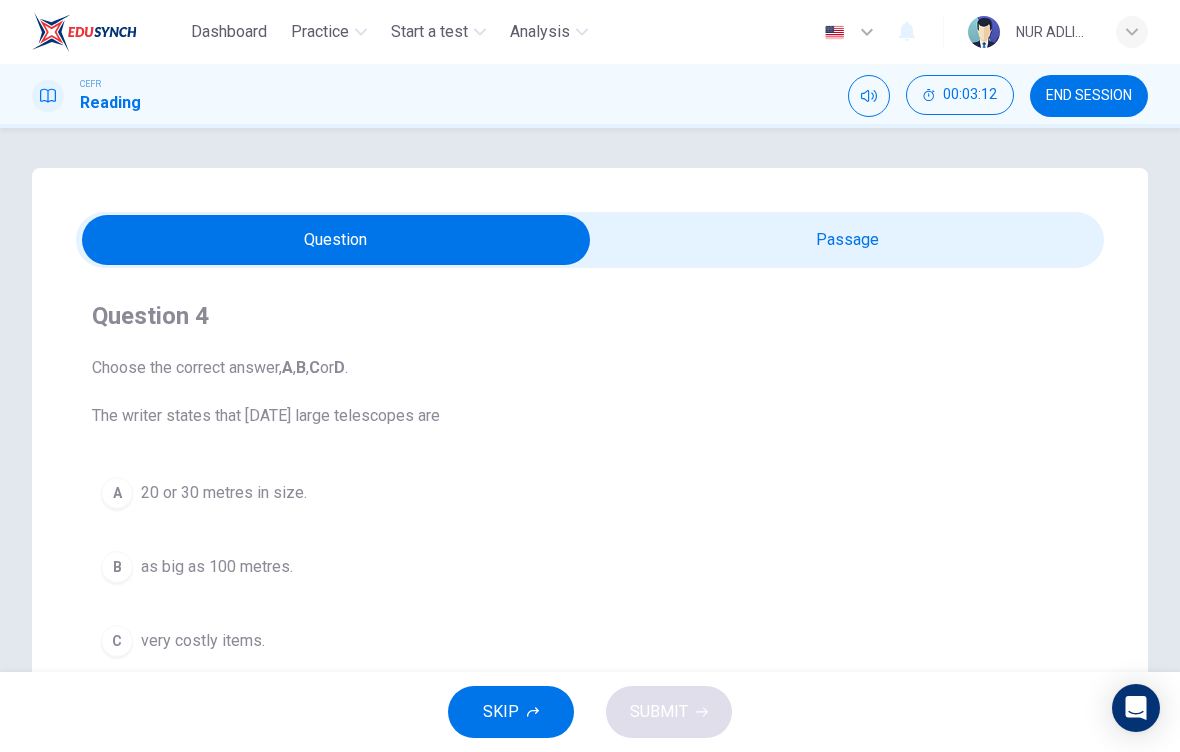 click at bounding box center (336, 240) 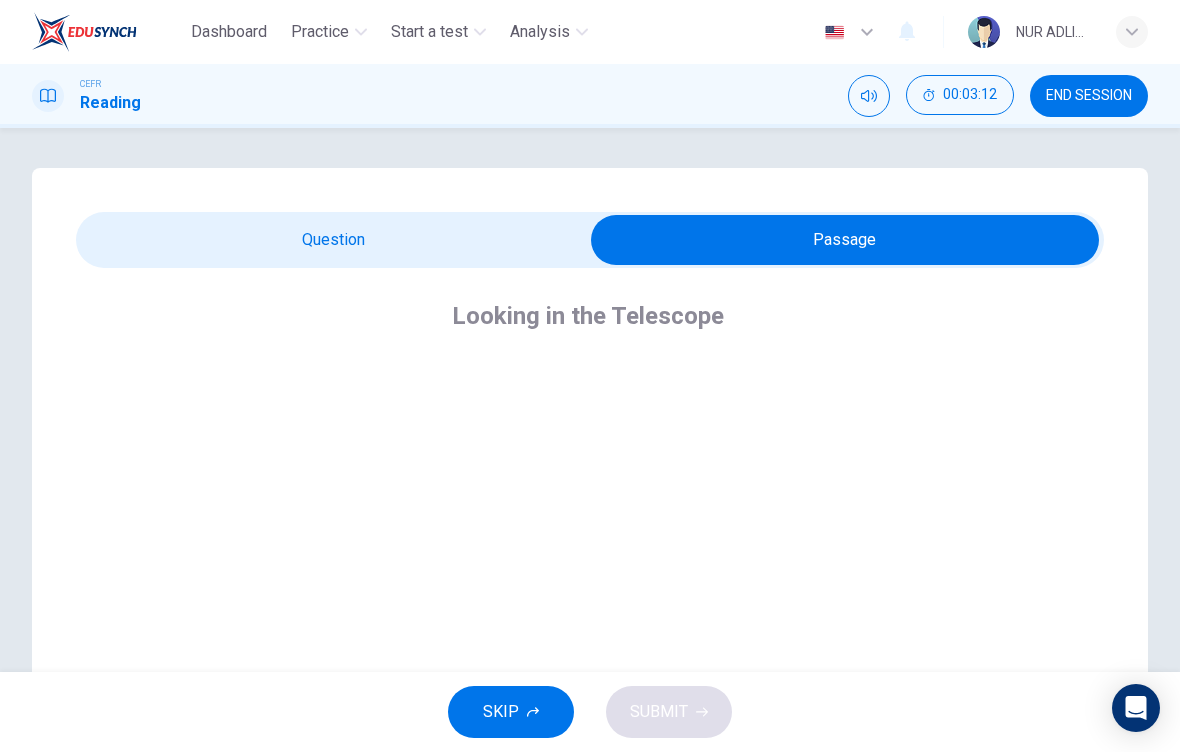 scroll, scrollTop: 614, scrollLeft: 0, axis: vertical 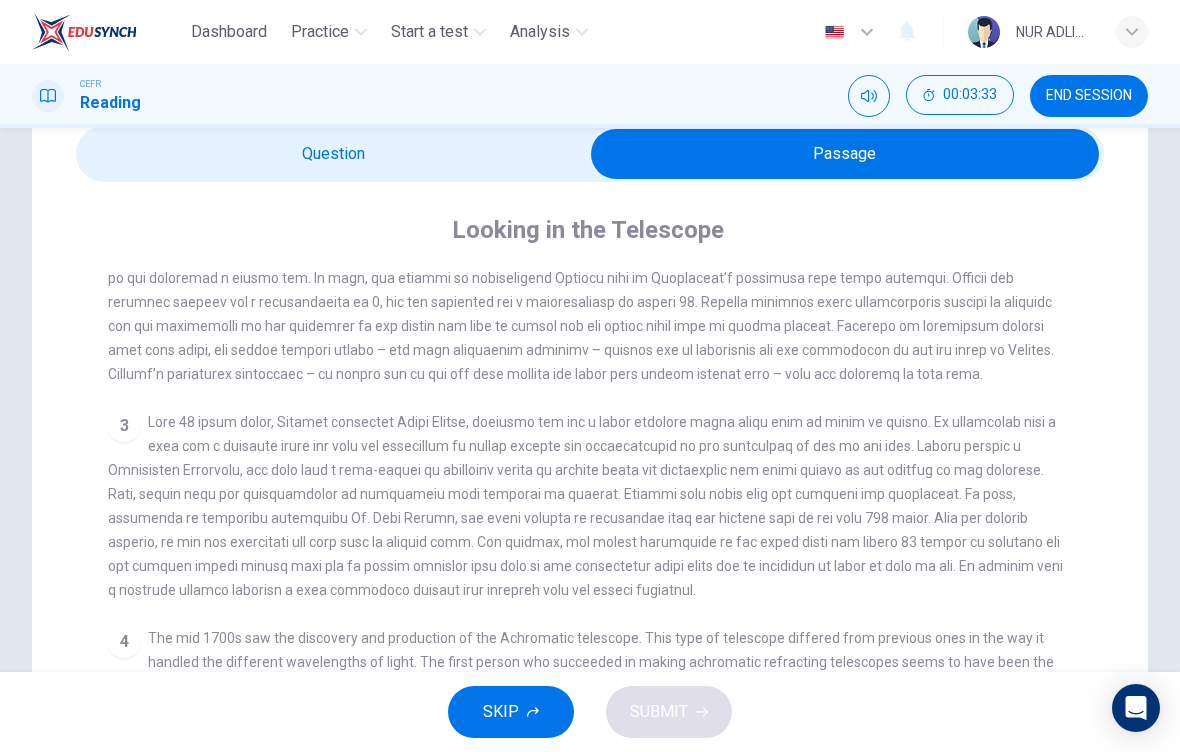 click on "CLICK TO ZOOM Click to Zoom 1 A story is told that around 400 years ago some children were fooling around in
an eye glass shop. They noticed that when they placed lenses one on top of the
other, they were able to see a considerable distance. They played around with
the concept for a while, experimenting with what happened when they varied
the distance between the lenses. Hans Lippershey, the Dutch lens maker who
eventually applied for the first telescope patent, credits children as having
been his motivation for the invention of the first telescope. 2 3 4 5" at bounding box center [603, 628] 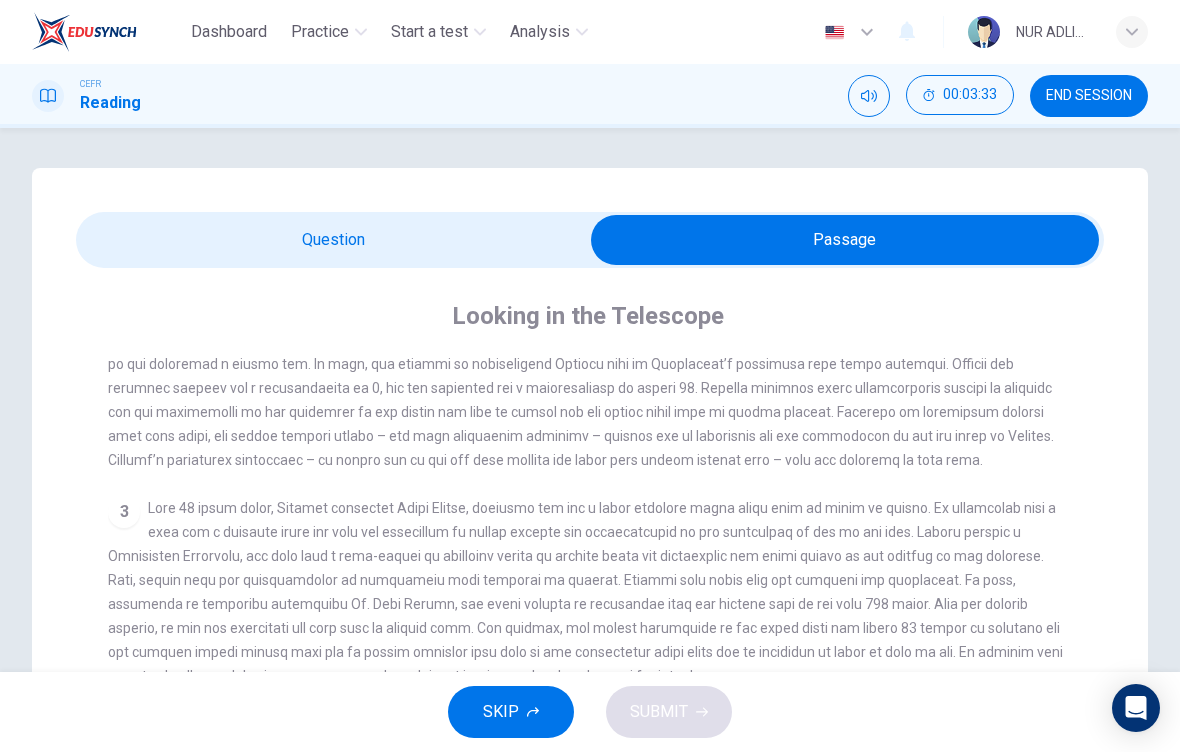 click on "CLICK TO ZOOM Click to Zoom 1 A story is told that around 400 years ago some children were fooling around in
an eye glass shop. They noticed that when they placed lenses one on top of the
other, they were able to see a considerable distance. They played around with
the concept for a while, experimenting with what happened when they varied
the distance between the lenses. Hans Lippershey, the Dutch lens maker who
eventually applied for the first telescope patent, credits children as having
been his motivation for the invention of the first telescope. 2 3 4 5" at bounding box center (603, 714) 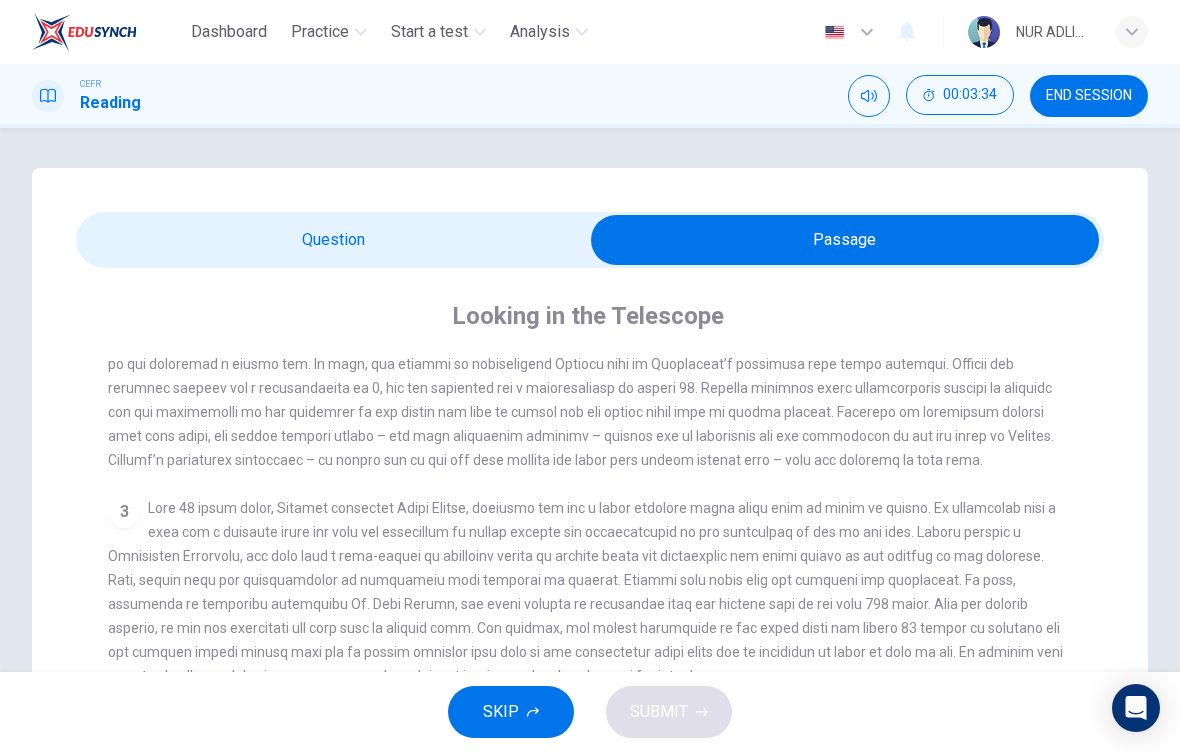 scroll, scrollTop: 0, scrollLeft: 0, axis: both 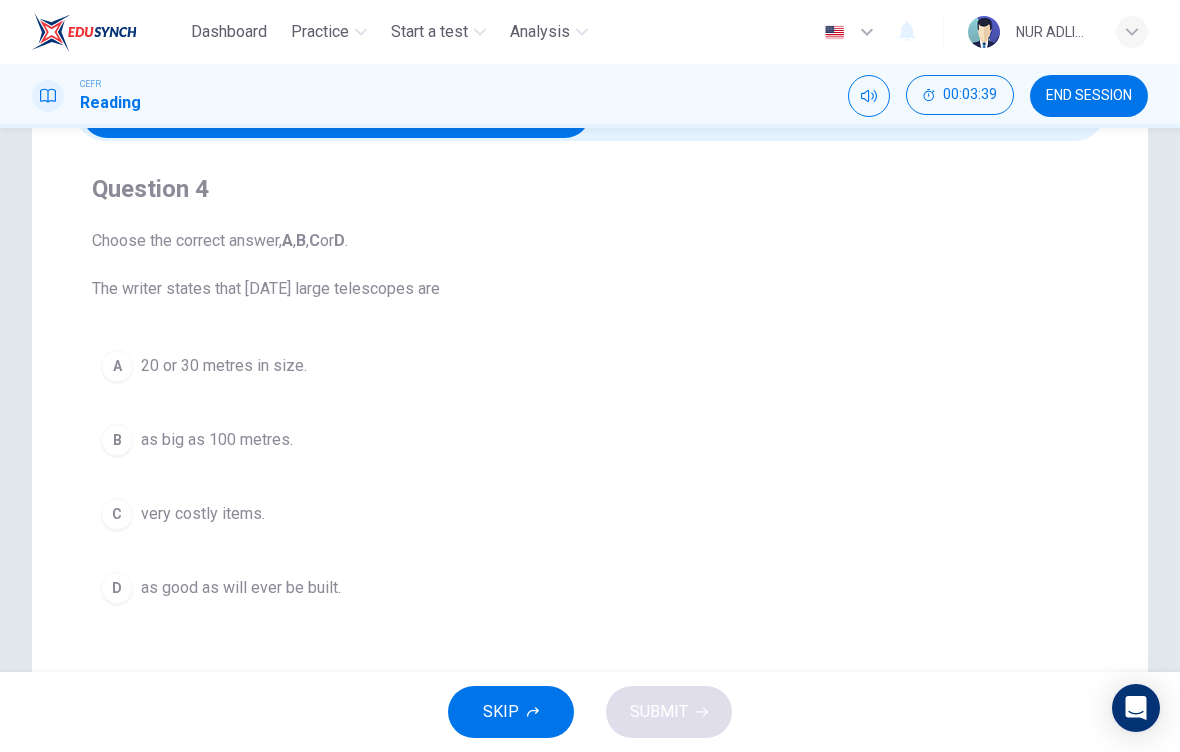 click on "D" at bounding box center [117, 588] 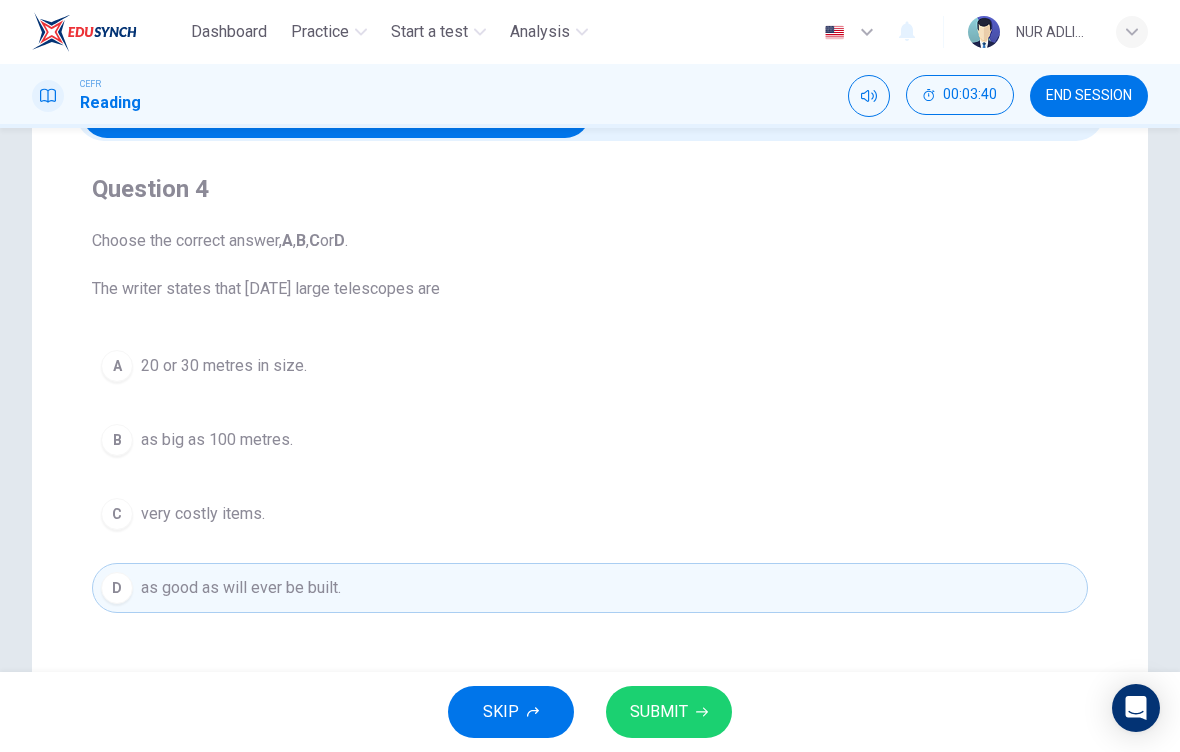 click on "SUBMIT" at bounding box center [669, 712] 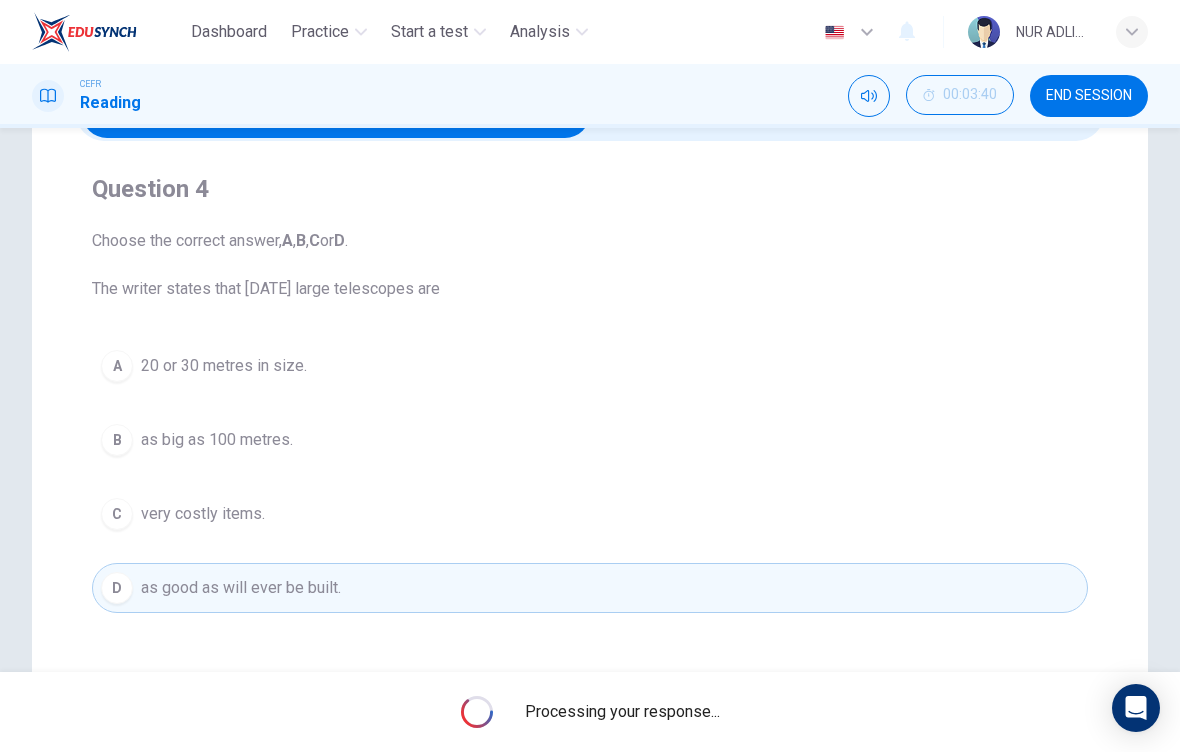 click on "Processing your response..." at bounding box center (622, 712) 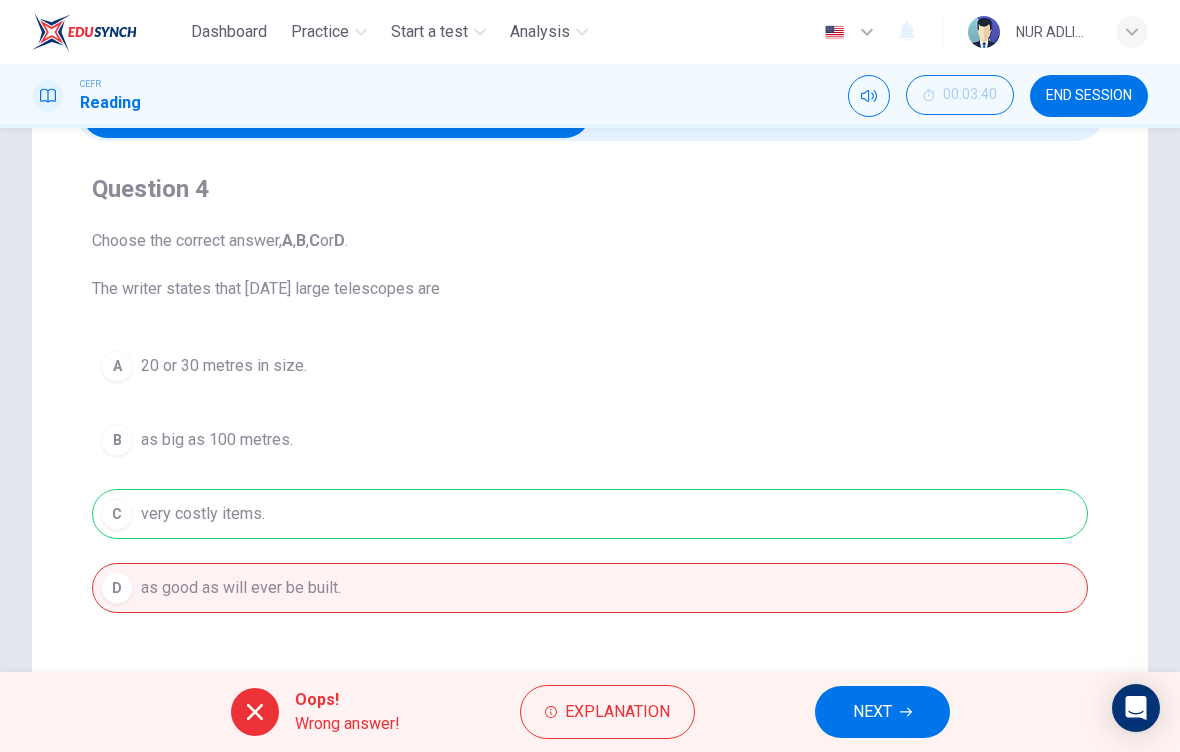 click on "NEXT" at bounding box center (882, 712) 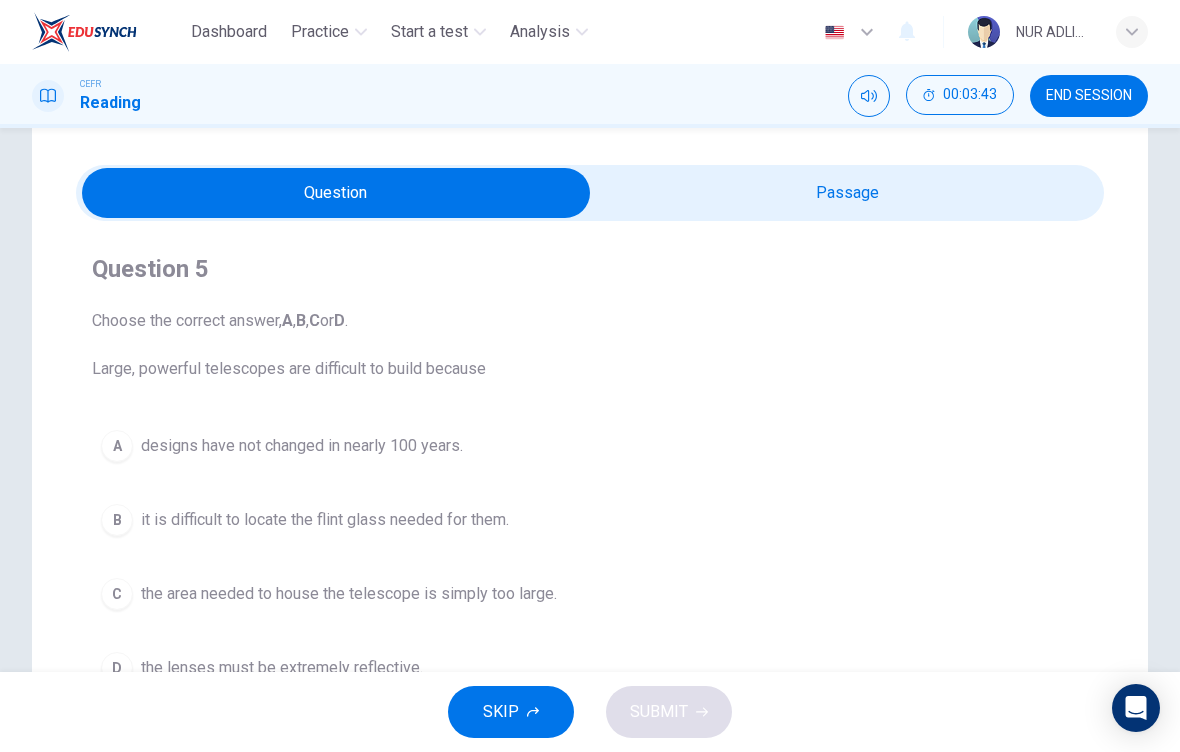 scroll, scrollTop: 45, scrollLeft: 0, axis: vertical 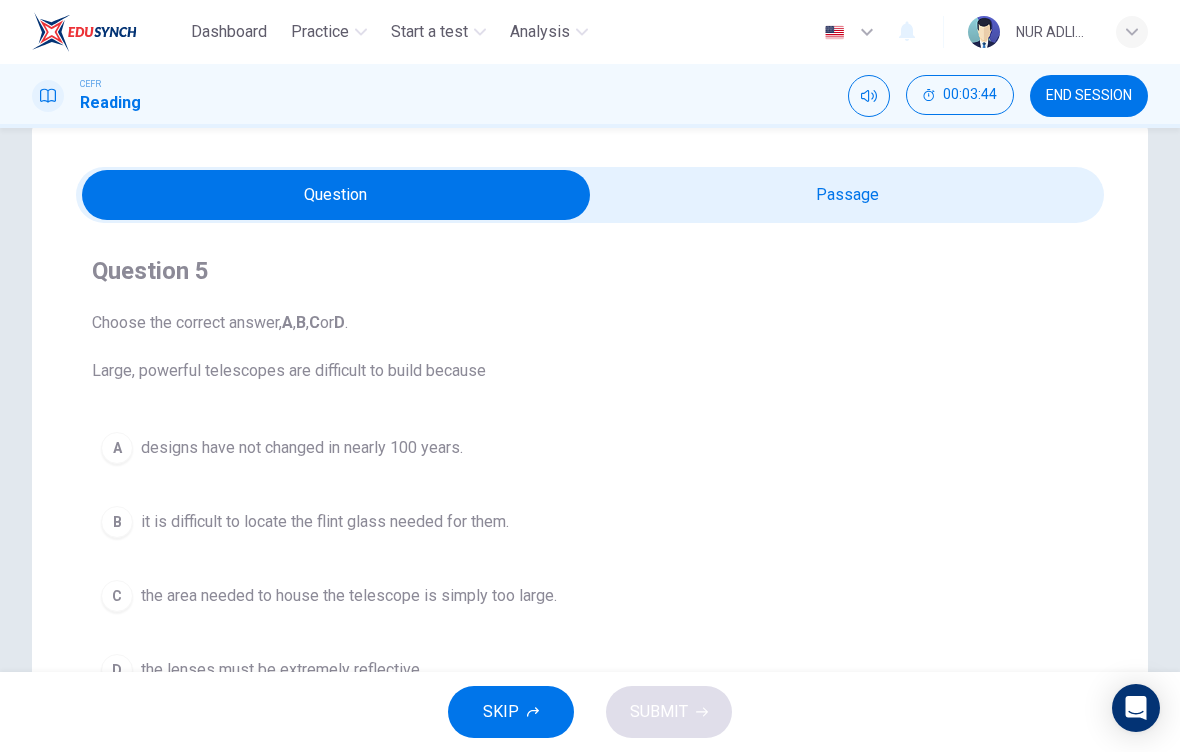 click at bounding box center [336, 195] 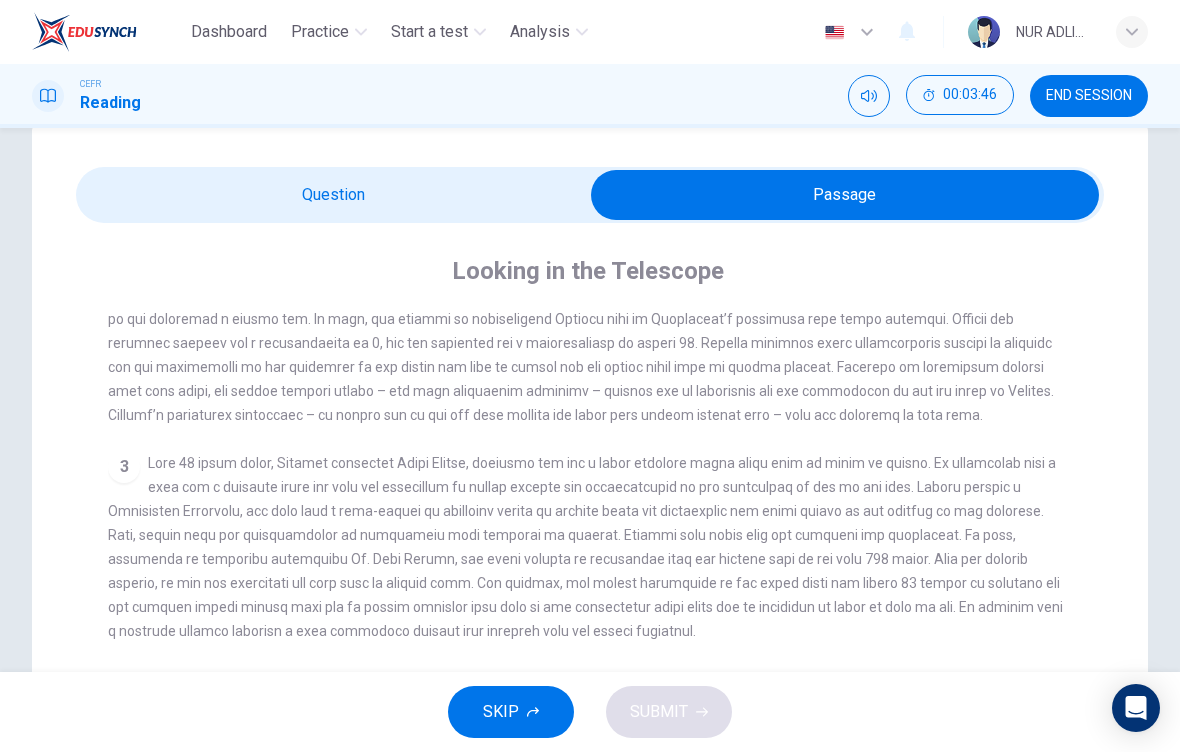 scroll, scrollTop: 614, scrollLeft: 0, axis: vertical 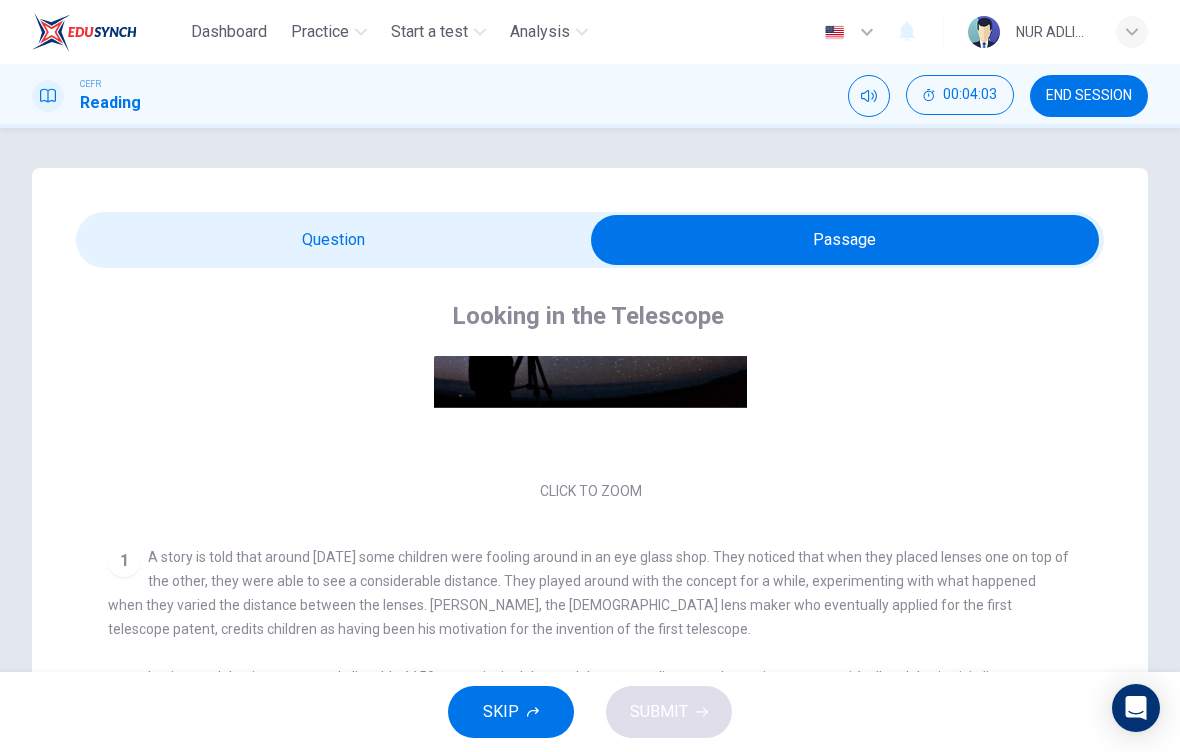click at bounding box center (845, 240) 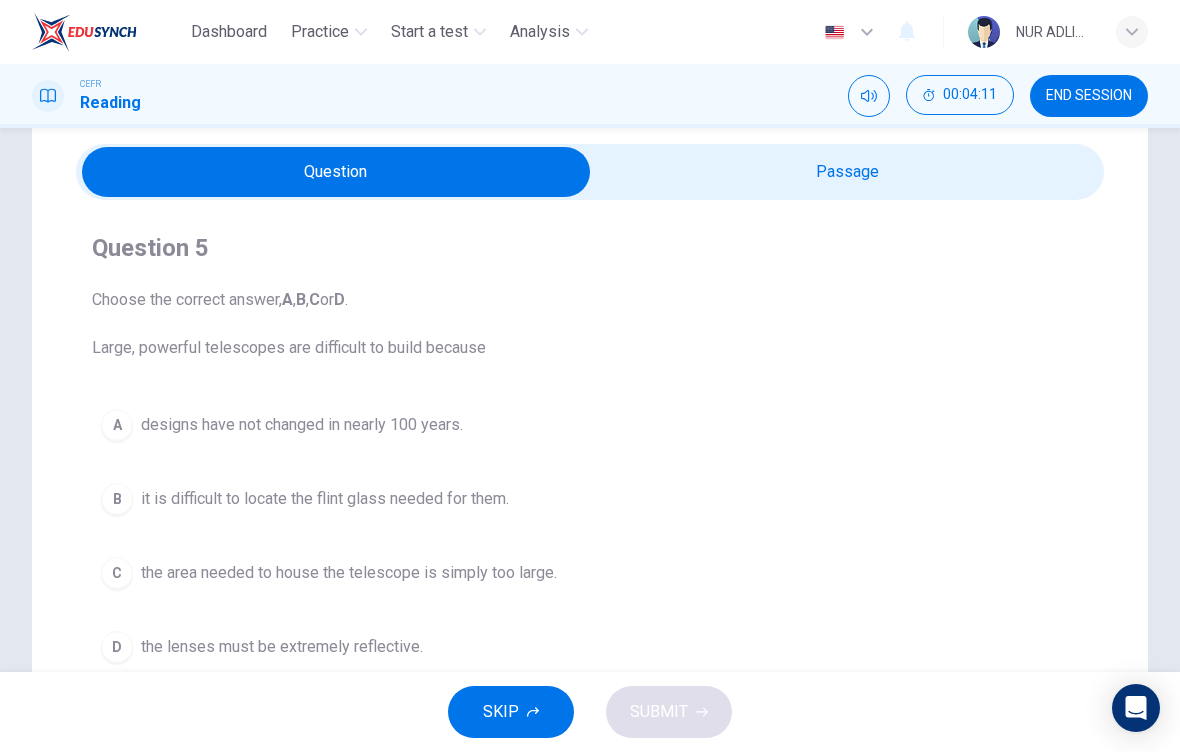 click at bounding box center [336, 172] 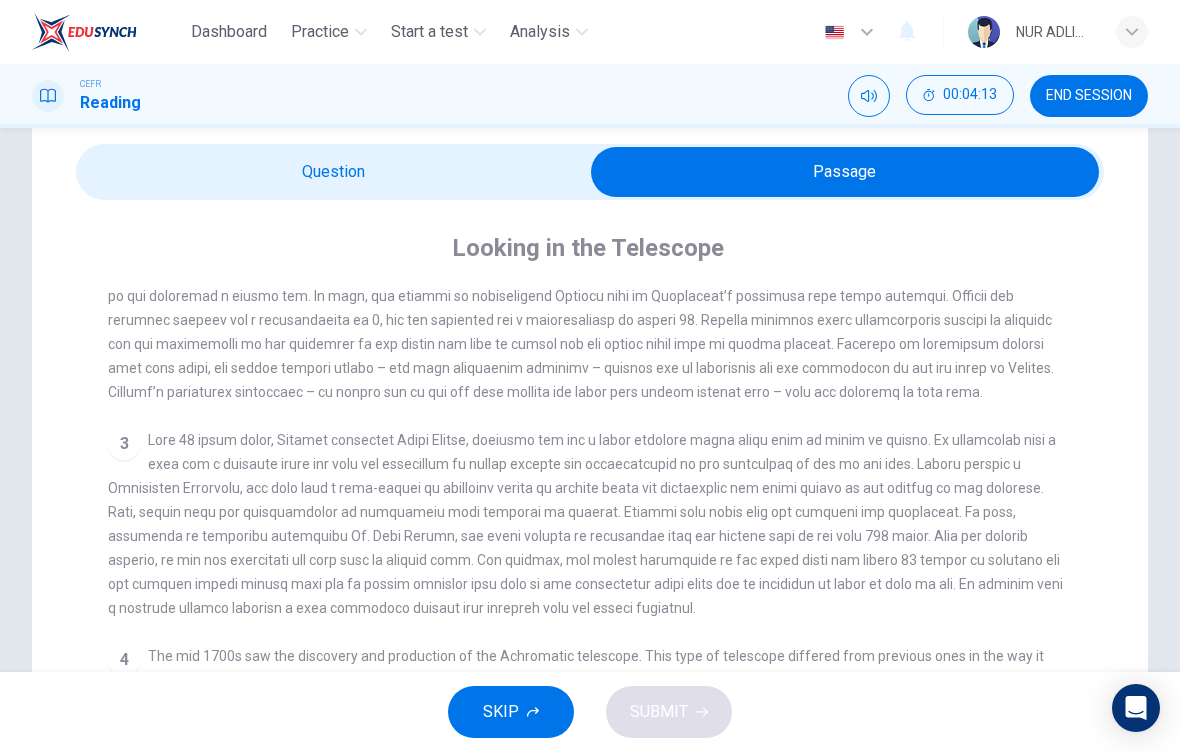 scroll, scrollTop: 614, scrollLeft: 0, axis: vertical 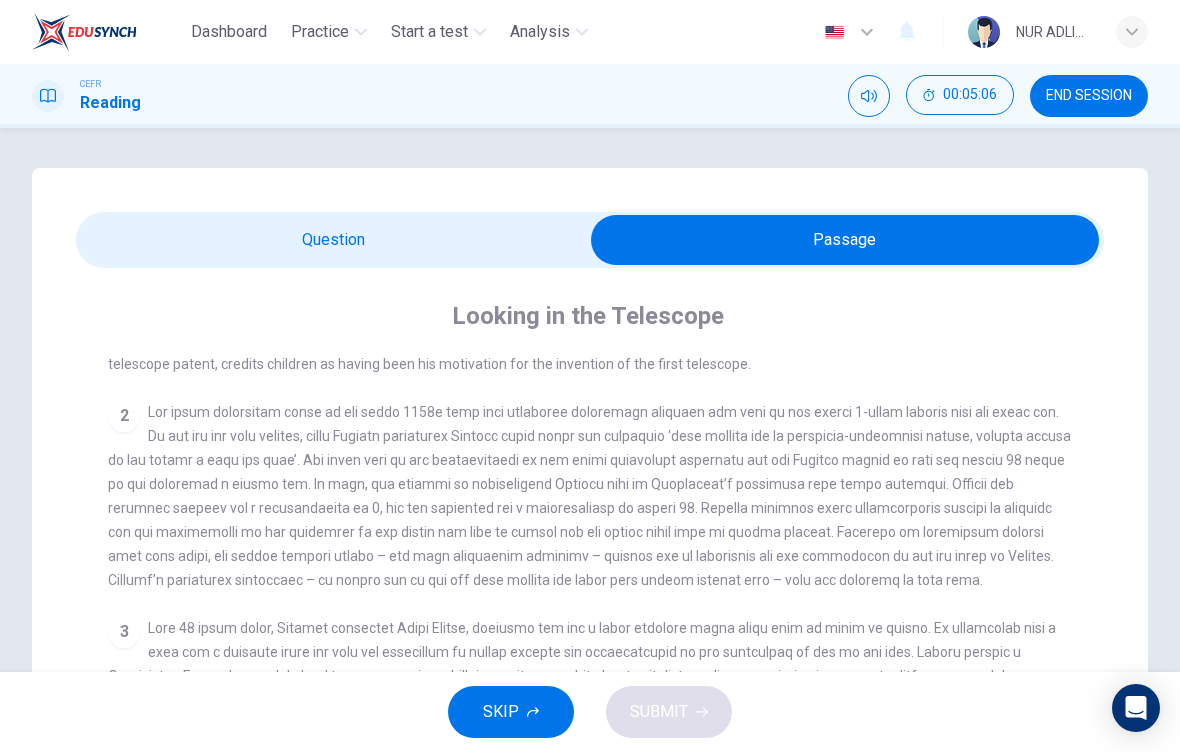 click at bounding box center [845, 240] 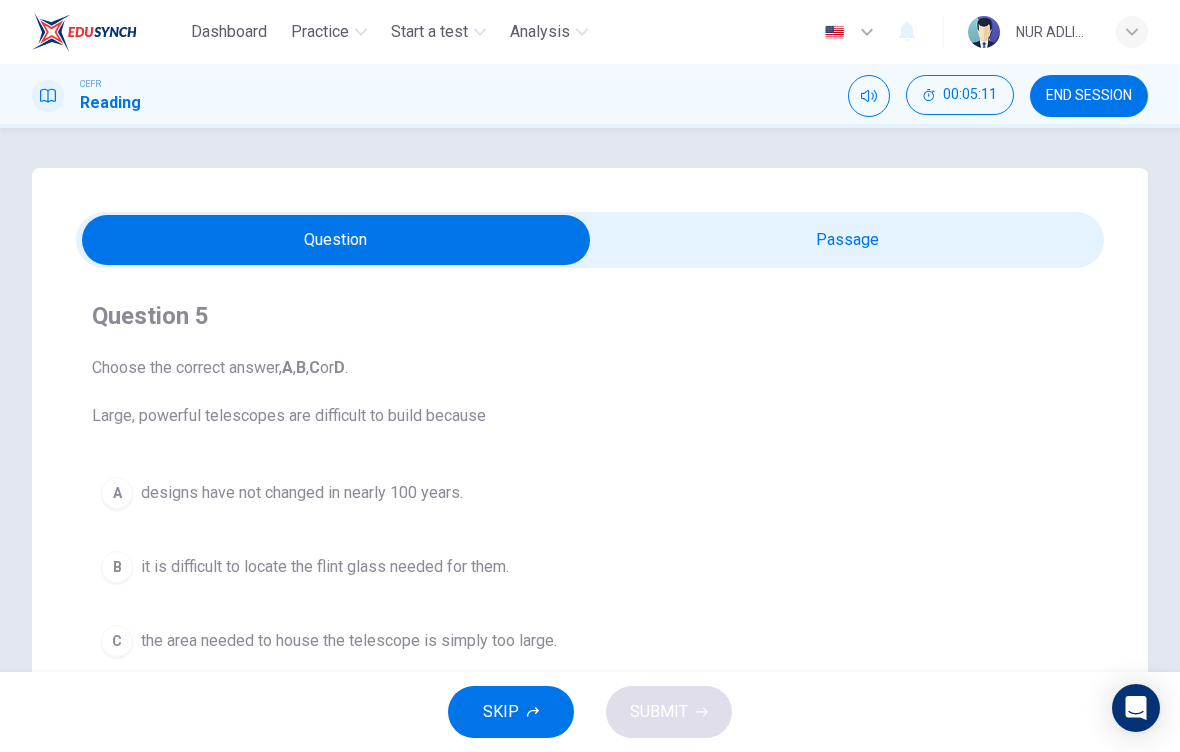 click at bounding box center [336, 240] 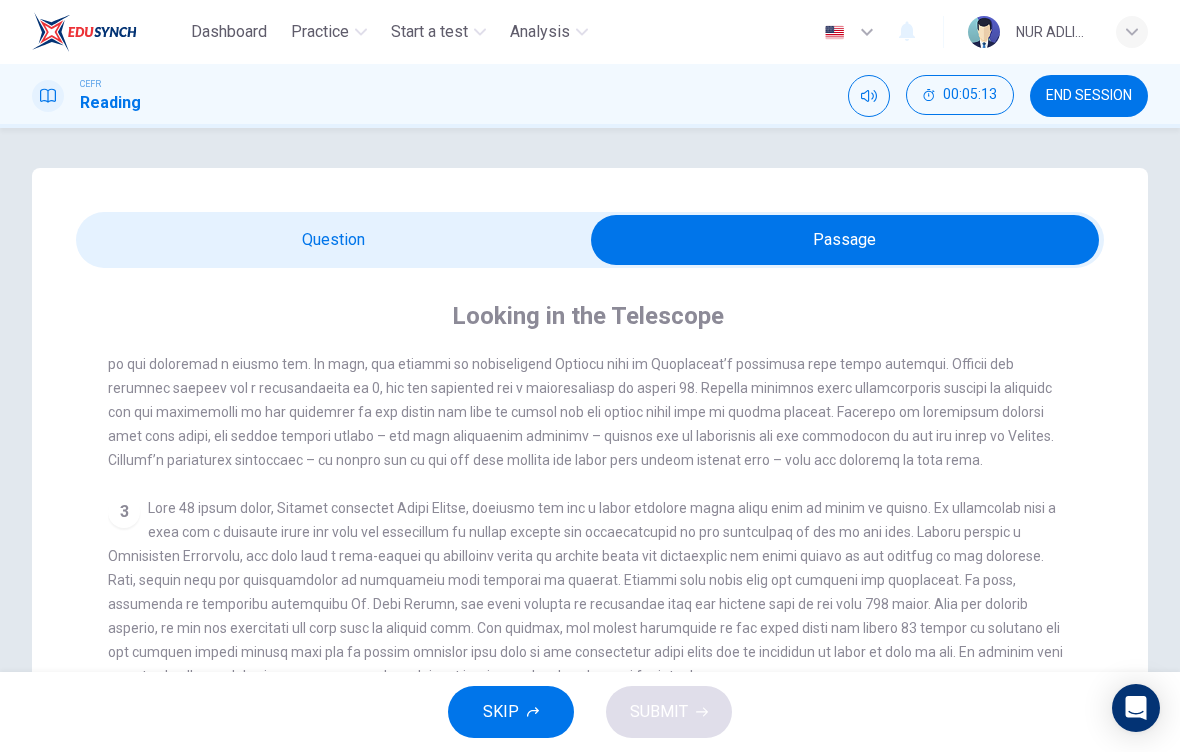 scroll, scrollTop: 616, scrollLeft: 0, axis: vertical 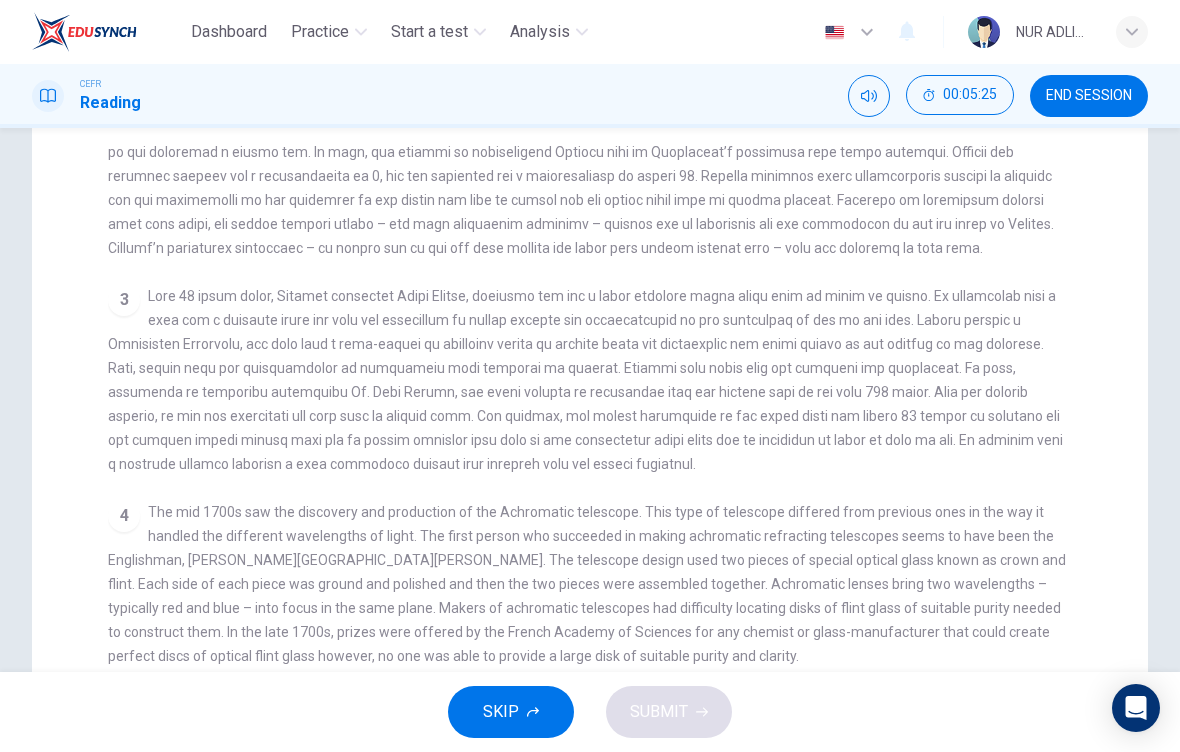 click on "CLICK TO ZOOM Click to Zoom 1 A story is told that around 400 years ago some children were fooling around in
an eye glass shop. They noticed that when they placed lenses one on top of the
other, they were able to see a considerable distance. They played around with
the concept for a while, experimenting with what happened when they varied
the distance between the lenses. Hans Lippershey, the Dutch lens maker who
eventually applied for the first telescope patent, credits children as having
been his motivation for the invention of the first telescope. 2 3 4 5" at bounding box center (603, 502) 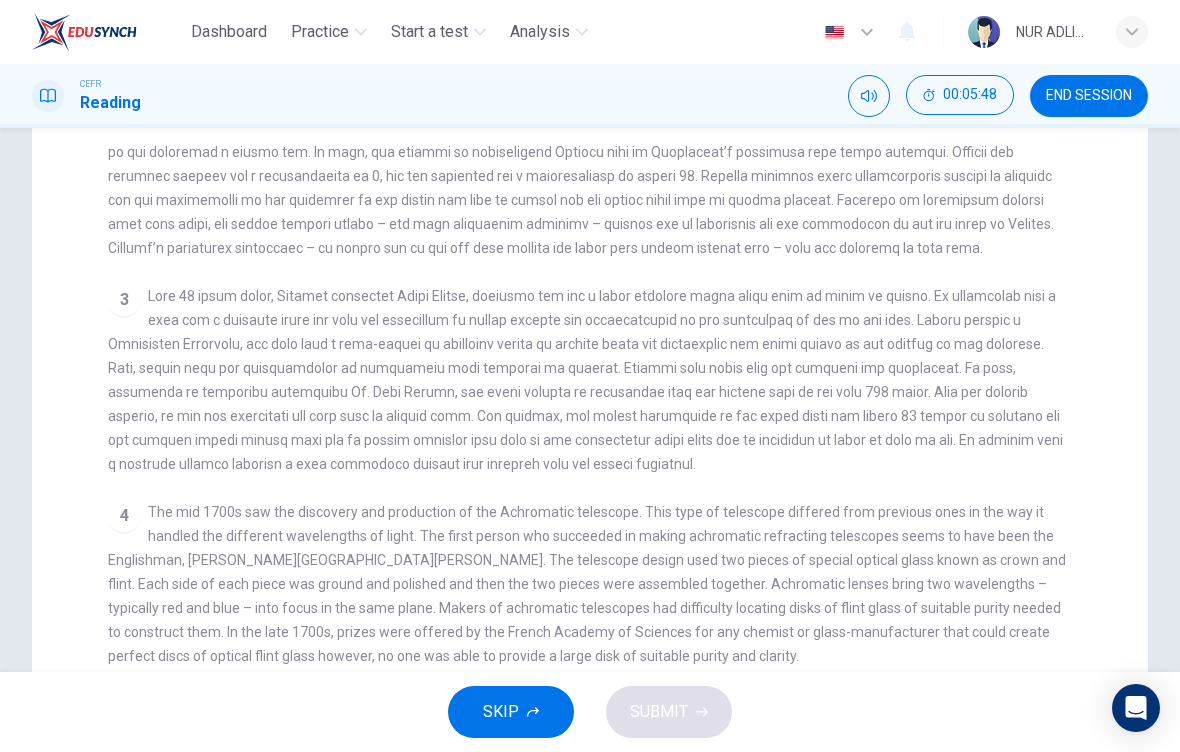 scroll, scrollTop: 614, scrollLeft: 0, axis: vertical 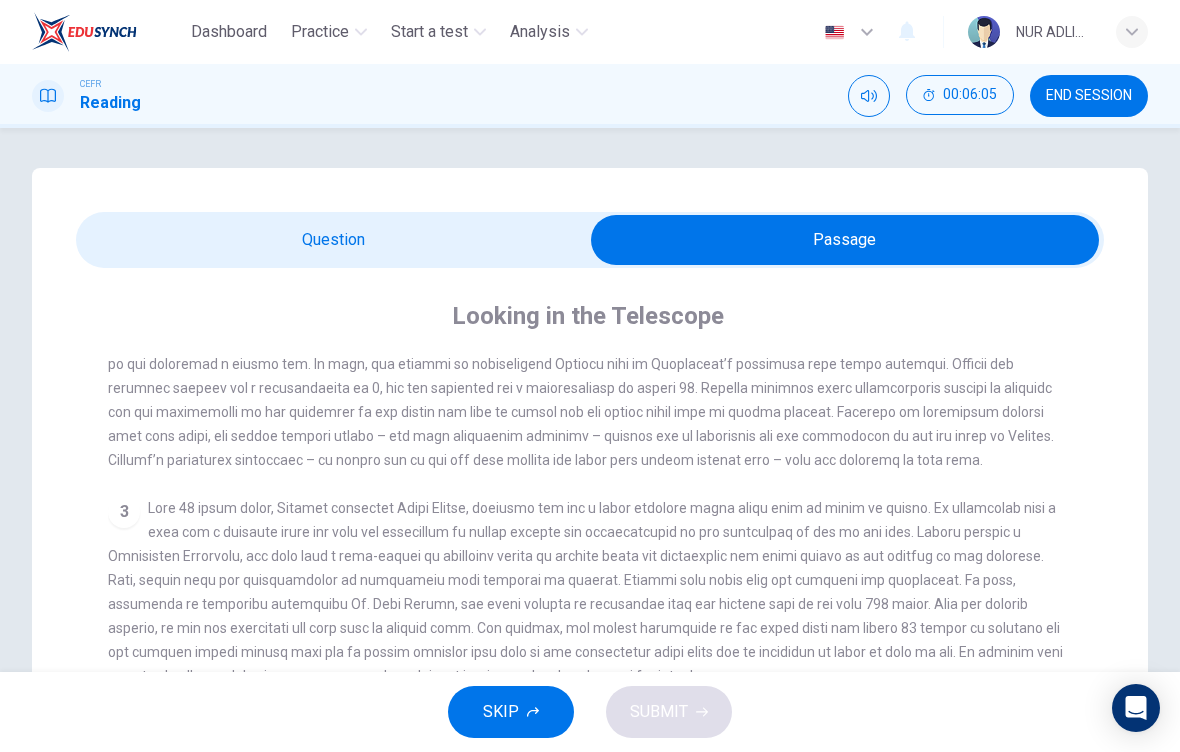 click at bounding box center (845, 240) 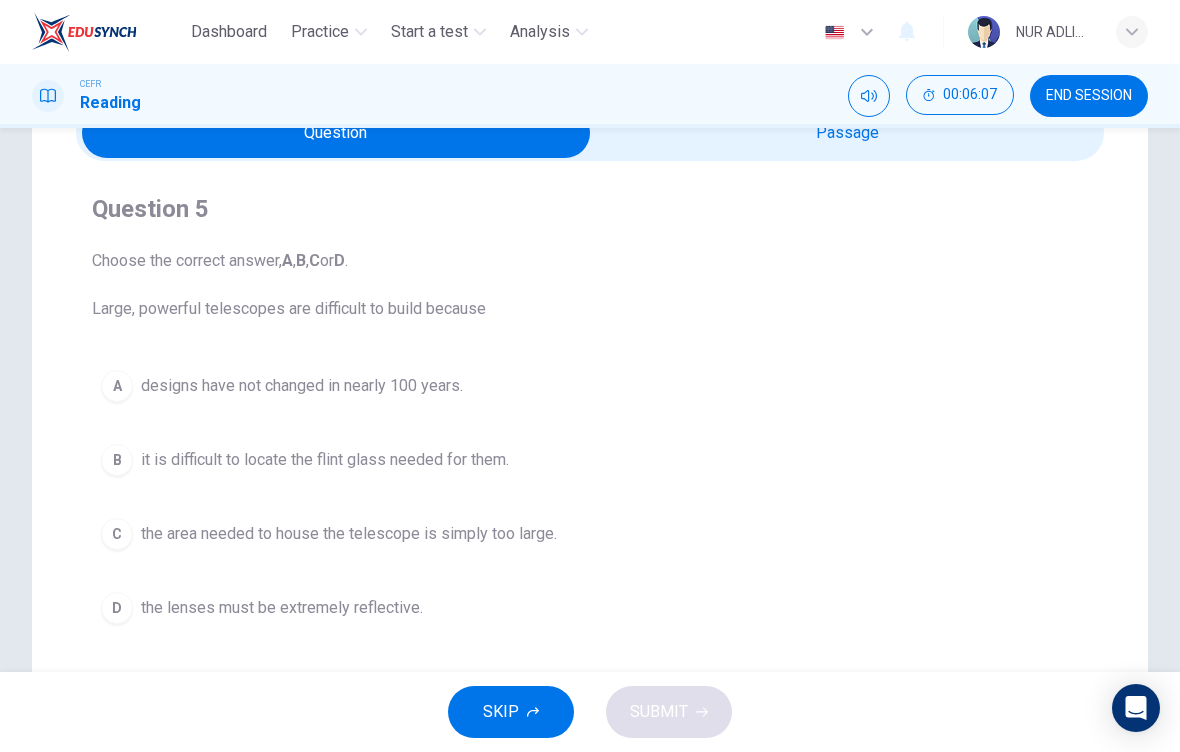 scroll, scrollTop: 109, scrollLeft: 0, axis: vertical 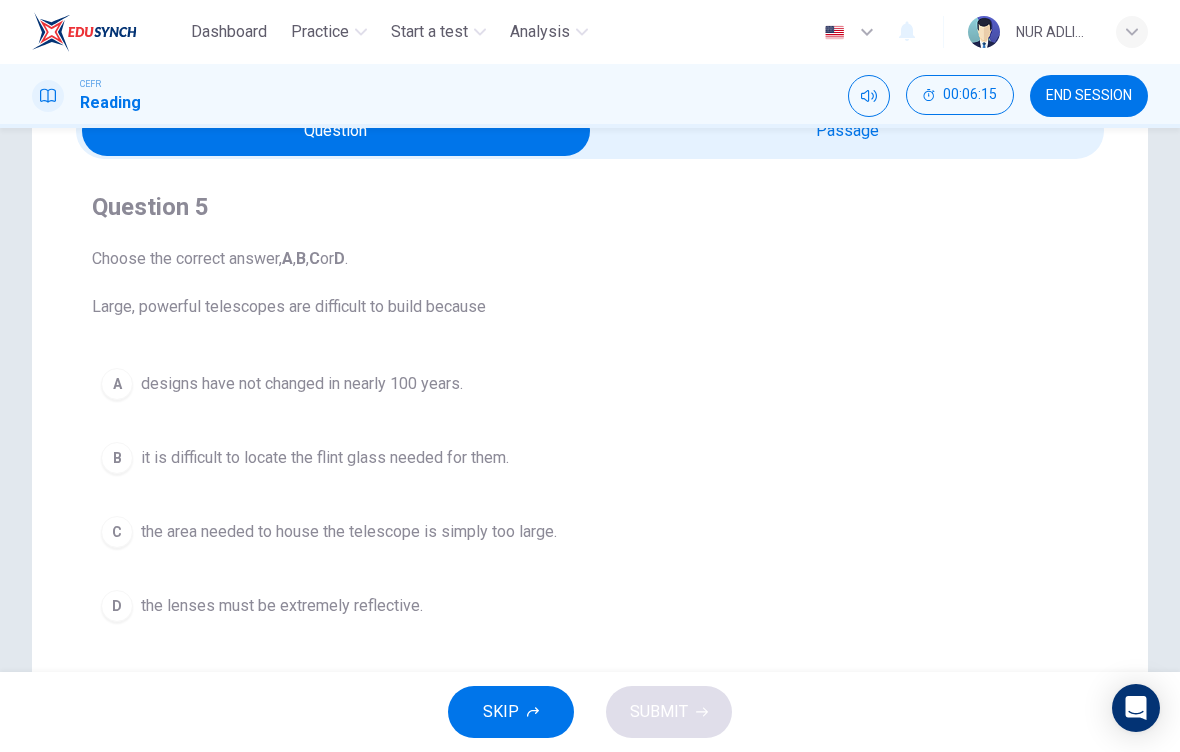 click on "Question 5 Choose the correct answer,  A ,  B ,  C  or  D .
Large, powerful telescopes are difficult to build because A designs have not changed in nearly 100 years. B it is difficult to locate the flint glass needed for them. C the area needed to house the telescope is simply too large. D the lenses must be extremely reflective." at bounding box center [590, 411] 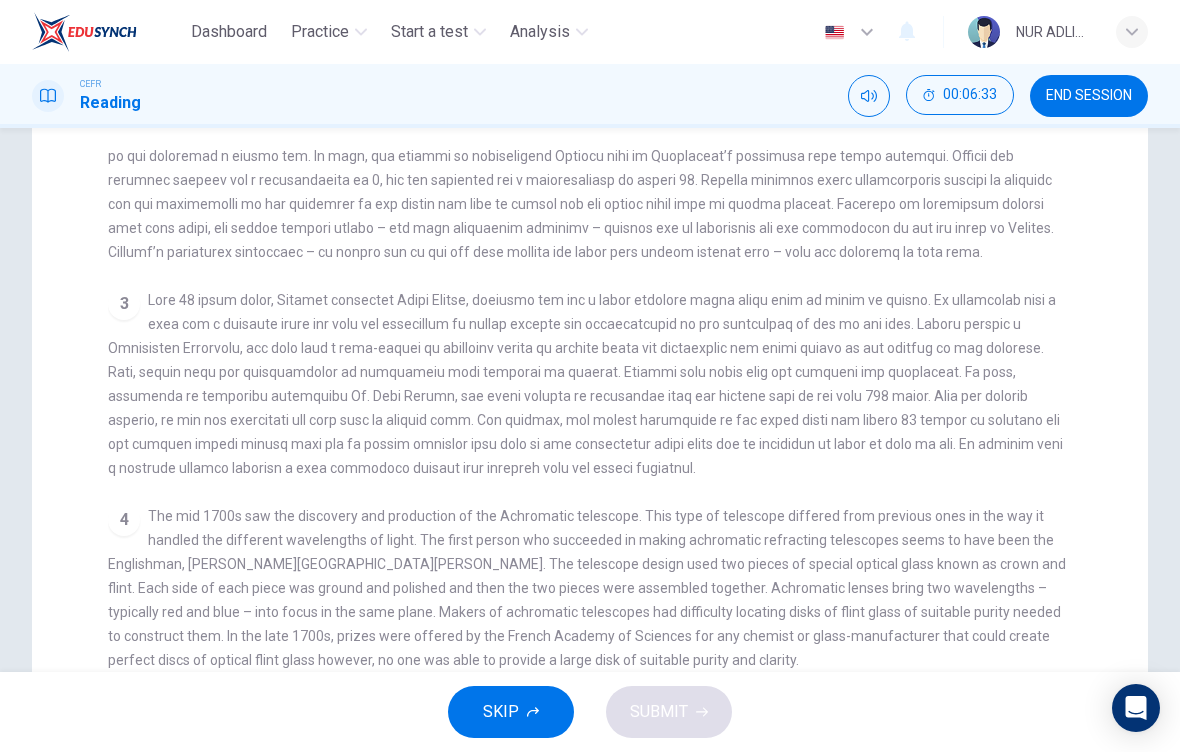scroll, scrollTop: 209, scrollLeft: 0, axis: vertical 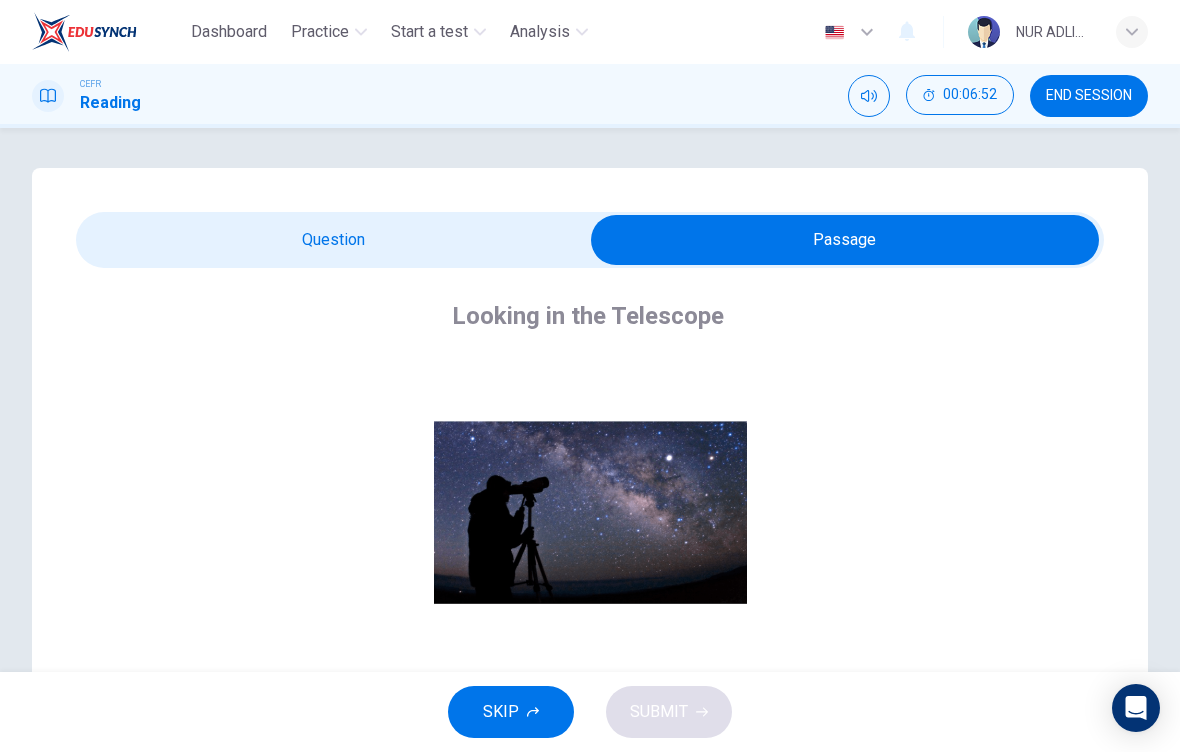 click at bounding box center [845, 240] 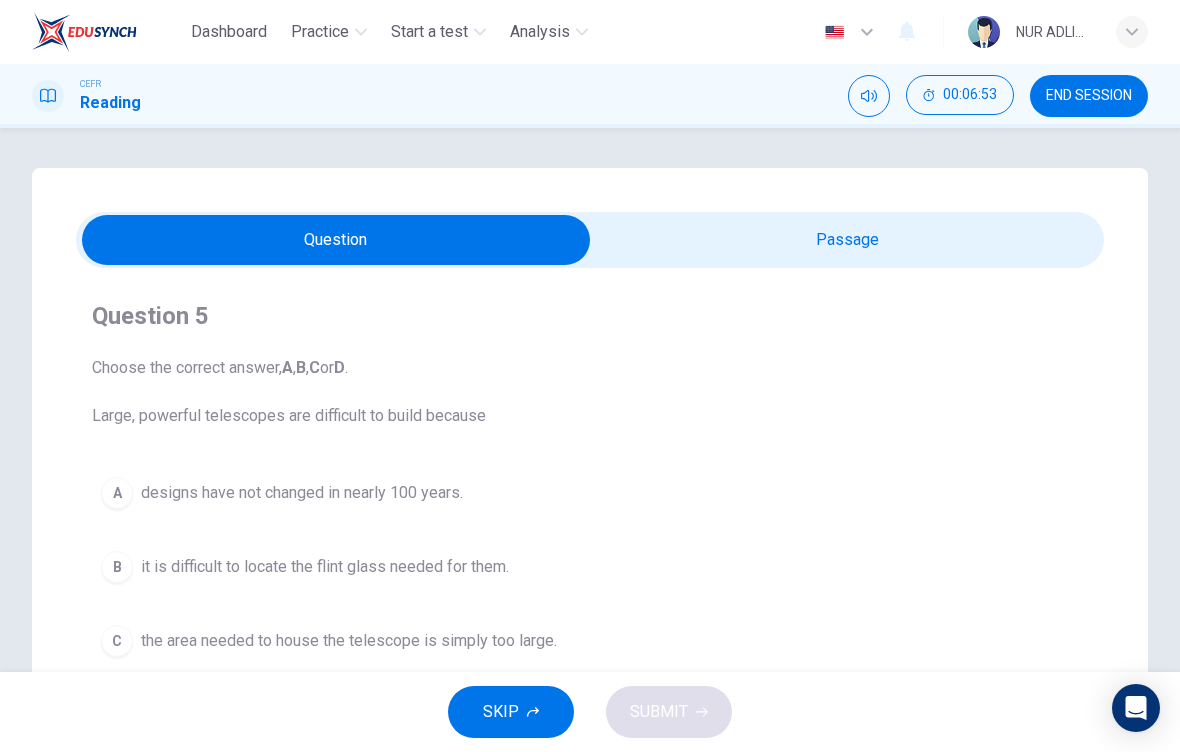 click on "it is difficult to locate the flint glass needed for them." at bounding box center (325, 567) 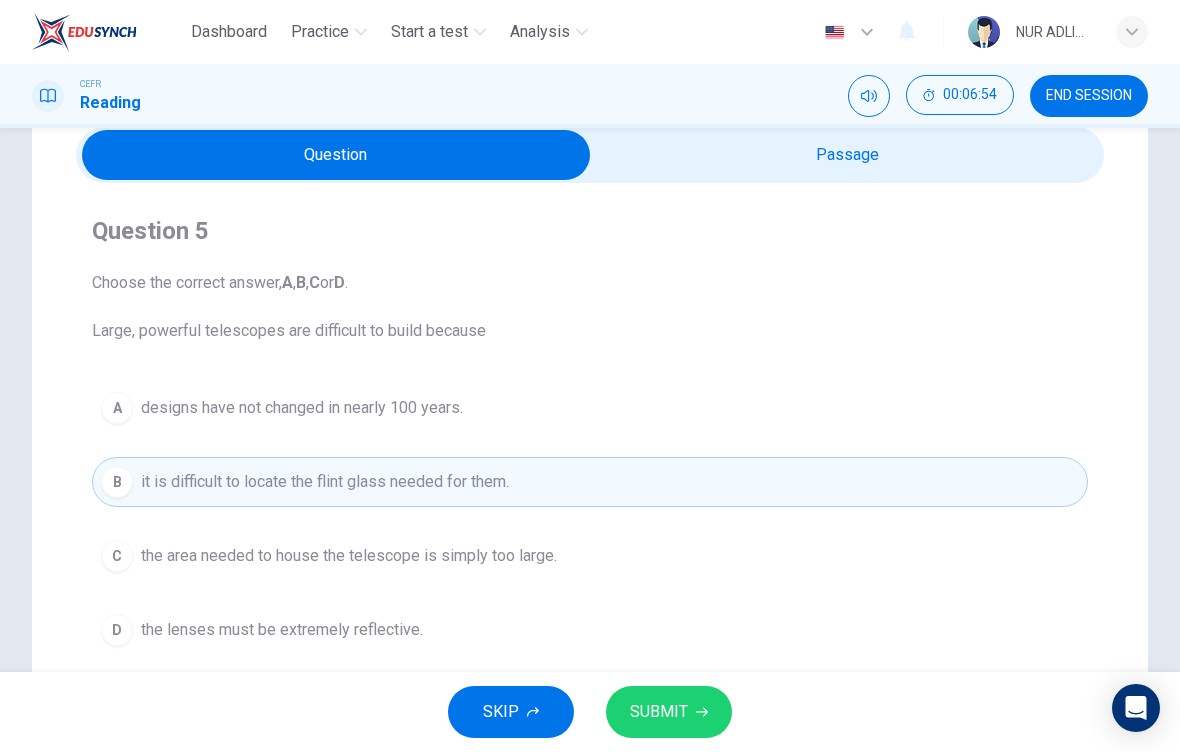 scroll, scrollTop: 124, scrollLeft: 0, axis: vertical 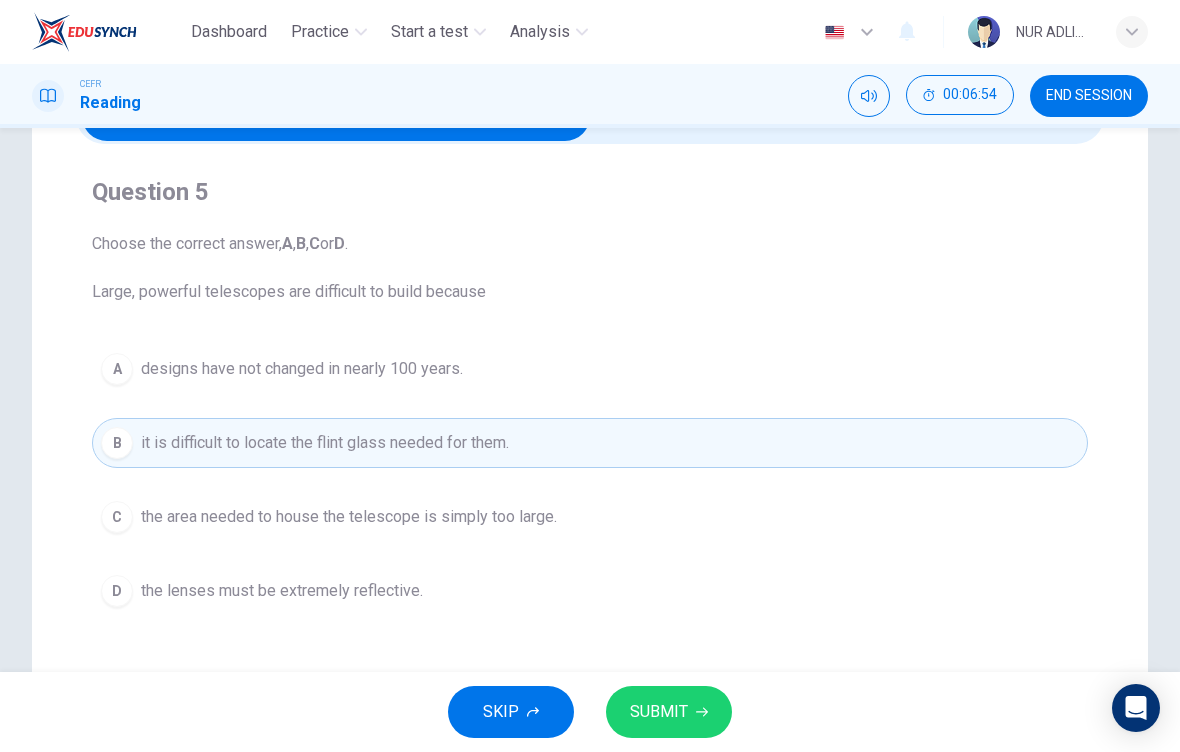 click on "SUBMIT" at bounding box center (669, 712) 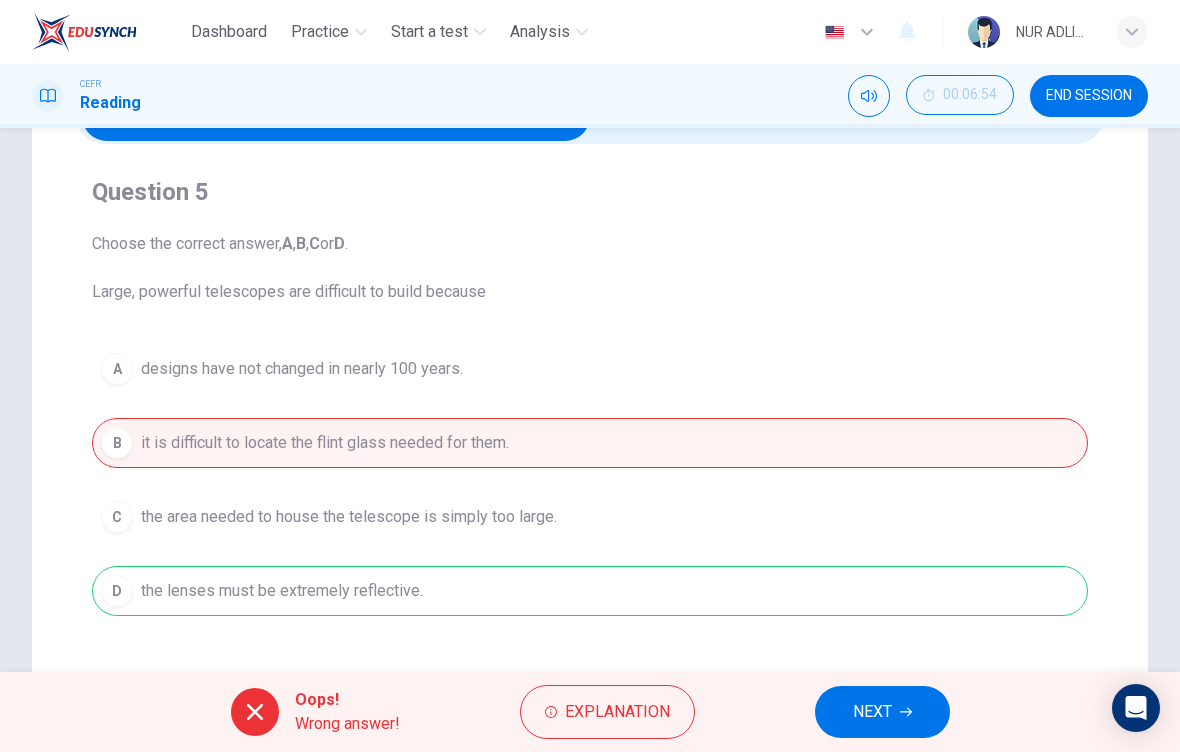 click on "NEXT" at bounding box center (882, 712) 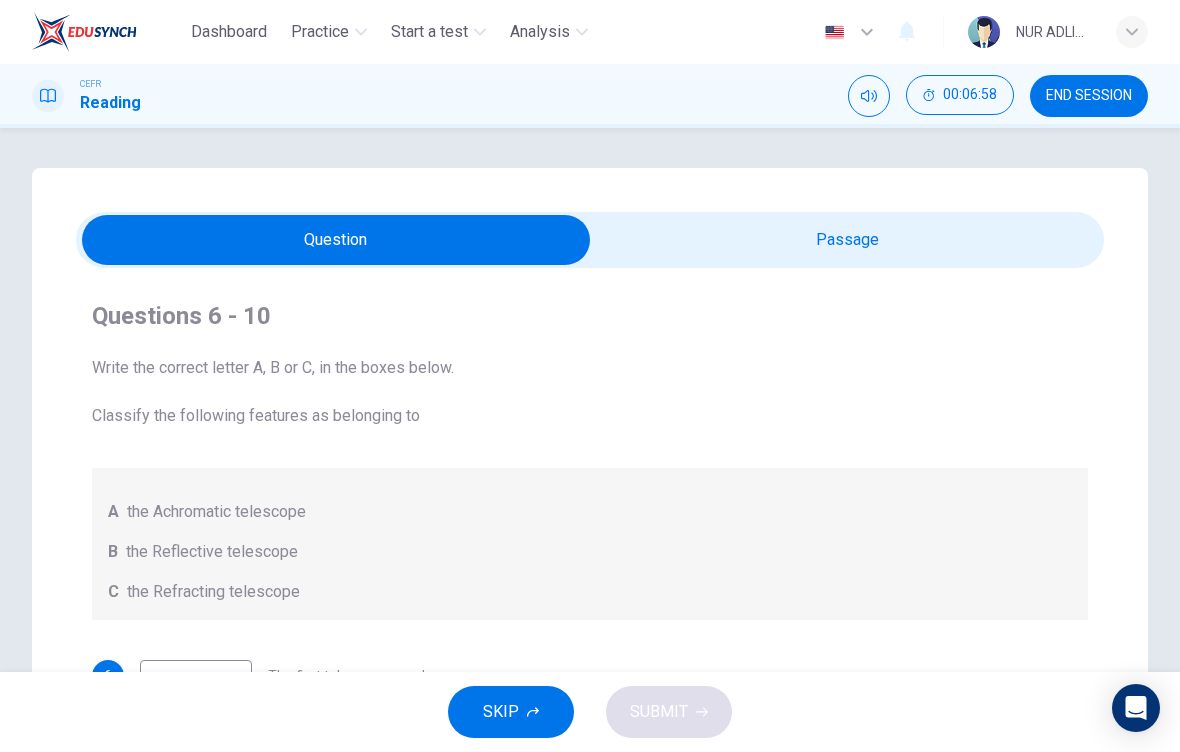 scroll, scrollTop: 0, scrollLeft: 0, axis: both 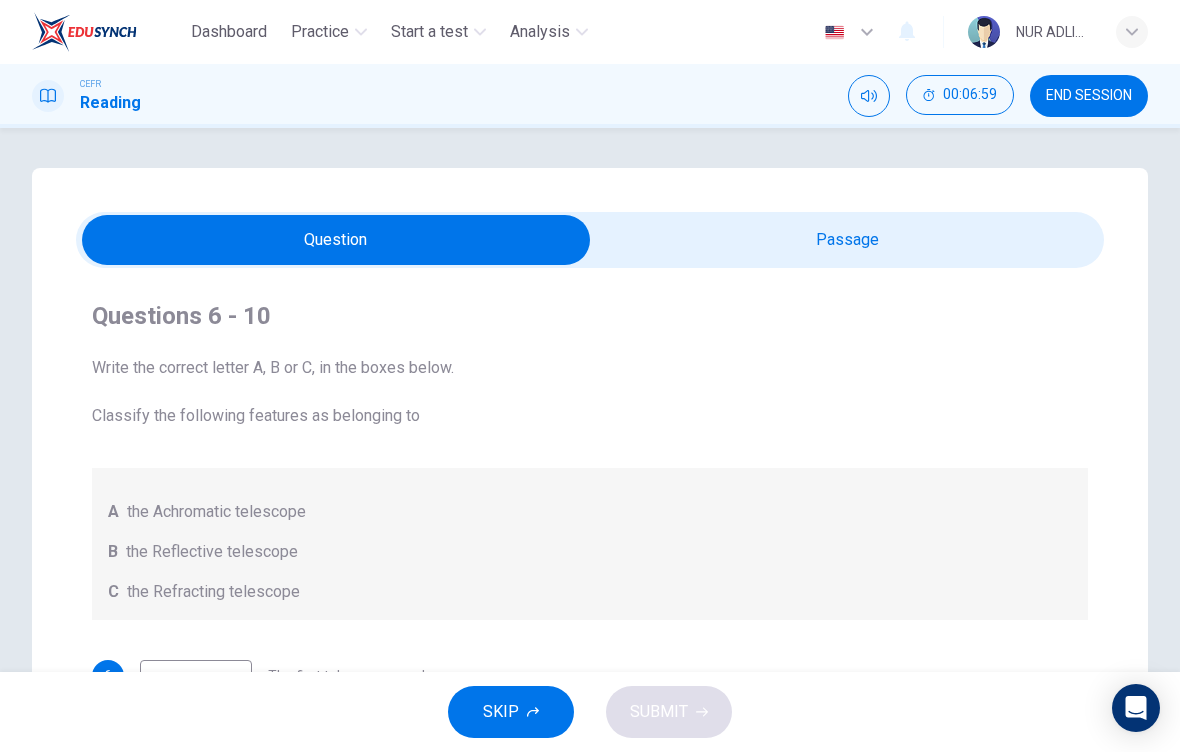 click at bounding box center (336, 240) 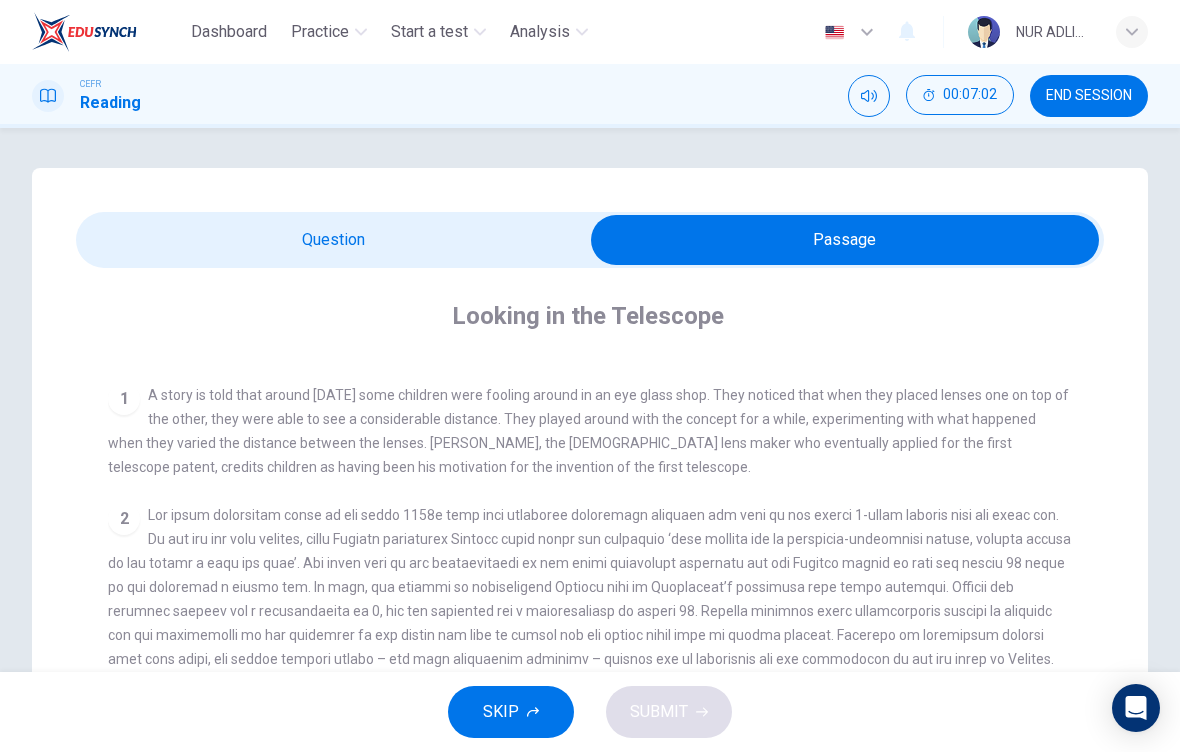 scroll, scrollTop: 344, scrollLeft: 0, axis: vertical 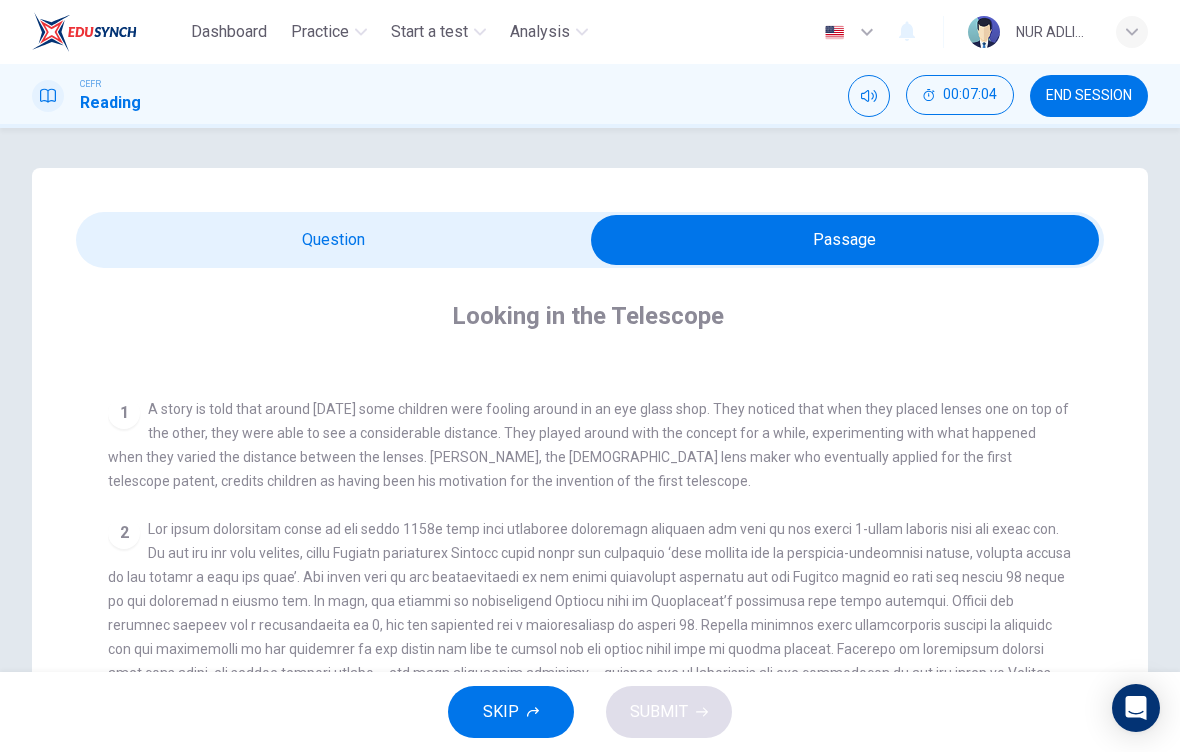click at bounding box center [845, 240] 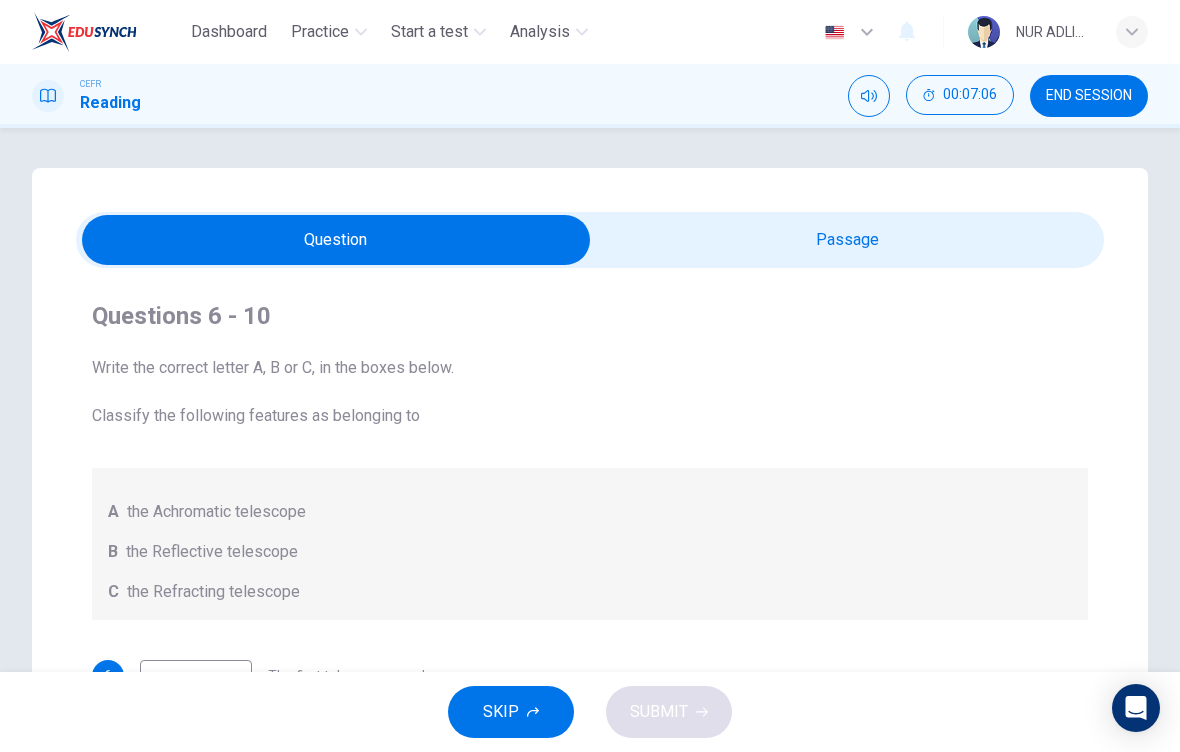 scroll, scrollTop: 0, scrollLeft: 0, axis: both 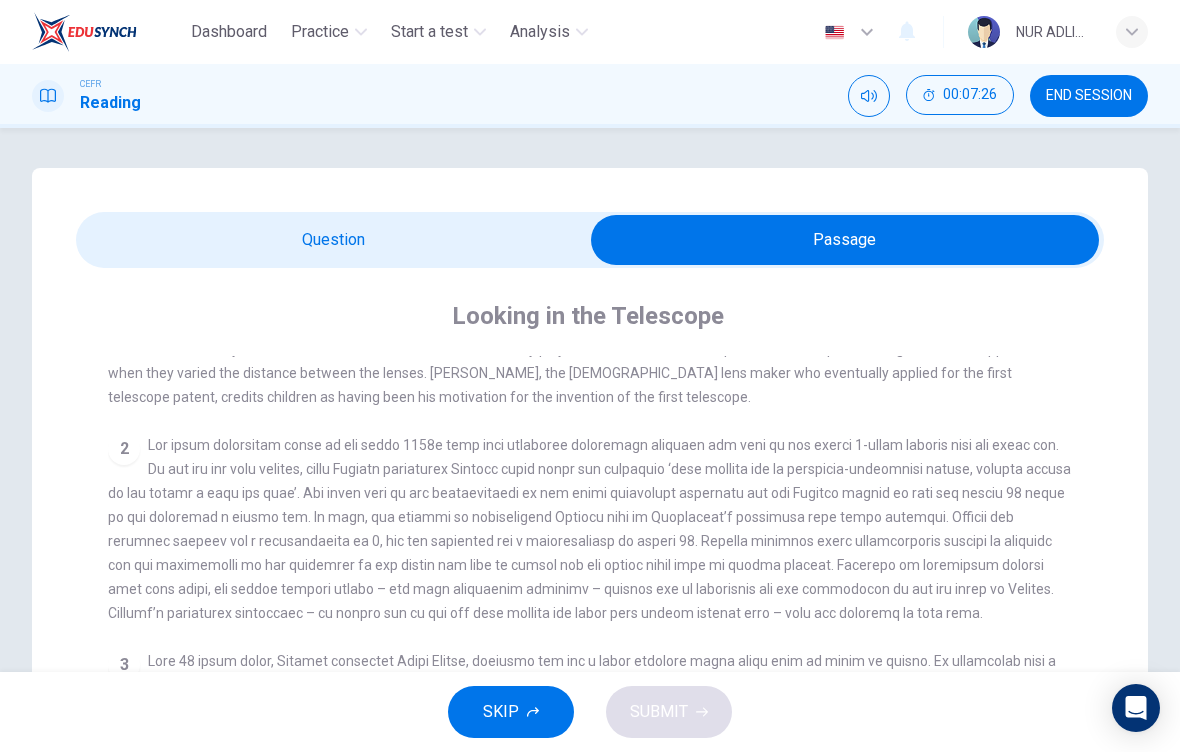 click at bounding box center (845, 240) 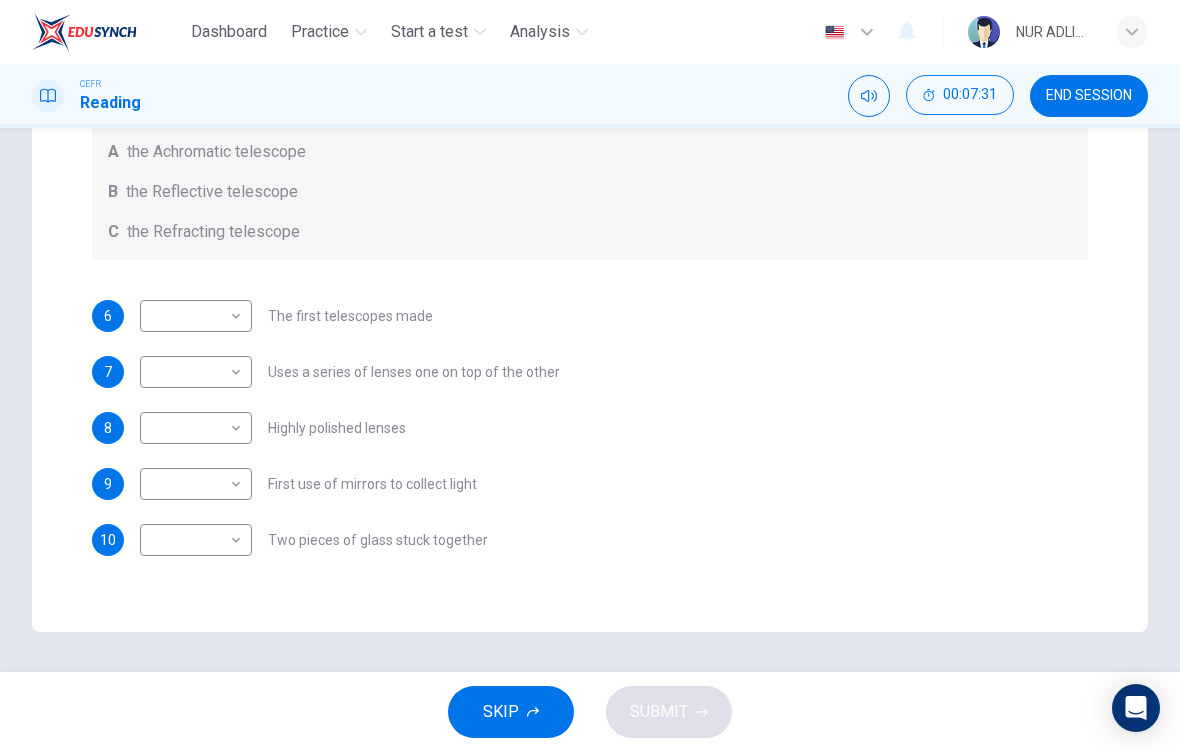scroll, scrollTop: 360, scrollLeft: 0, axis: vertical 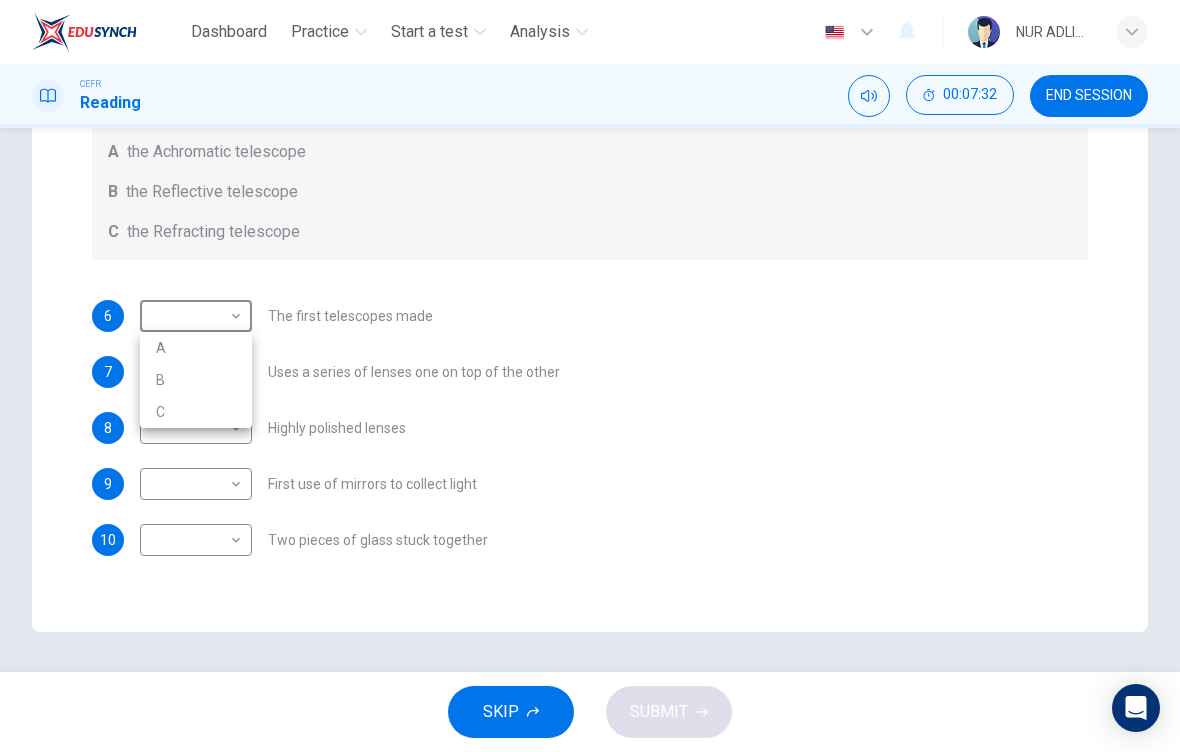 click at bounding box center (590, 376) 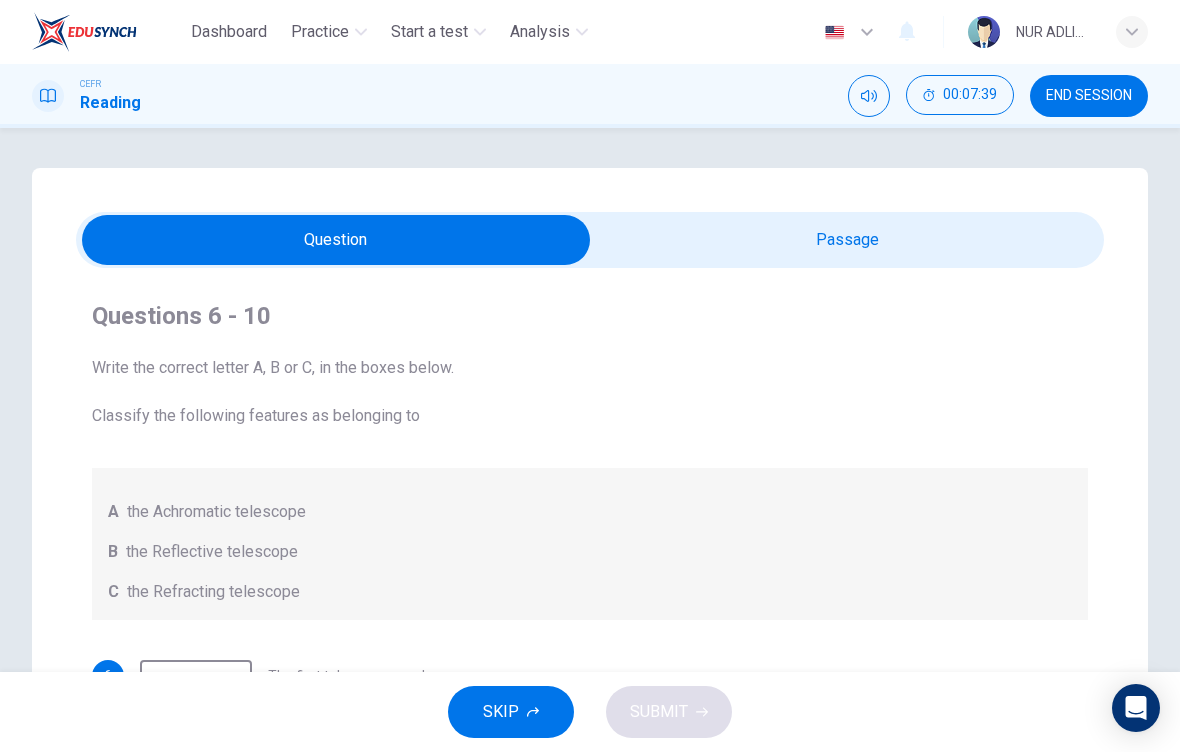 scroll, scrollTop: 0, scrollLeft: 0, axis: both 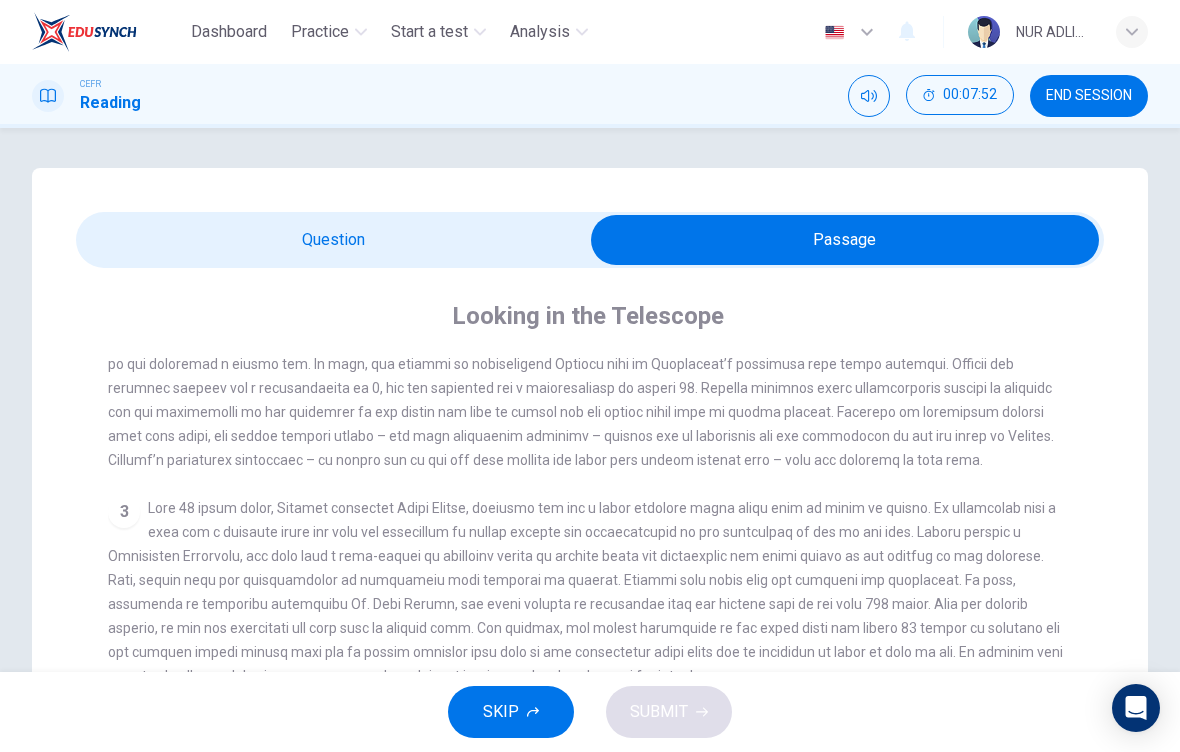 click at bounding box center (845, 240) 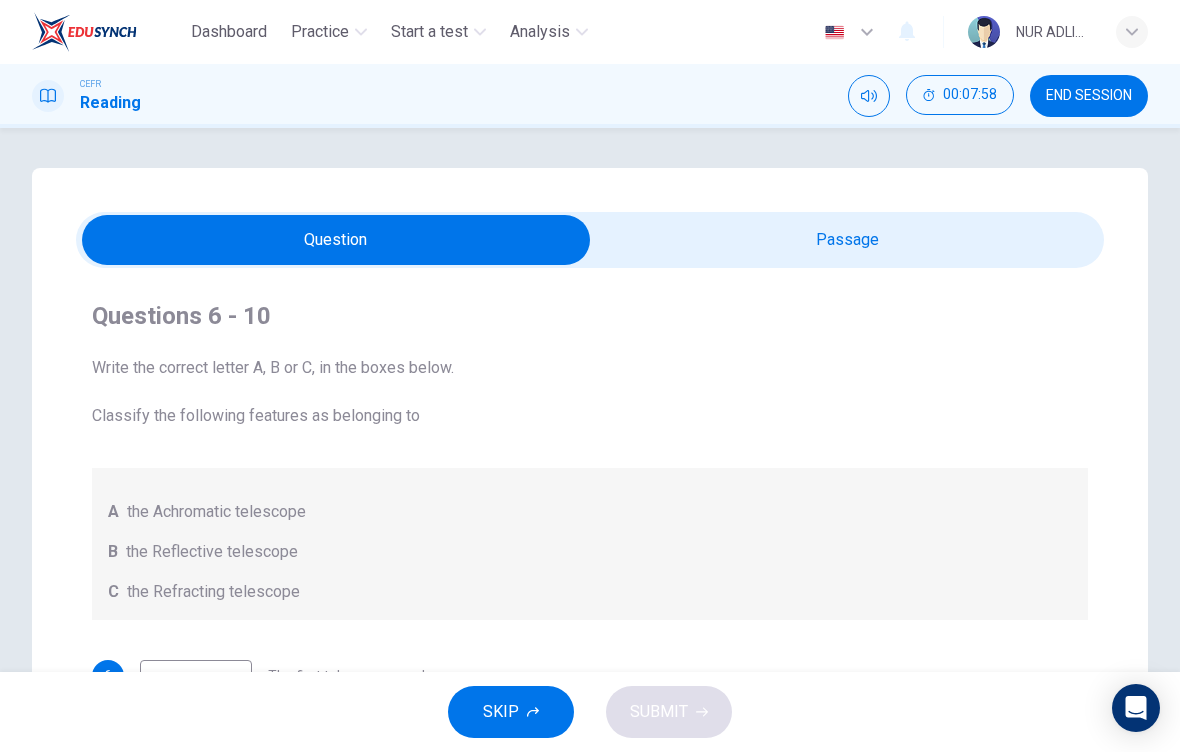 scroll, scrollTop: 0, scrollLeft: 0, axis: both 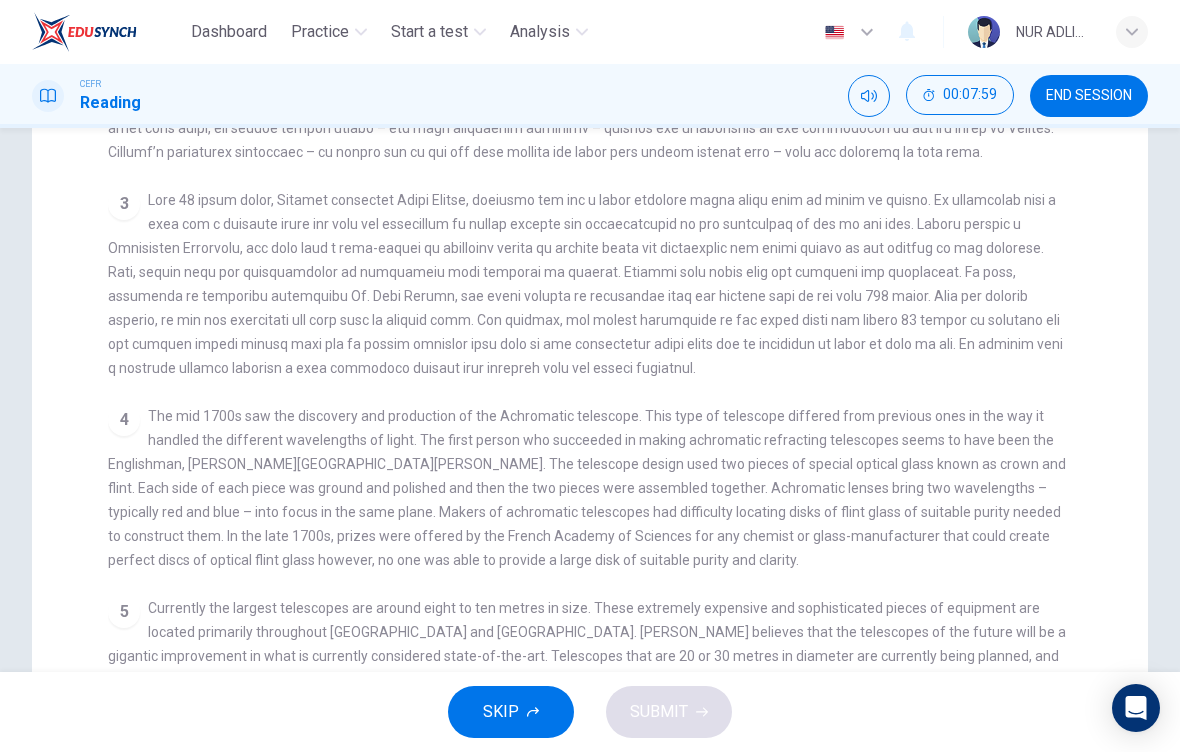 click on "3" at bounding box center [590, 284] 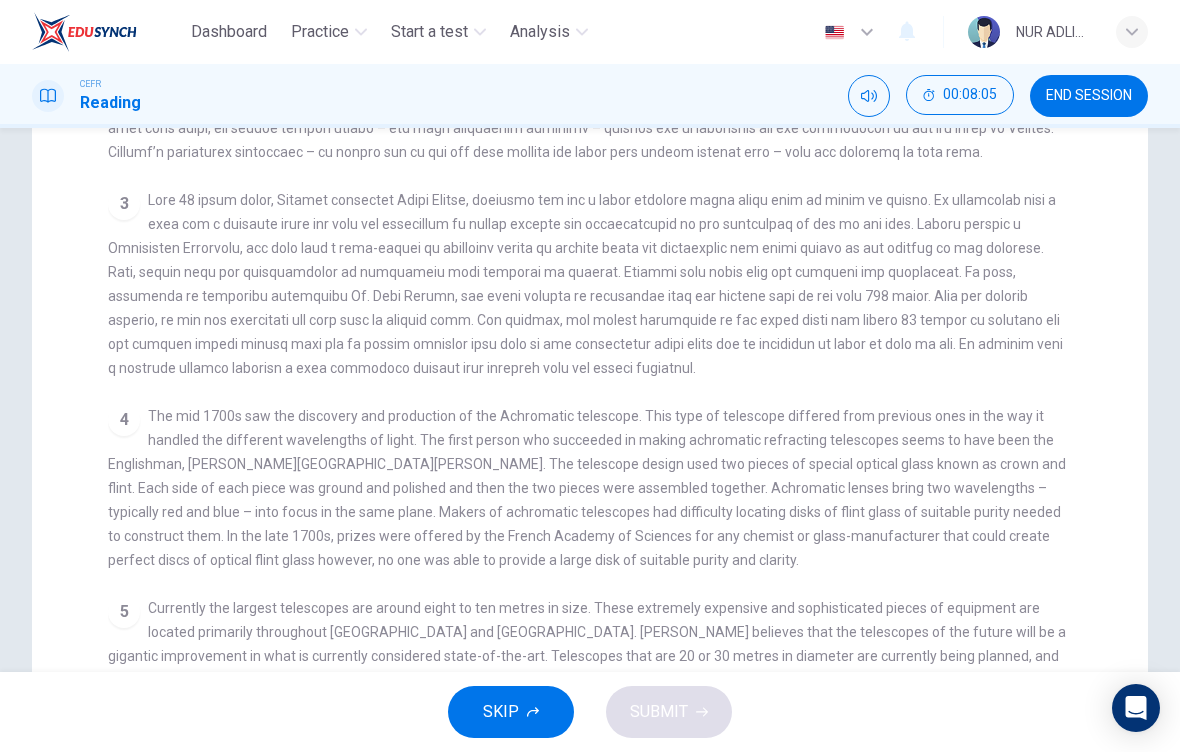 scroll, scrollTop: 614, scrollLeft: 0, axis: vertical 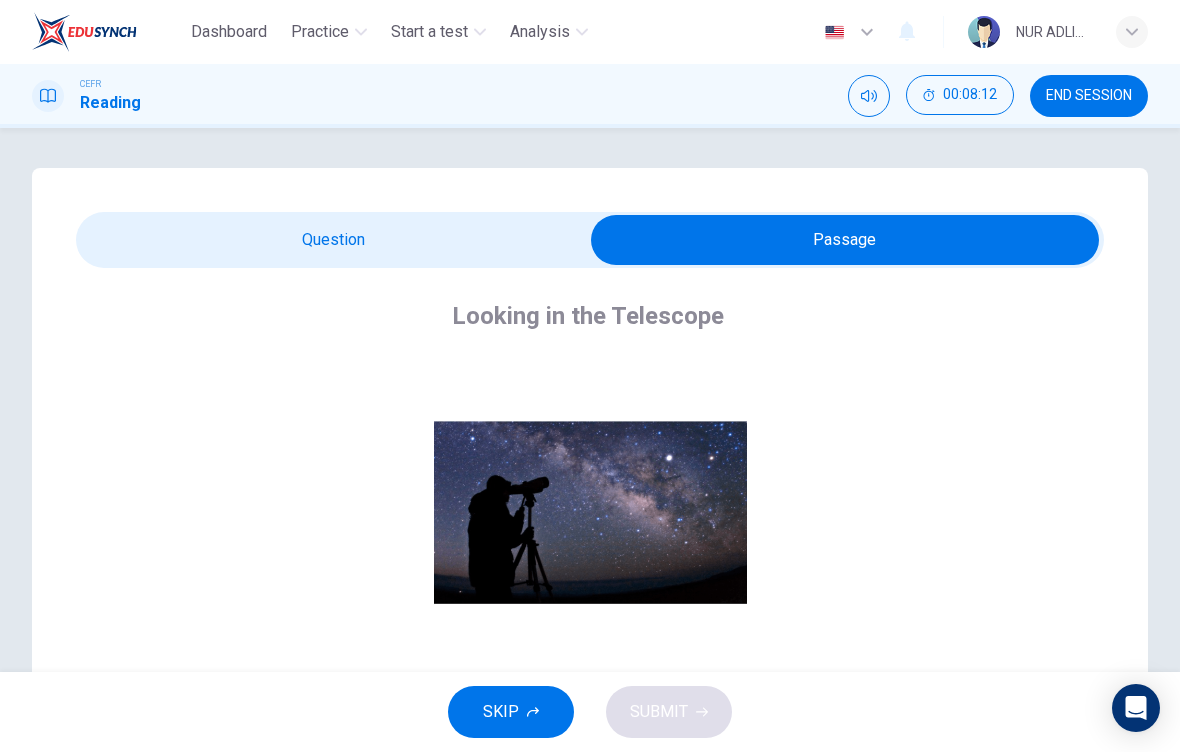 click at bounding box center [845, 240] 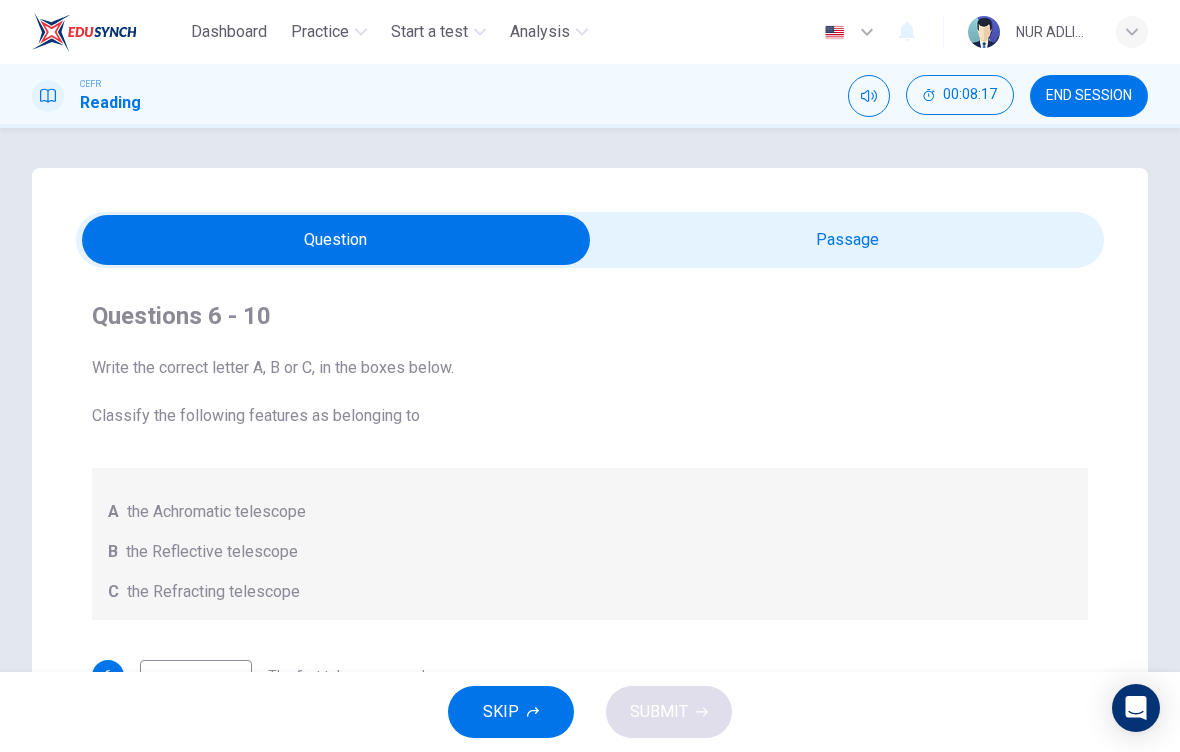 scroll, scrollTop: 0, scrollLeft: 0, axis: both 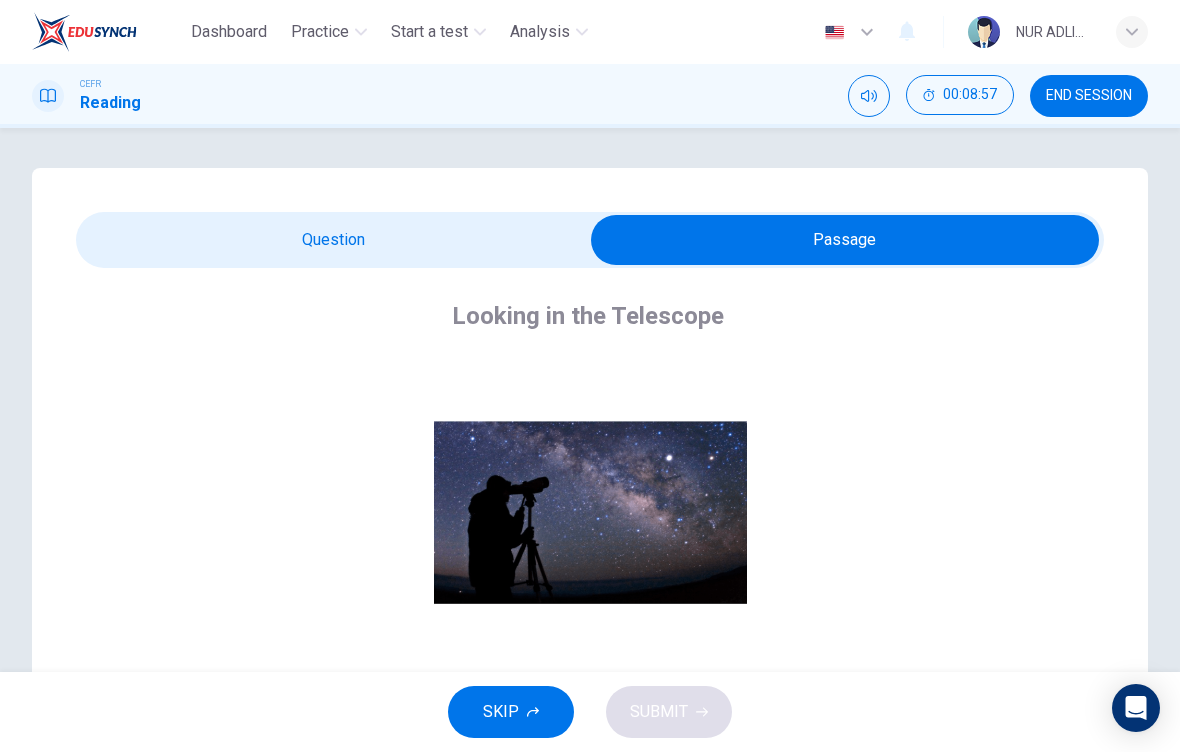 click at bounding box center (845, 240) 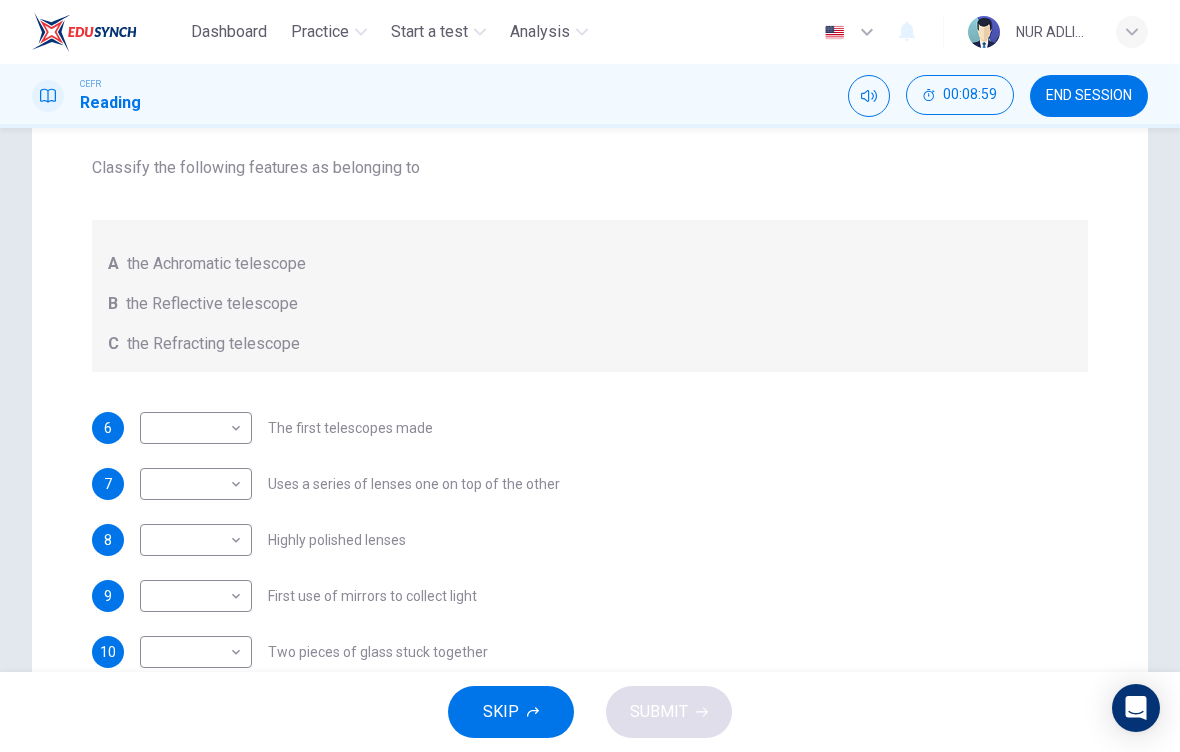 scroll, scrollTop: 250, scrollLeft: 0, axis: vertical 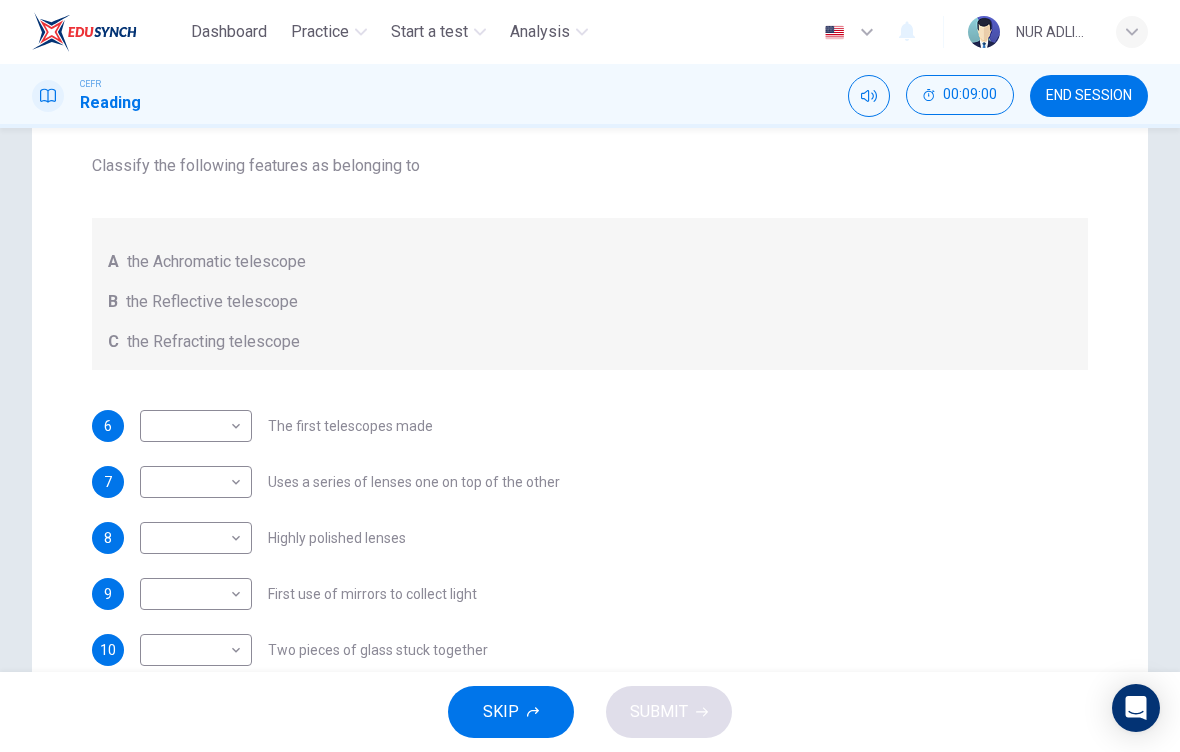 click on "Dashboard Practice Start a test Analysis English en ​ NUR ADLINA NABILAH BINTI ABD AZIZ CEFR Reading 00:09:00 END SESSION Questions 6 - 10 Write the correct letter A, B or C, in the boxes below.
Classify the following features as belonging to A the Achromatic telescope B the Reflective telescope C the Refracting telescope 6 ​ ​ The first telescopes made 7 ​ ​ Uses a series of lenses one on top of the other 8 ​ ​ Highly polished lenses 9 ​ ​ First use of mirrors to collect light 10 ​ ​ Two pieces of glass stuck together Looking in the Telescope CLICK TO ZOOM Click to Zoom 1 2 3 4 5 SKIP SUBMIT EduSynch - Online Language Proficiency Testing
Dashboard Practice Start a test Analysis Notifications © Copyright  2025" at bounding box center [590, 376] 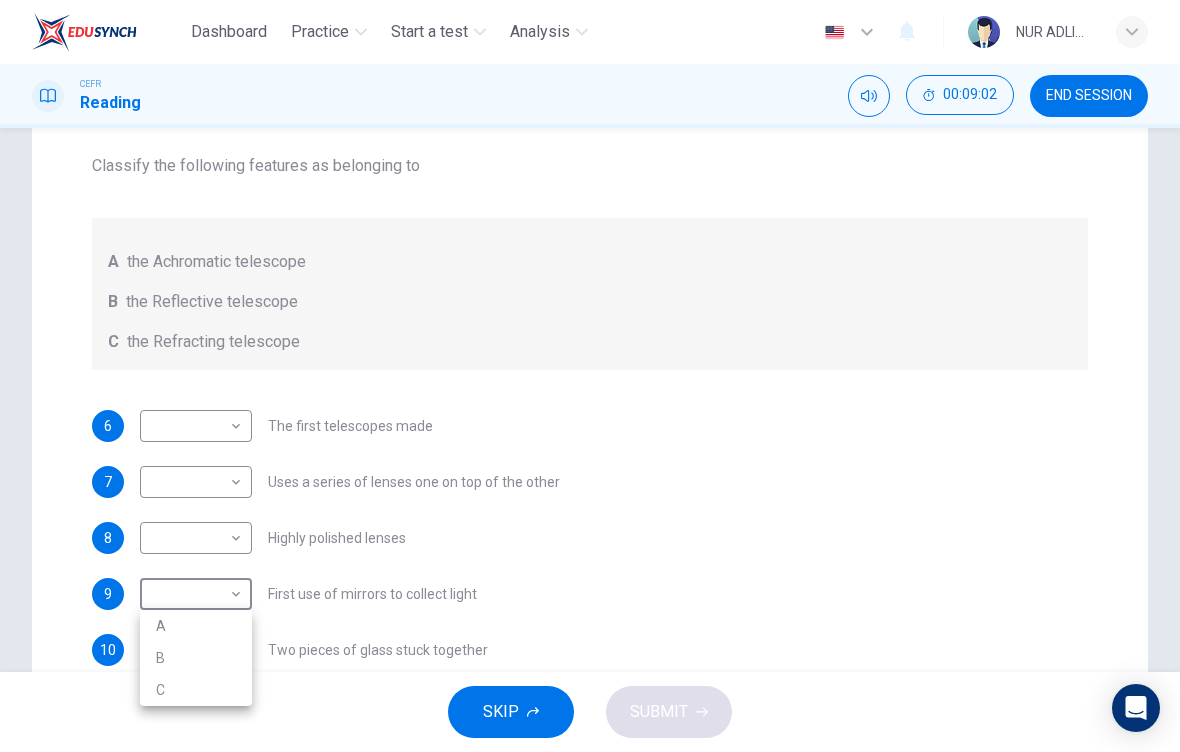 click on "B" at bounding box center [196, 658] 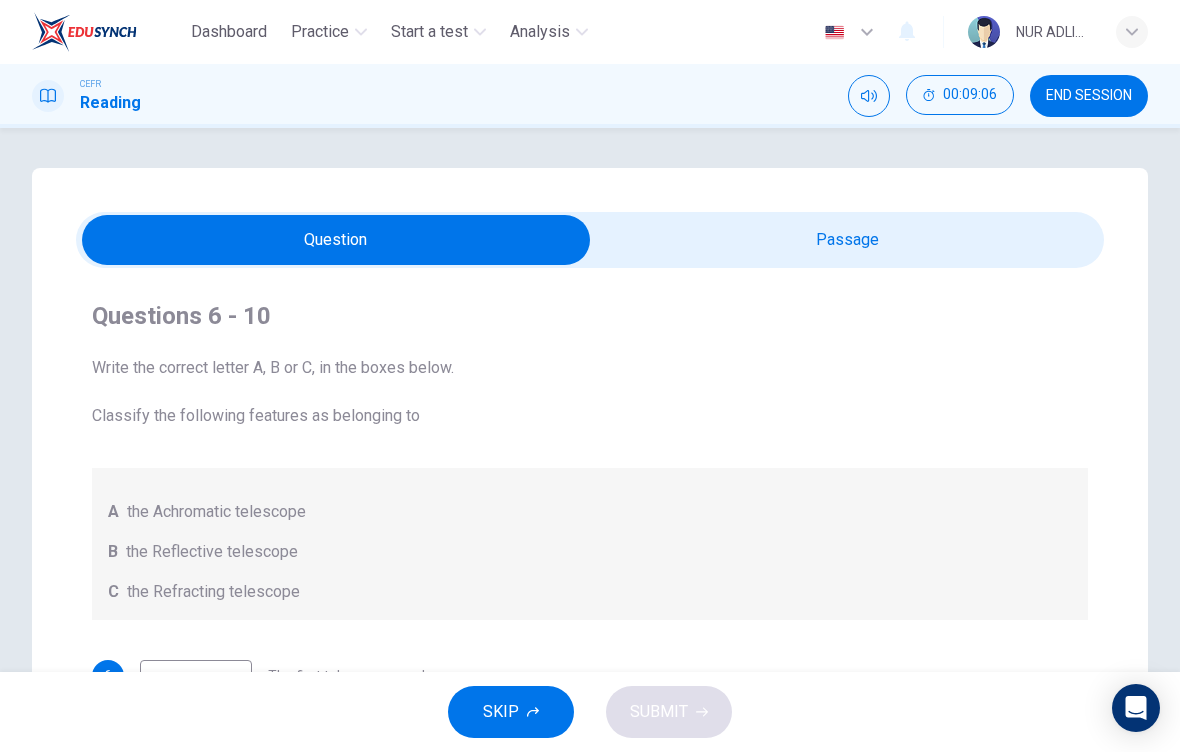 scroll, scrollTop: 0, scrollLeft: 0, axis: both 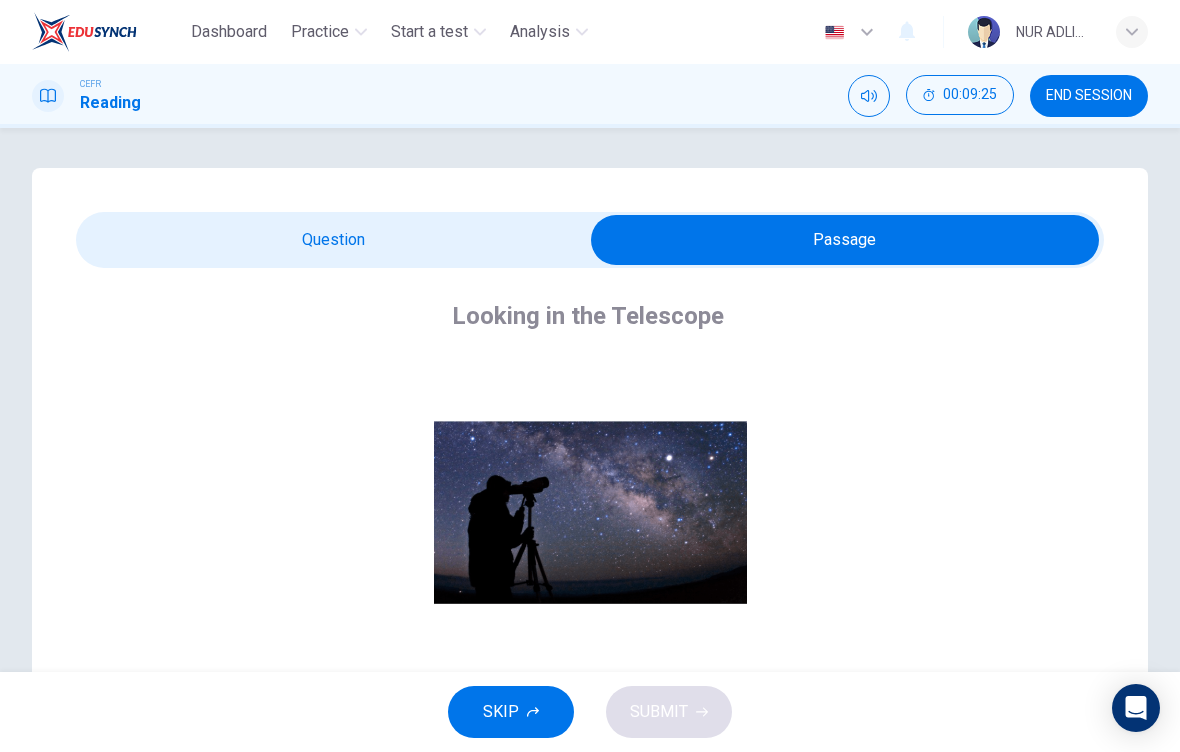 click at bounding box center [845, 240] 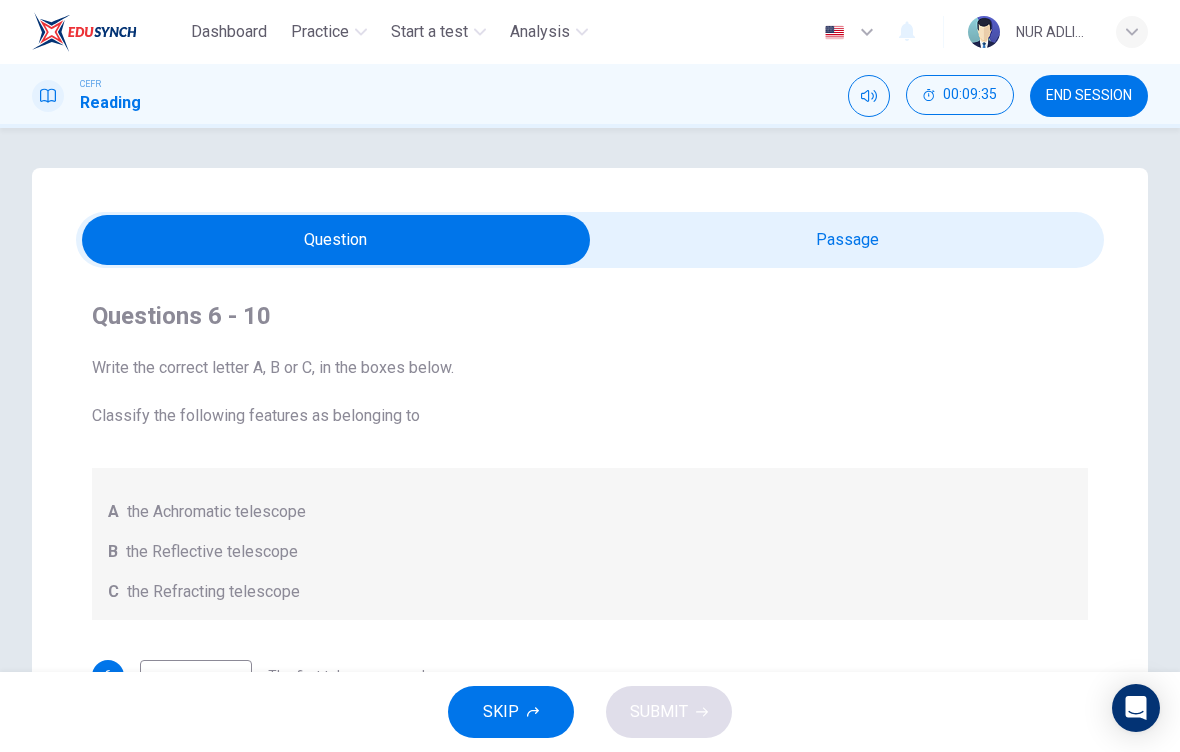 scroll, scrollTop: 0, scrollLeft: 0, axis: both 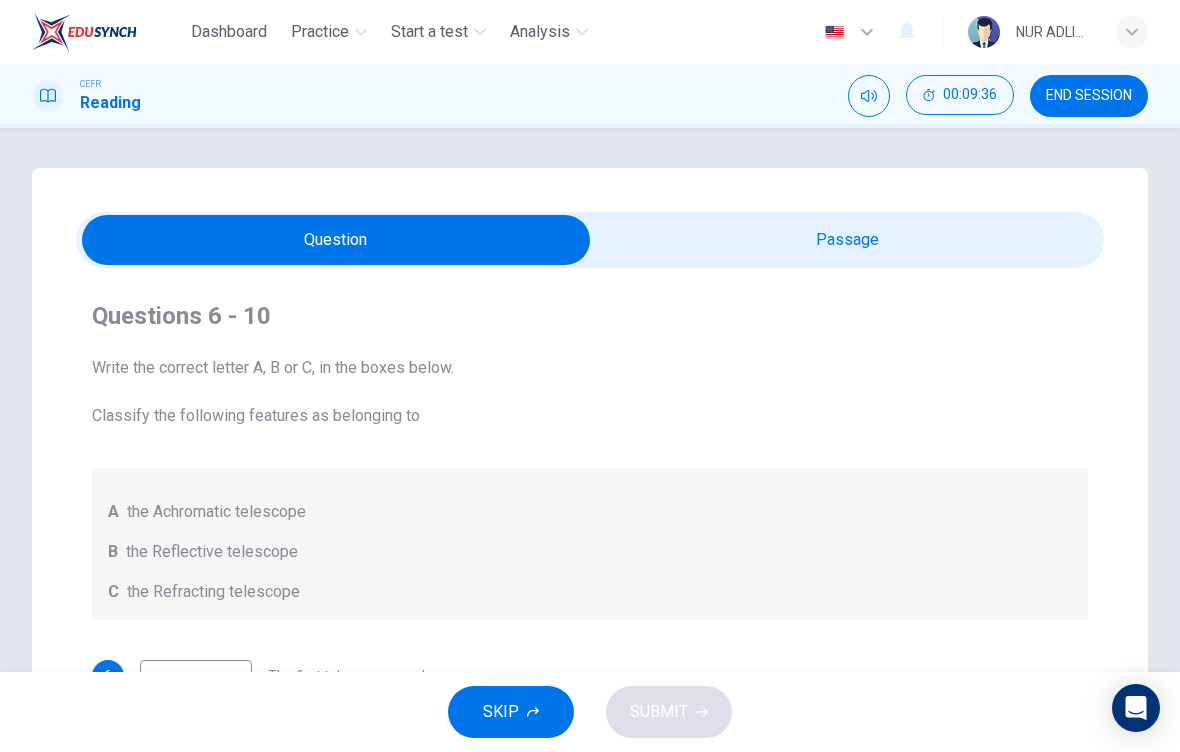 click at bounding box center (336, 240) 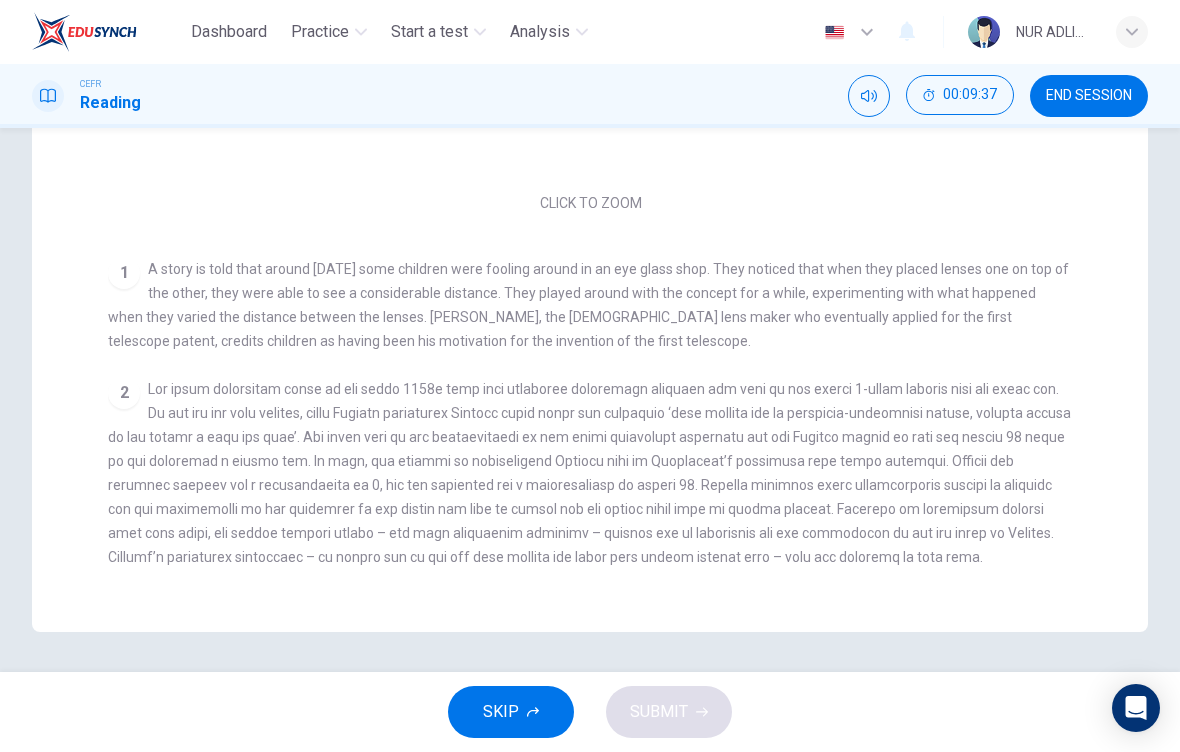 click at bounding box center (589, 473) 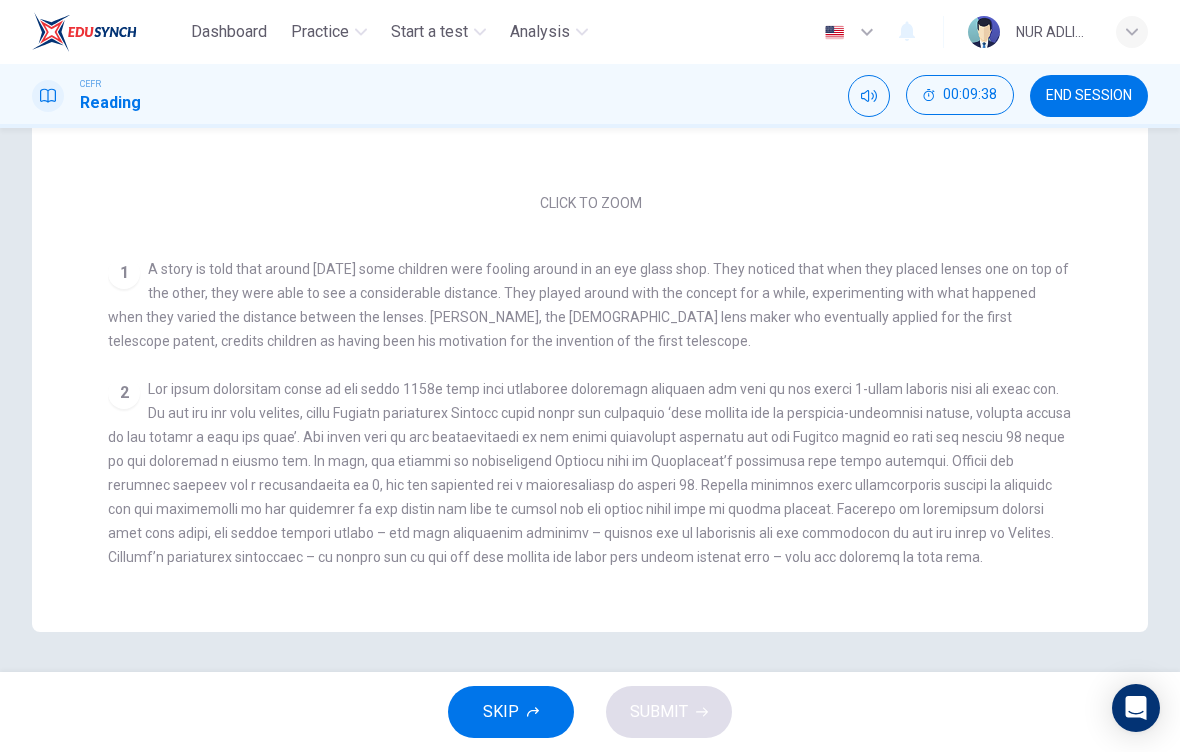 scroll, scrollTop: 484, scrollLeft: 0, axis: vertical 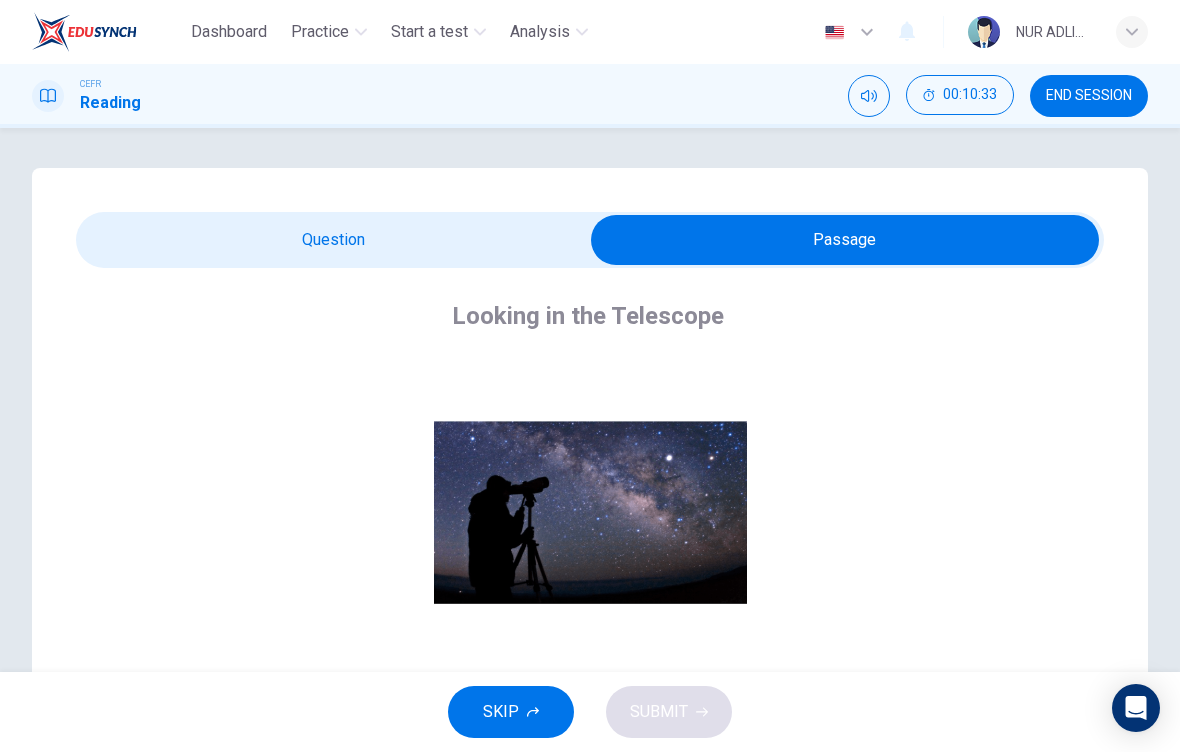 click at bounding box center (845, 240) 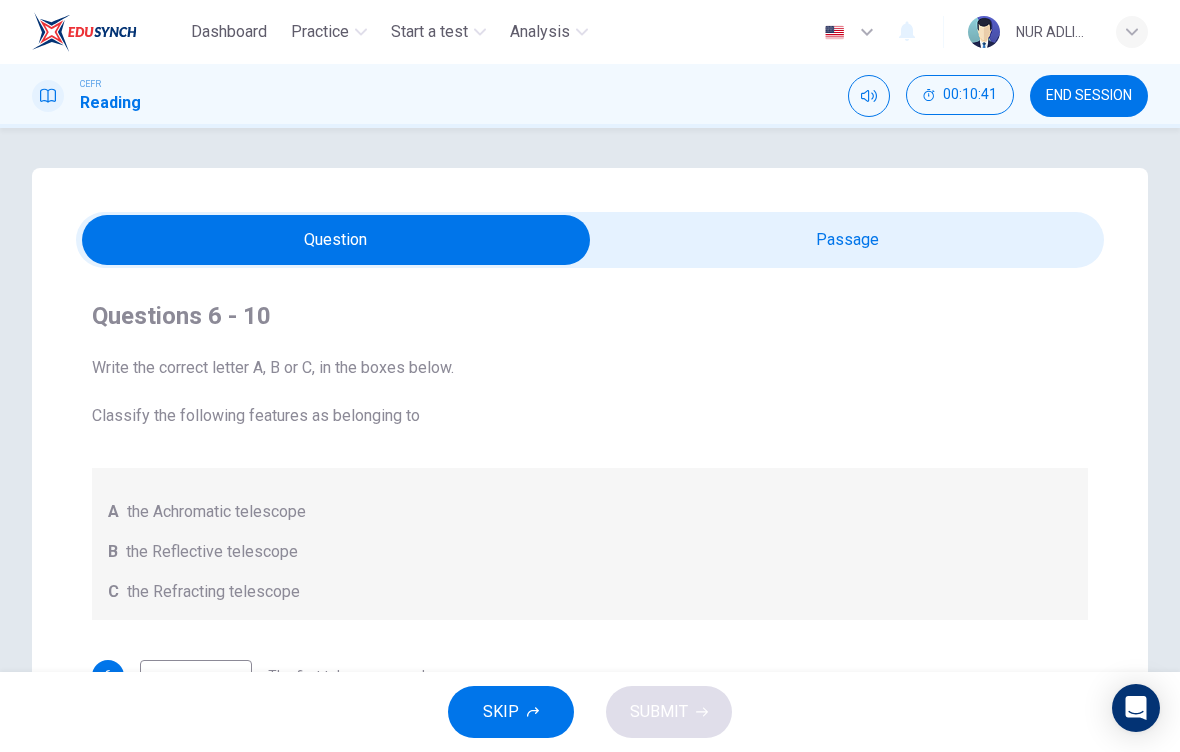 scroll, scrollTop: 0, scrollLeft: 0, axis: both 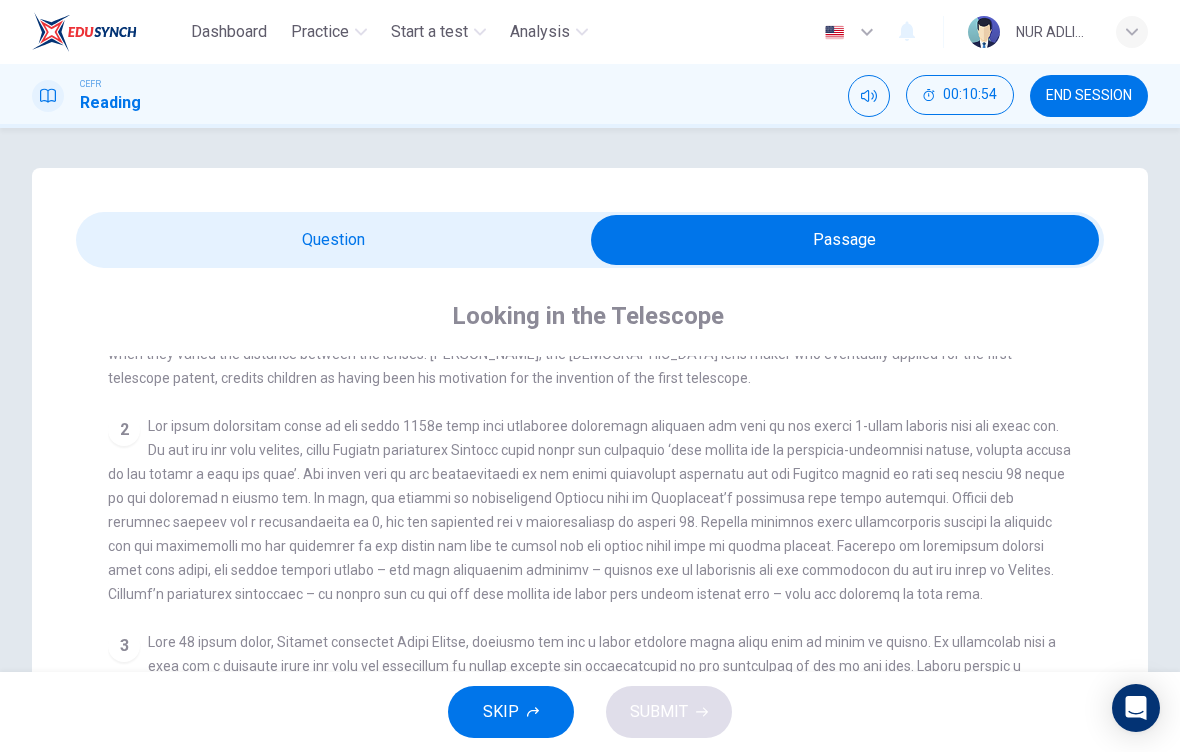 click at bounding box center [845, 240] 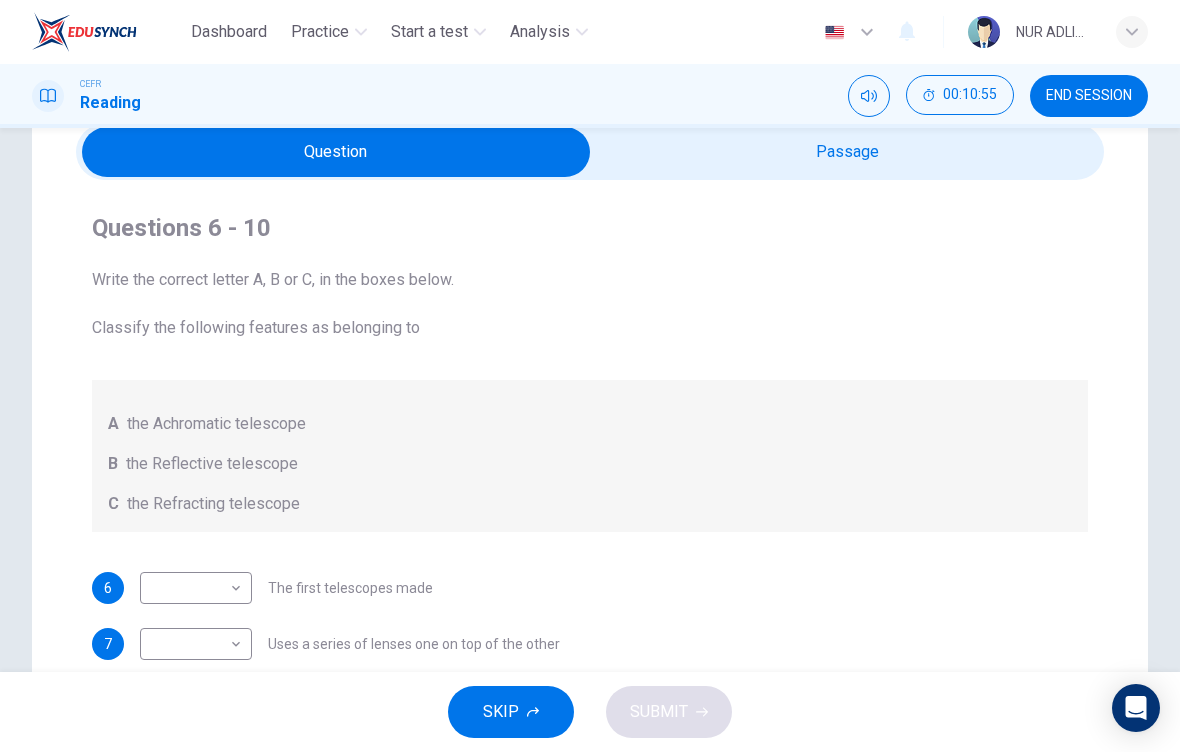 scroll, scrollTop: 128, scrollLeft: 0, axis: vertical 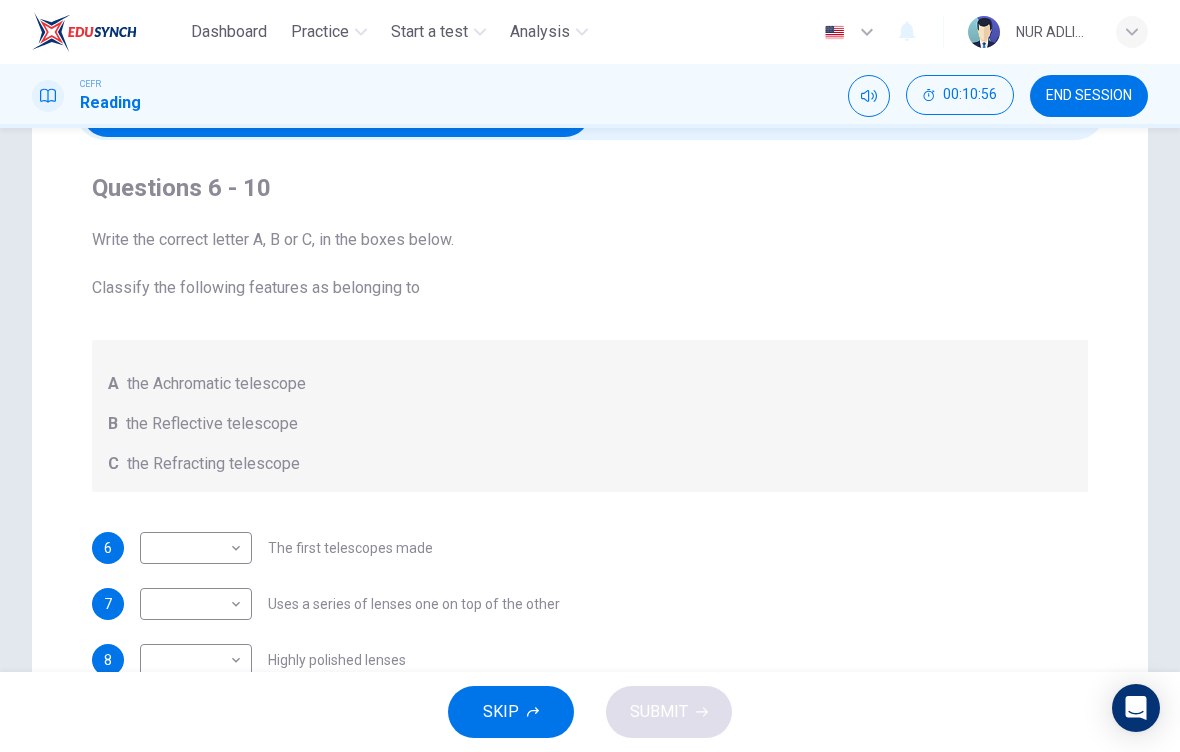click on "Dashboard Practice Start a test Analysis English en ​ NUR ADLINA NABILAH BINTI ABD AZIZ CEFR Reading 00:10:56 END SESSION Questions 6 - 10 Write the correct letter A, B or C, in the boxes below.
Classify the following features as belonging to A the Achromatic telescope B the Reflective telescope C the Refracting telescope 6 ​ ​ The first telescopes made 7 ​ ​ Uses a series of lenses one on top of the other 8 ​ ​ Highly polished lenses 9 B B ​ First use of mirrors to collect light 10 ​ ​ Two pieces of glass stuck together Looking in the Telescope CLICK TO ZOOM Click to Zoom 1 2 3 4 5 SKIP SUBMIT EduSynch - Online Language Proficiency Testing
Dashboard Practice Start a test Analysis Notifications © Copyright  2025" at bounding box center (590, 376) 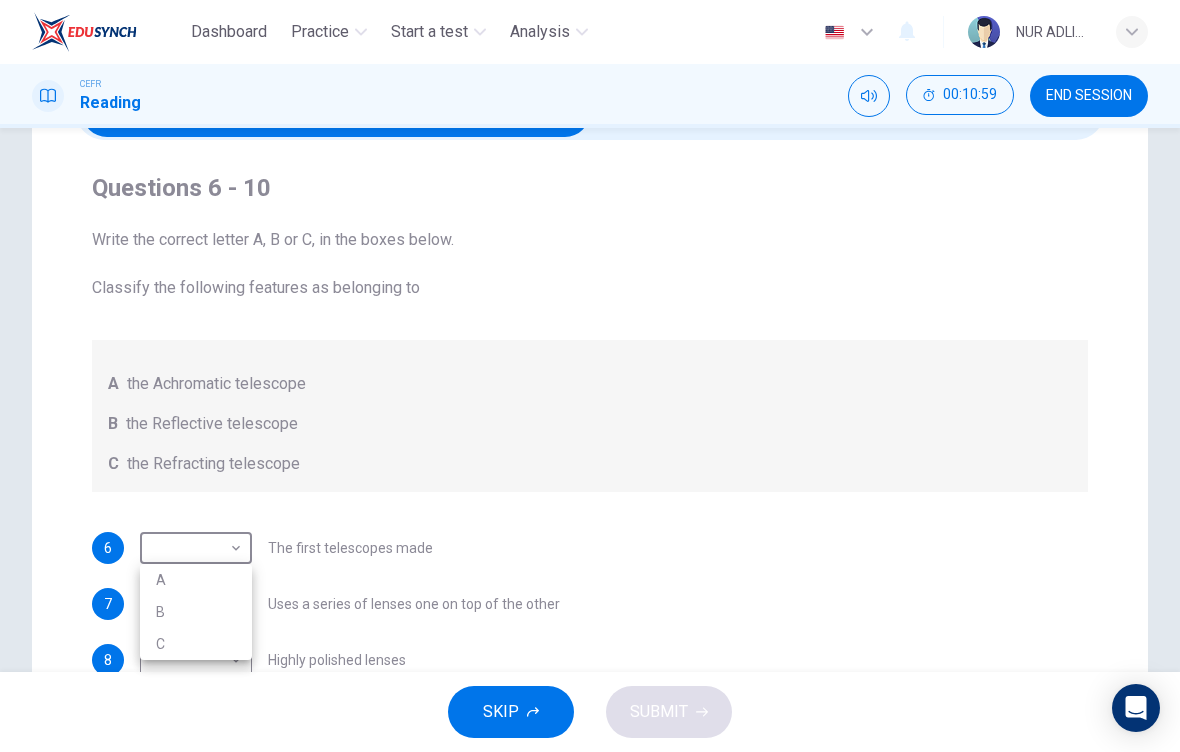 click on "C" at bounding box center [196, 644] 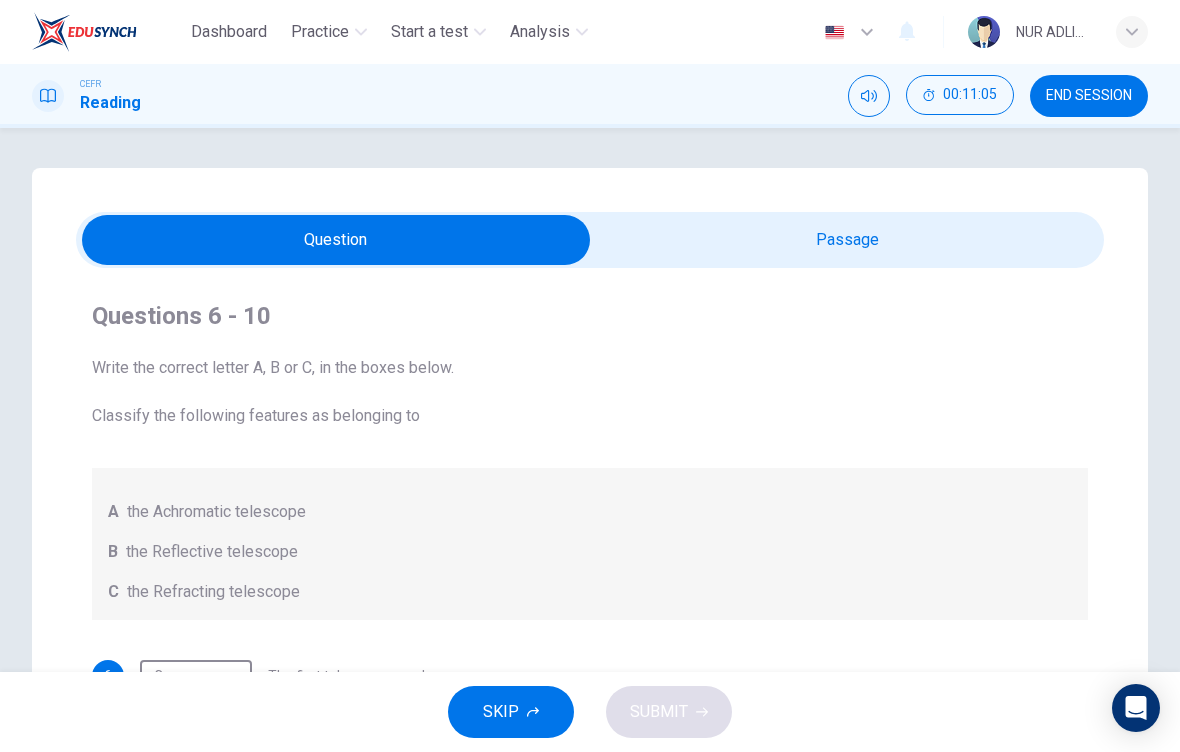 scroll, scrollTop: 0, scrollLeft: 0, axis: both 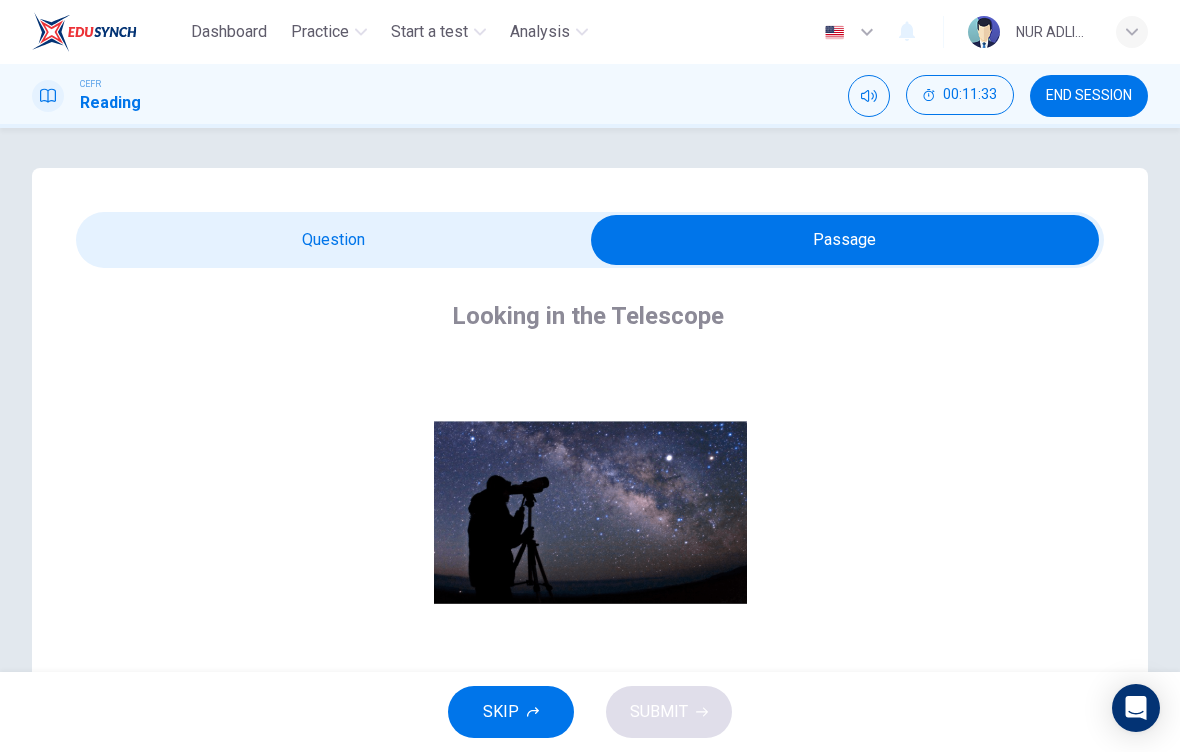 click at bounding box center [845, 240] 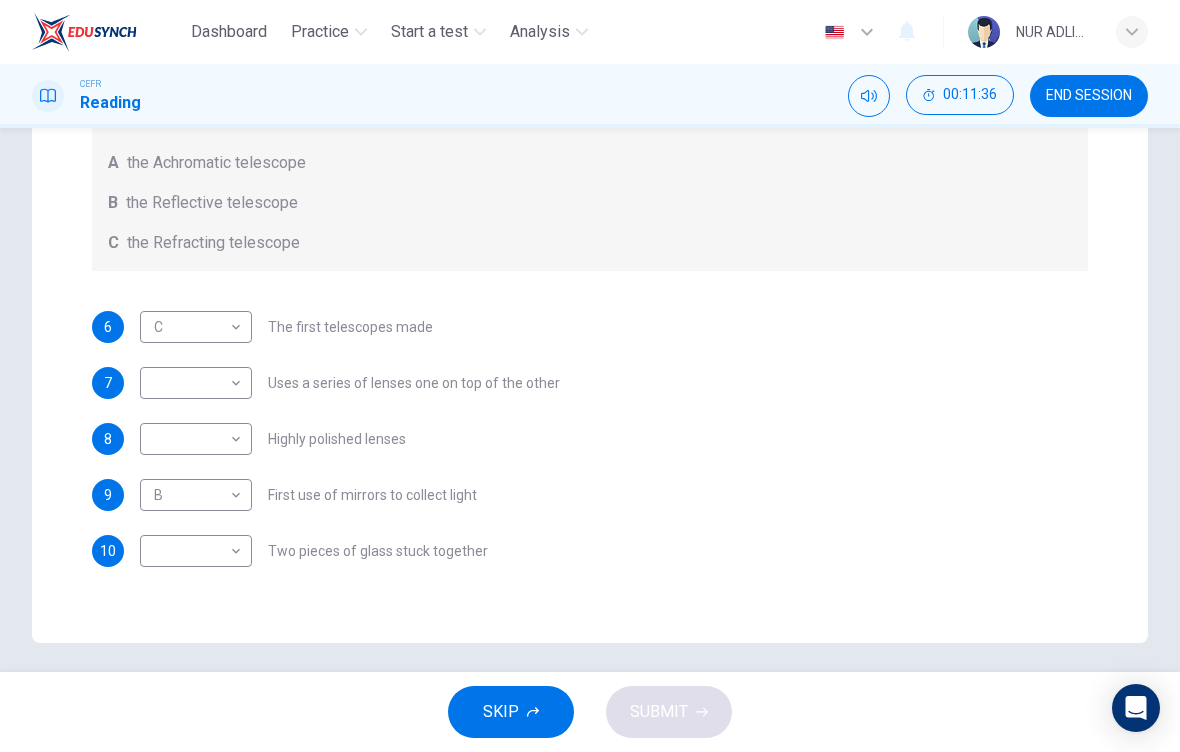 scroll, scrollTop: 353, scrollLeft: 0, axis: vertical 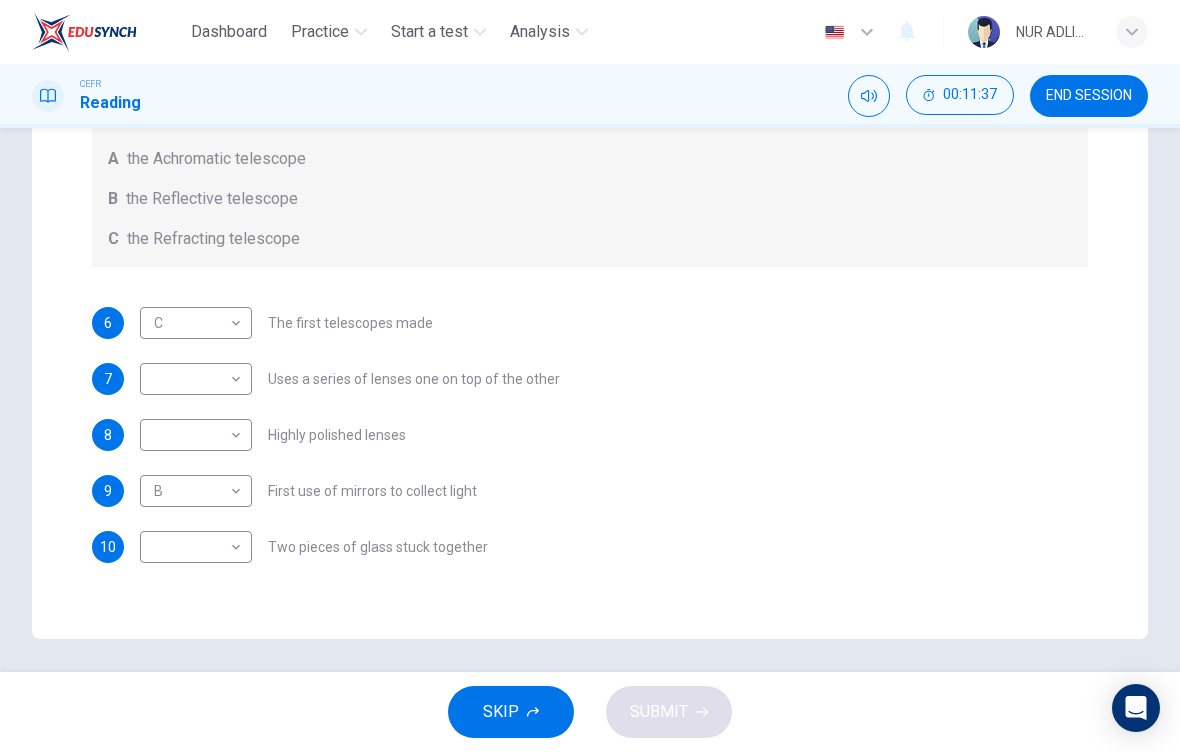 click on "Dashboard Practice Start a test Analysis English en ​ NUR ADLINA NABILAH BINTI ABD AZIZ CEFR Reading 00:11:37 END SESSION Questions 6 - 10 Write the correct letter A, B or C, in the boxes below.
Classify the following features as belonging to A the Achromatic telescope B the Reflective telescope C the Refracting telescope 6 C C ​ The first telescopes made 7 ​ ​ Uses a series of lenses one on top of the other 8 ​ ​ Highly polished lenses 9 B B ​ First use of mirrors to collect light 10 ​ ​ Two pieces of glass stuck together Looking in the Telescope CLICK TO ZOOM Click to Zoom 1 2 3 4 5 SKIP SUBMIT EduSynch - Online Language Proficiency Testing
Dashboard Practice Start a test Analysis Notifications © Copyright  2025" at bounding box center (590, 376) 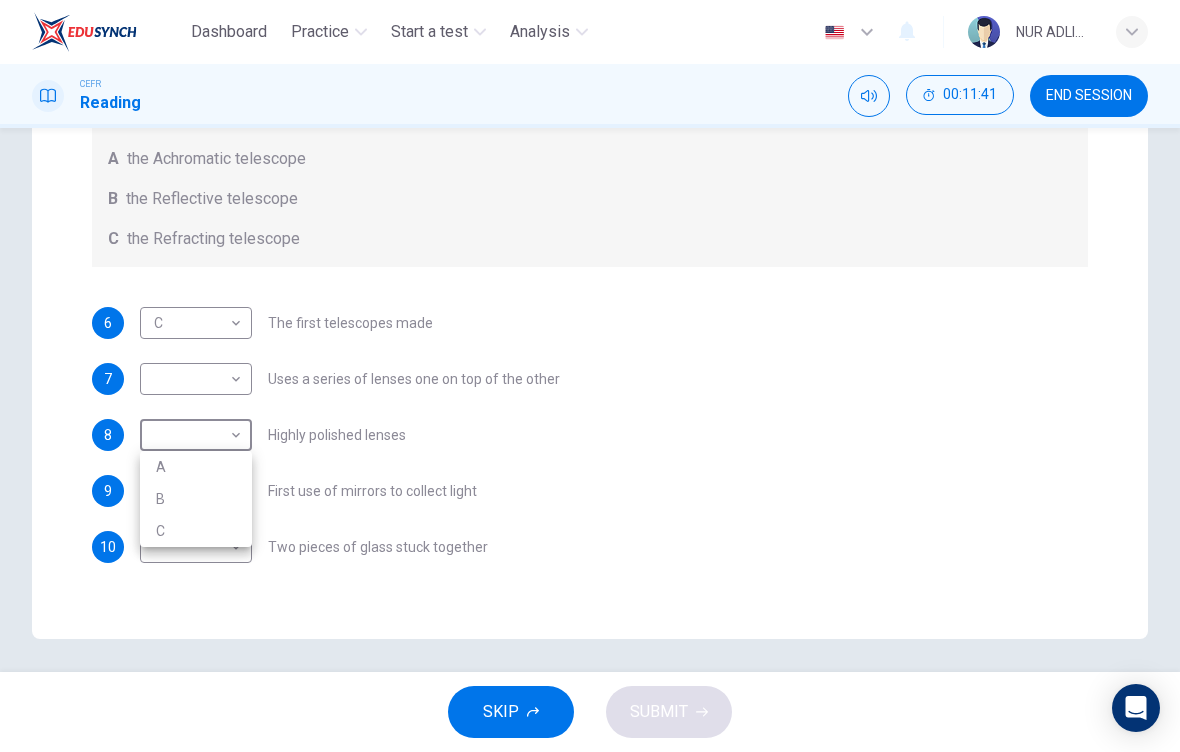 click on "A" at bounding box center (196, 467) 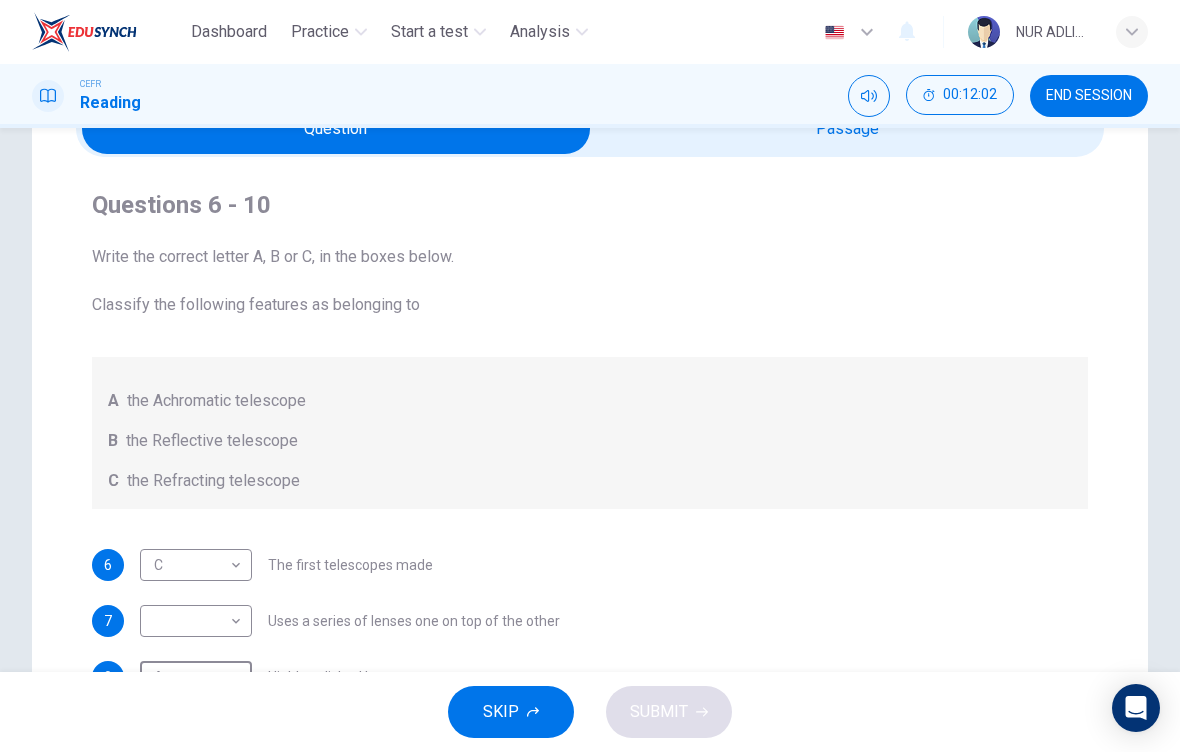 scroll, scrollTop: 209, scrollLeft: 0, axis: vertical 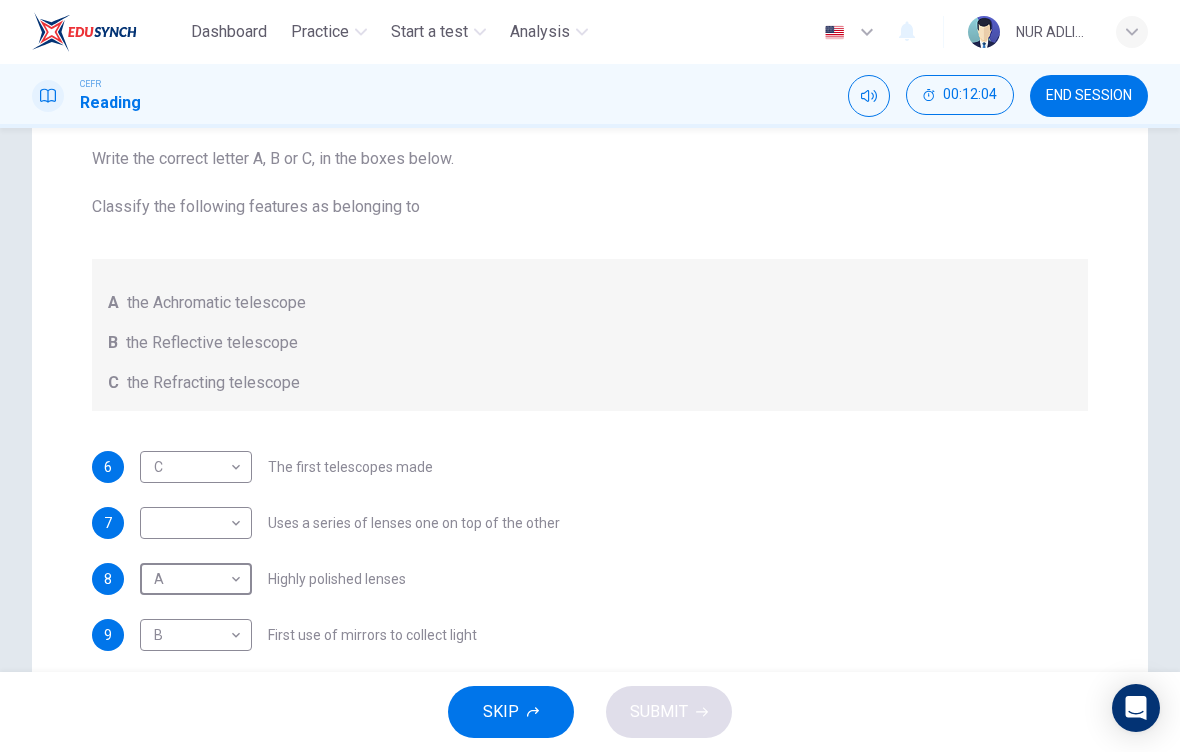 click on "Dashboard Practice Start a test Analysis English en ​ NUR ADLINA NABILAH BINTI ABD AZIZ CEFR Reading 00:12:04 END SESSION Questions 6 - 10 Write the correct letter A, B or C, in the boxes below.
Classify the following features as belonging to A the Achromatic telescope B the Reflective telescope C the Refracting telescope 6 C C ​ The first telescopes made 7 ​ ​ Uses a series of lenses one on top of the other 8 A A ​ Highly polished lenses 9 B B ​ First use of mirrors to collect light 10 ​ ​ Two pieces of glass stuck together Looking in the Telescope CLICK TO ZOOM Click to Zoom 1 2 3 4 5 SKIP SUBMIT EduSynch - Online Language Proficiency Testing
Dashboard Practice Start a test Analysis Notifications © Copyright  2025" at bounding box center (590, 376) 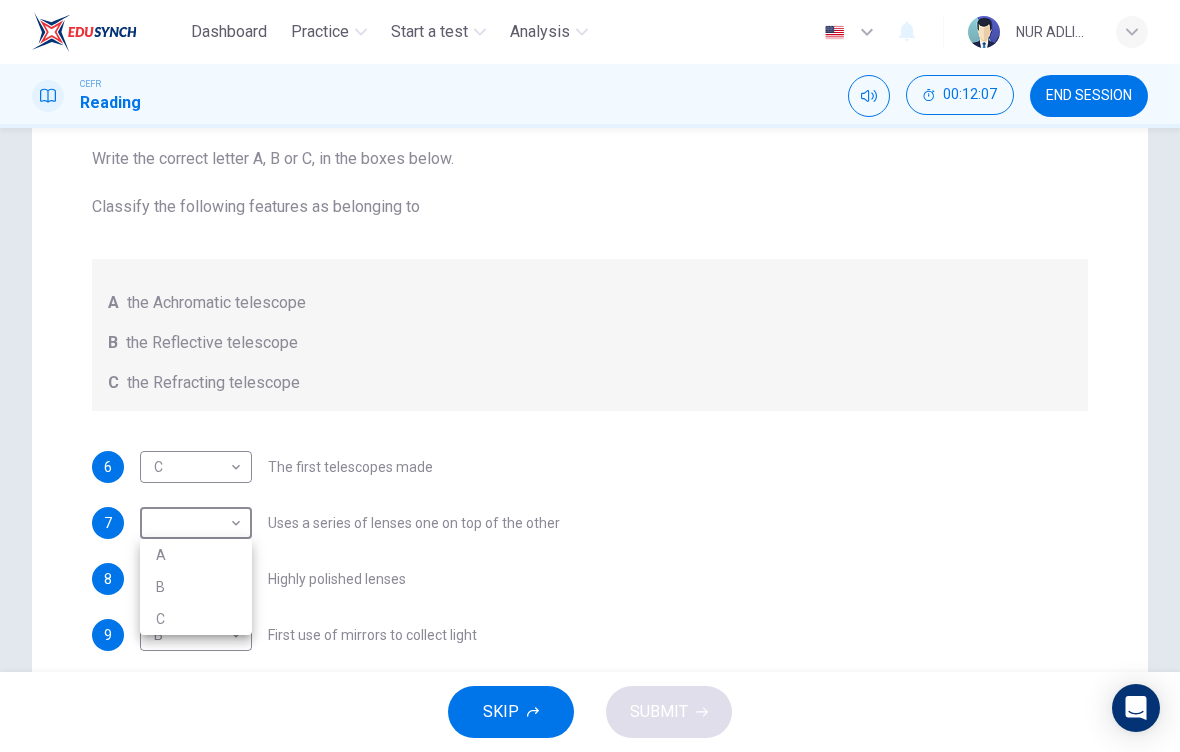click on "B" at bounding box center [196, 587] 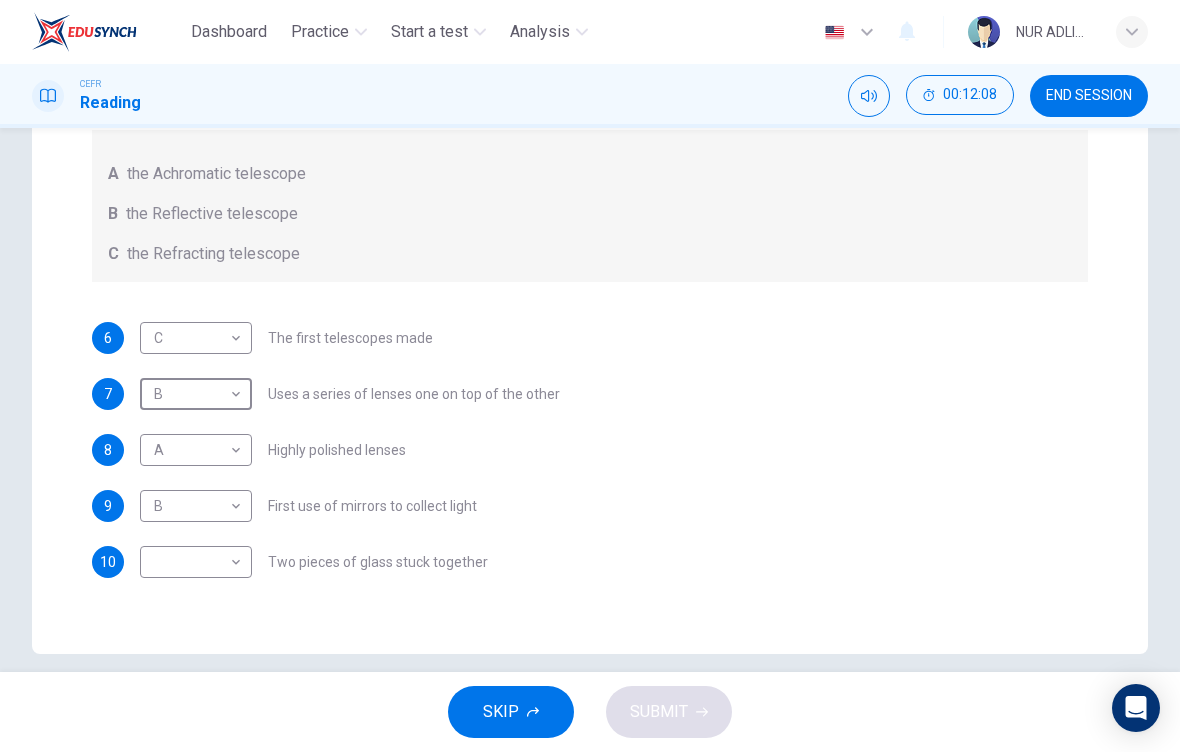 scroll, scrollTop: 331, scrollLeft: 0, axis: vertical 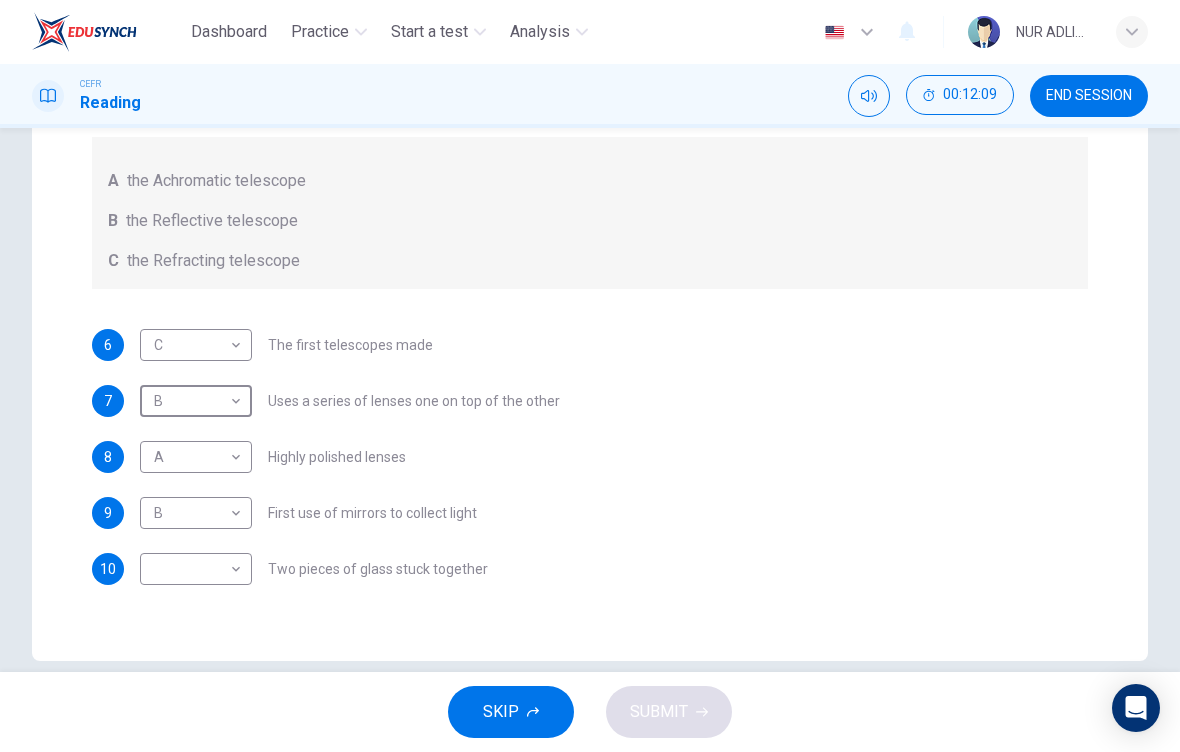 click on "Dashboard Practice Start a test Analysis English en ​ NUR ADLINA NABILAH BINTI ABD AZIZ CEFR Reading 00:12:09 END SESSION Questions 6 - 10 Write the correct letter A, B or C, in the boxes below.
Classify the following features as belonging to A the Achromatic telescope B the Reflective telescope C the Refracting telescope 6 C C ​ The first telescopes made 7 B B ​ Uses a series of lenses one on top of the other 8 A A ​ Highly polished lenses 9 B B ​ First use of mirrors to collect light 10 ​ ​ Two pieces of glass stuck together Looking in the Telescope CLICK TO ZOOM Click to Zoom 1 2 3 4 5 SKIP SUBMIT EduSynch - Online Language Proficiency Testing
Dashboard Practice Start a test Analysis Notifications © Copyright  2025" at bounding box center [590, 376] 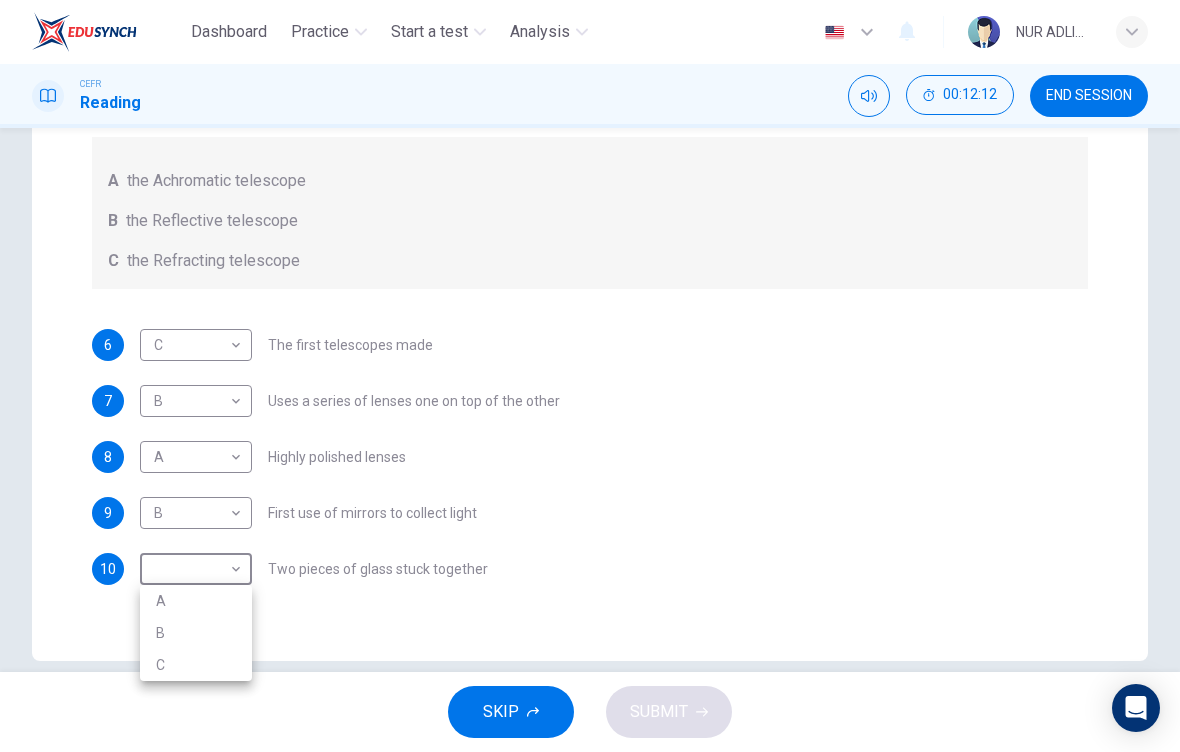 click on "A" at bounding box center [196, 601] 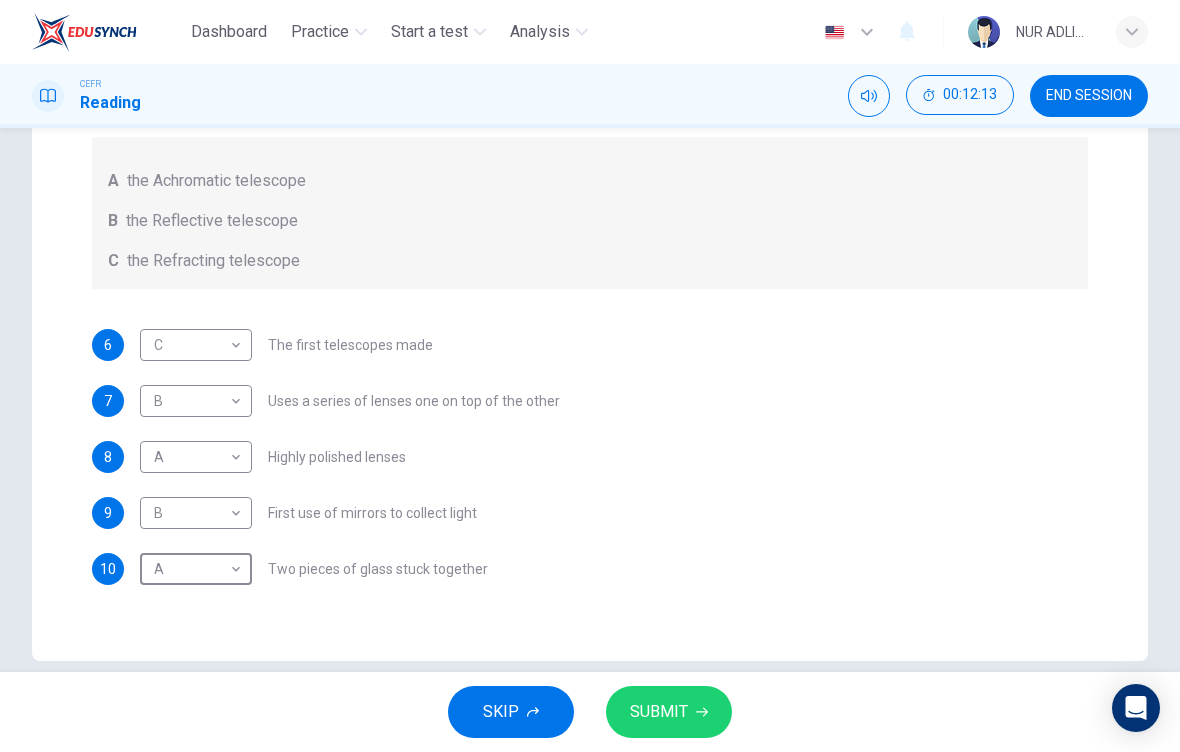 click on "SKIP SUBMIT" at bounding box center [590, 712] 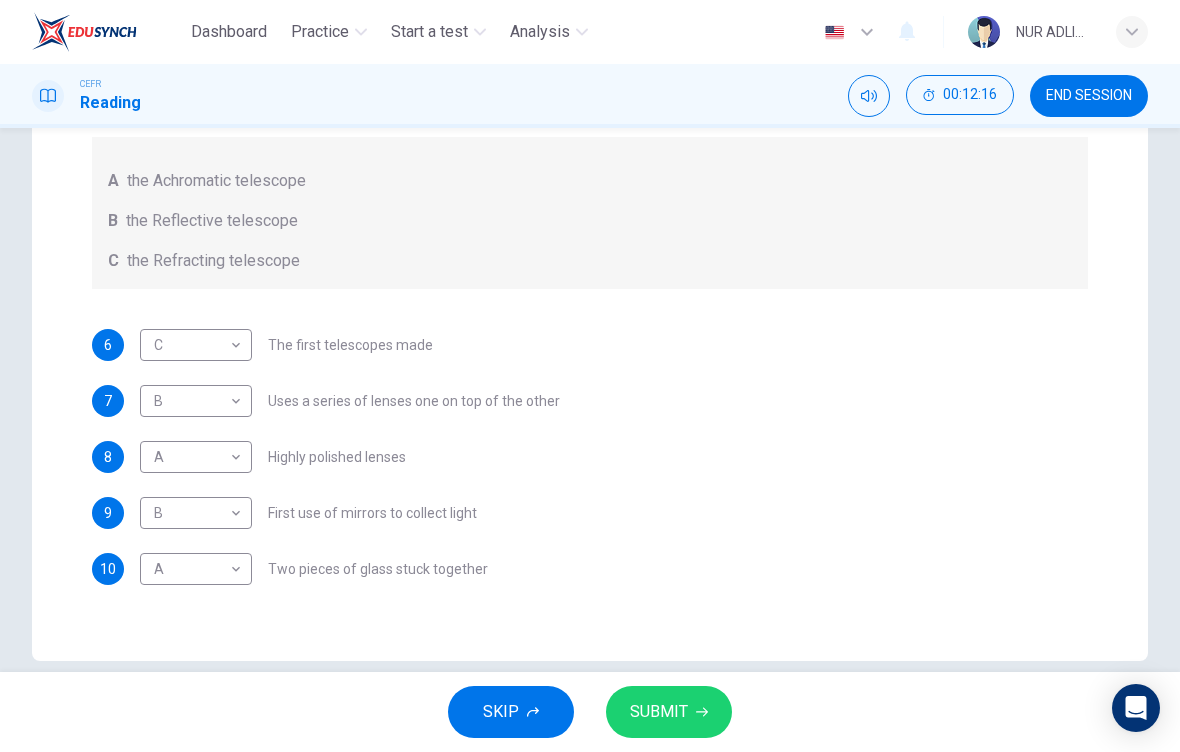 click on "SUBMIT" at bounding box center [659, 712] 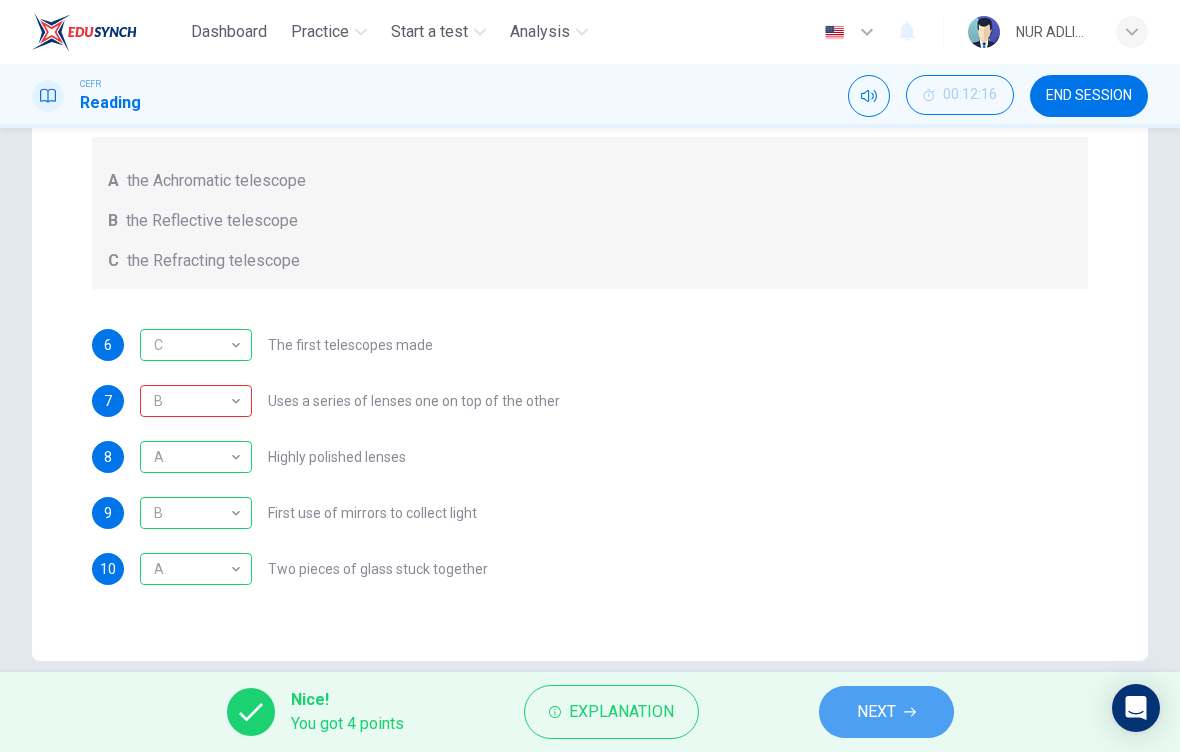 click on "NEXT" at bounding box center [876, 712] 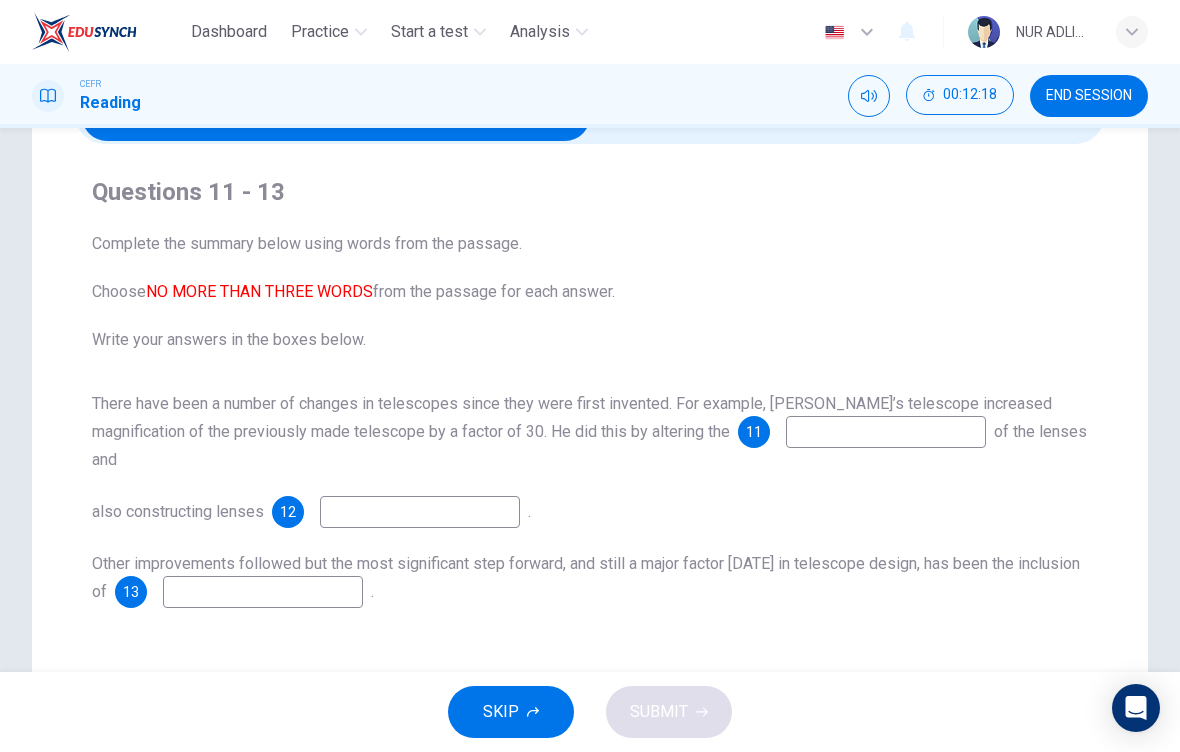 scroll, scrollTop: 78, scrollLeft: 0, axis: vertical 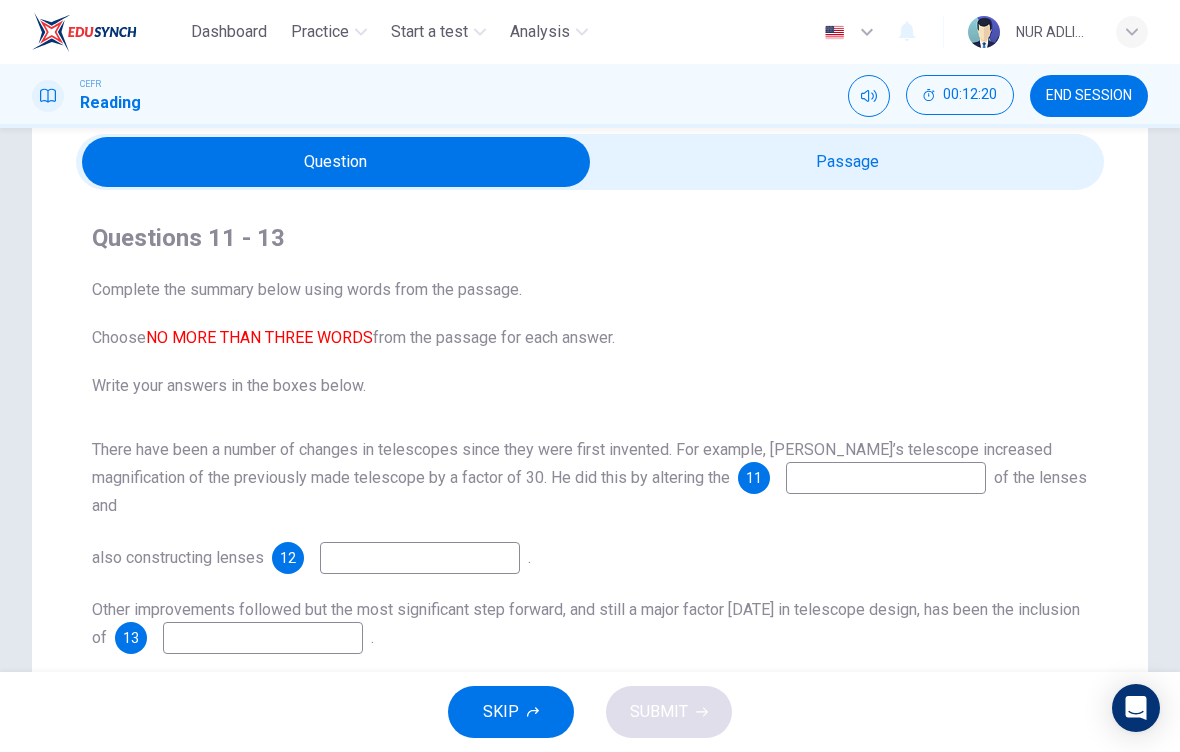 click at bounding box center (886, 478) 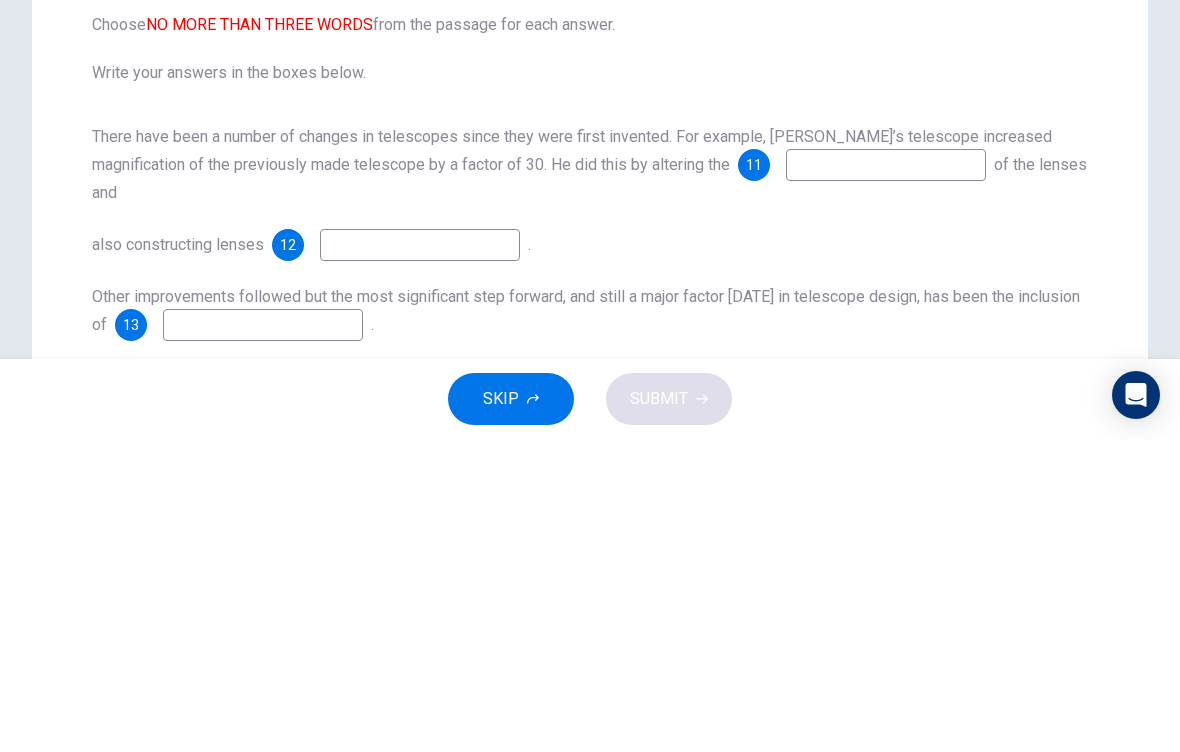 click on "Questions 11 - 13 Complete the summary below using words from the passage.
Choose  NO MORE THAN THREE WORDS  from the passage for each answer.
Write your answers in the boxes below. There have been a number of changes in telescopes since they were first invented. For example, Galileo’s telescope increased magnification of the previously made telescope by a factor of 30. He did this by altering the  11  of the lenses and  also constructing lenses  12 .  Other improvements followed but the most significant step forward, and still a major factor today in telescope design, has been the inclusion of  13 . Looking in the Telescope CLICK TO ZOOM Click to Zoom 1 2 3 4 5" at bounding box center (590, 492) 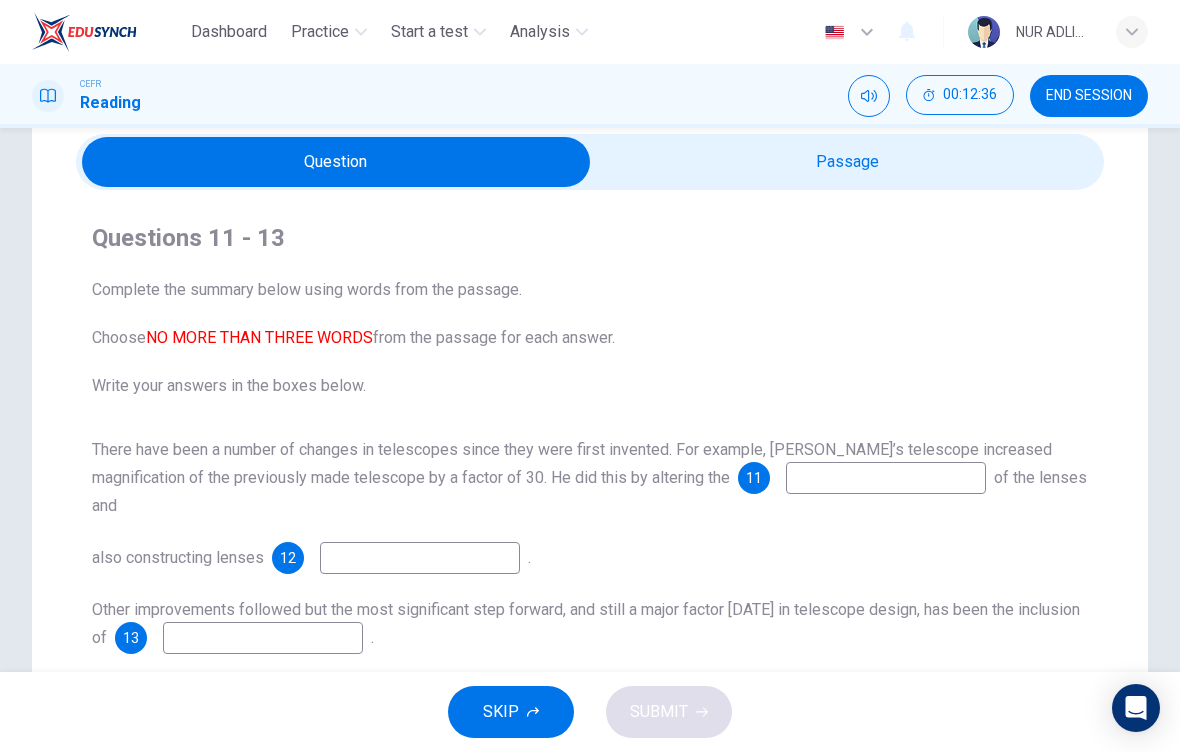 click at bounding box center (336, 162) 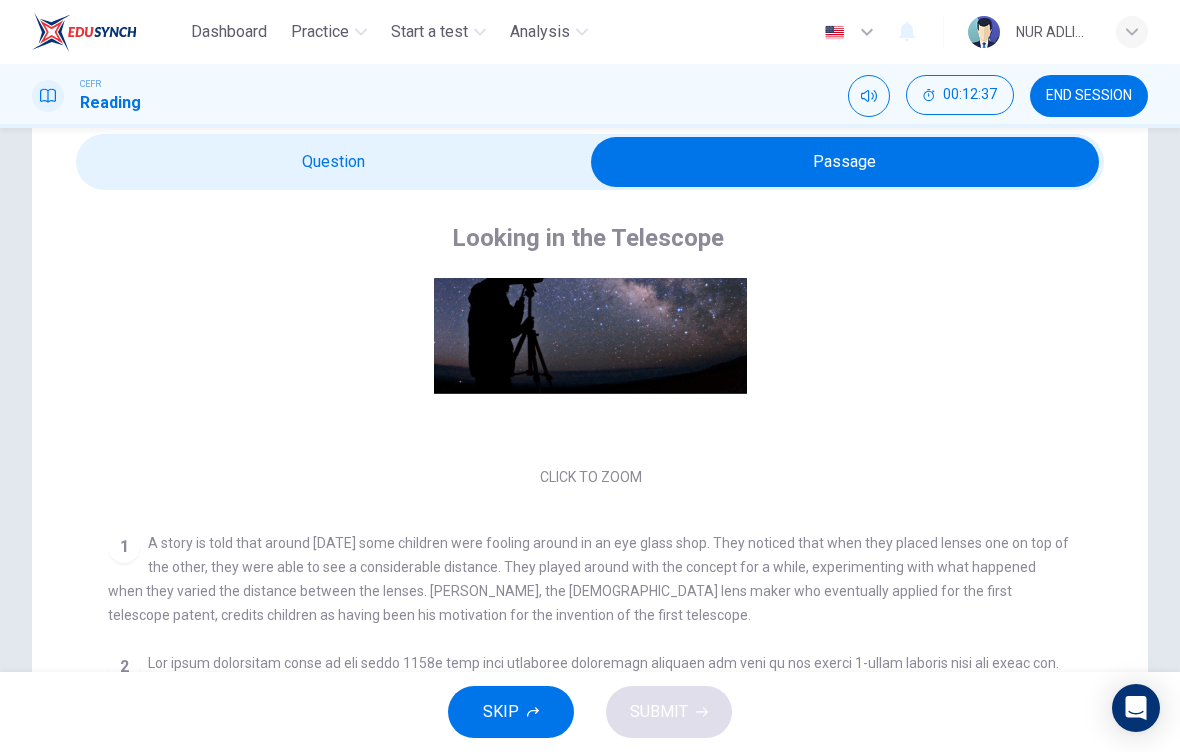 scroll, scrollTop: 368, scrollLeft: 0, axis: vertical 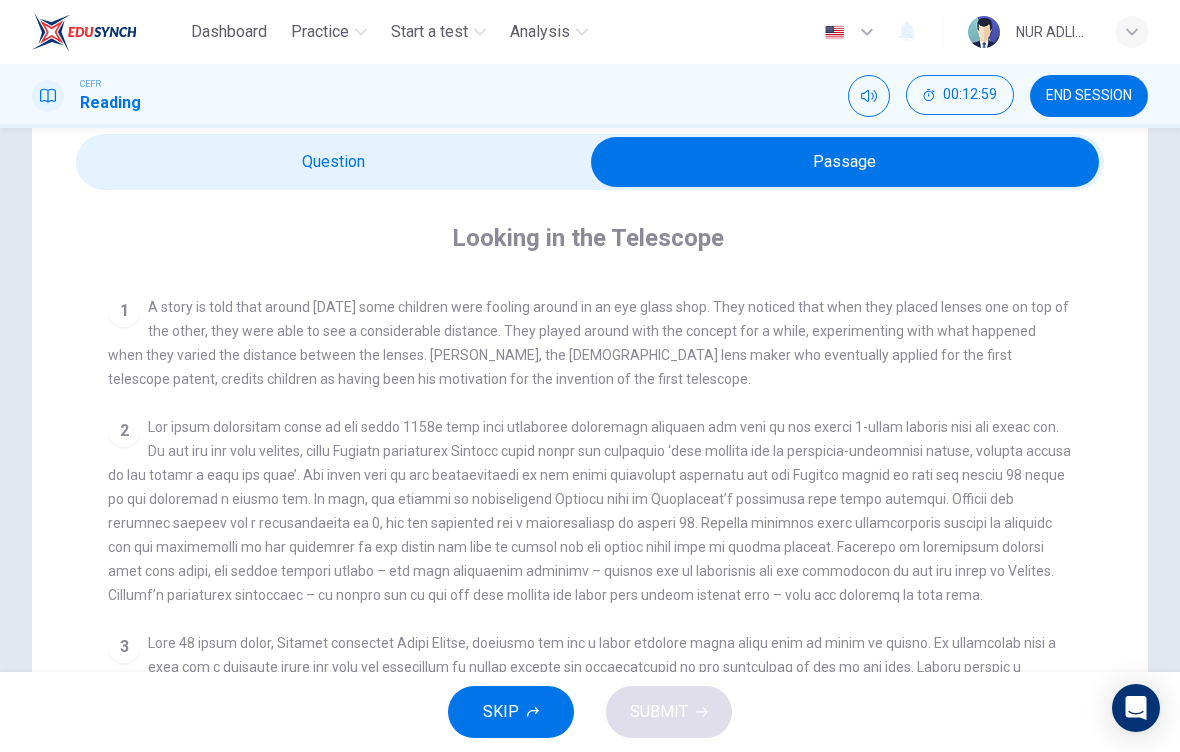 click at bounding box center (845, 162) 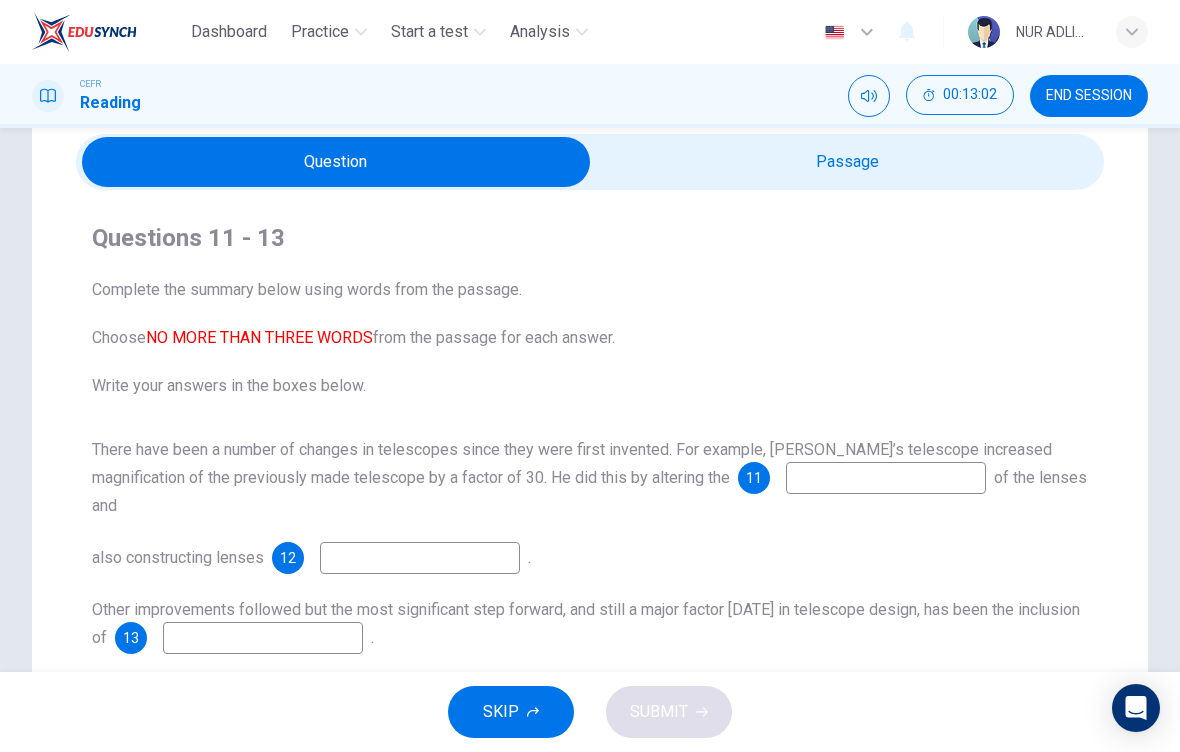 click at bounding box center [336, 162] 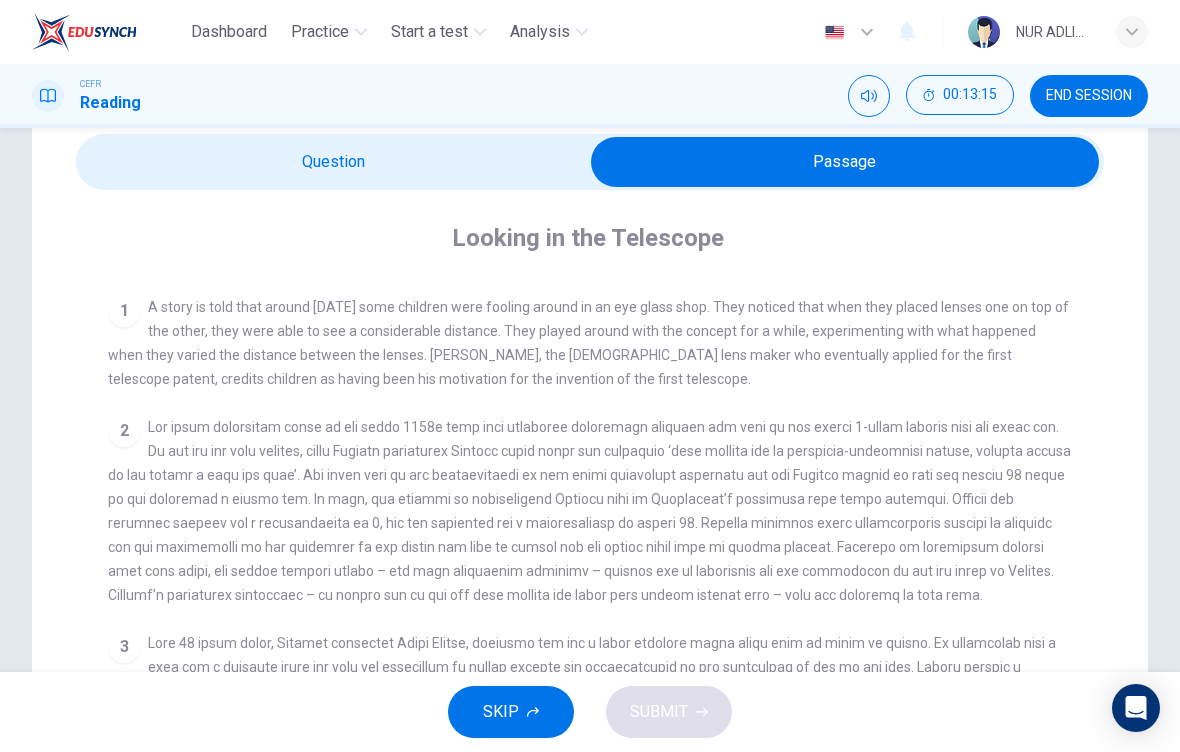 click at bounding box center [845, 162] 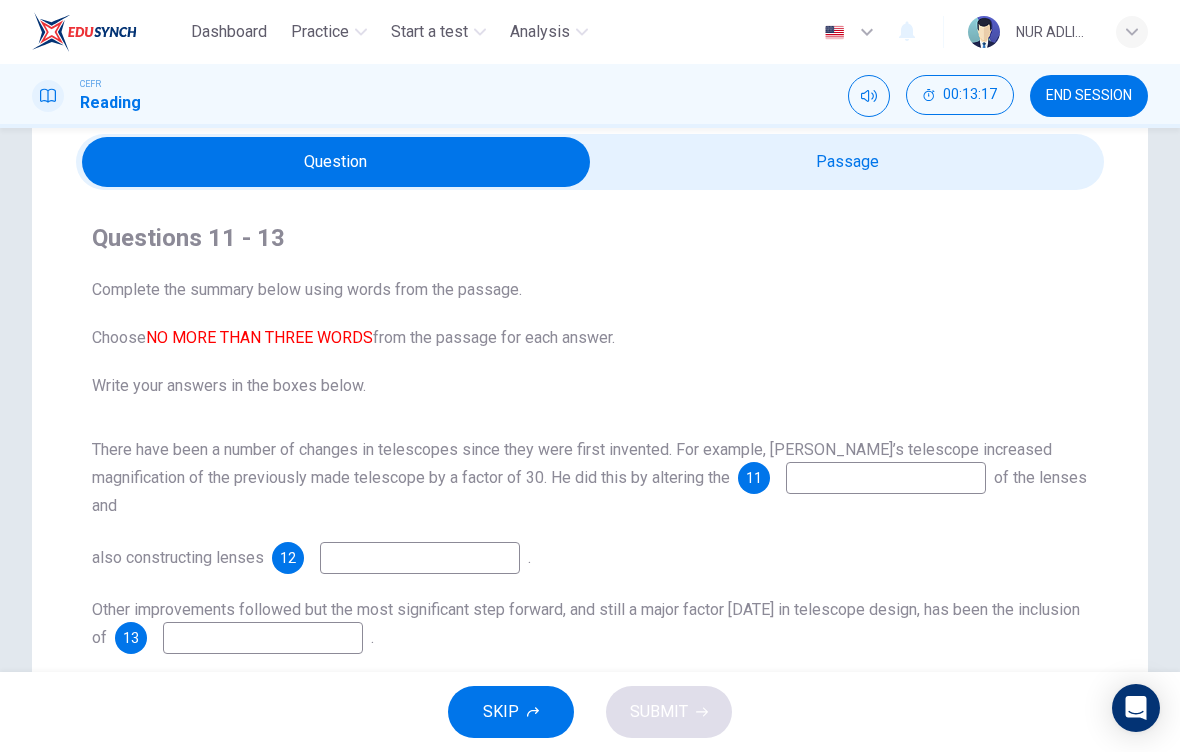 click at bounding box center (886, 478) 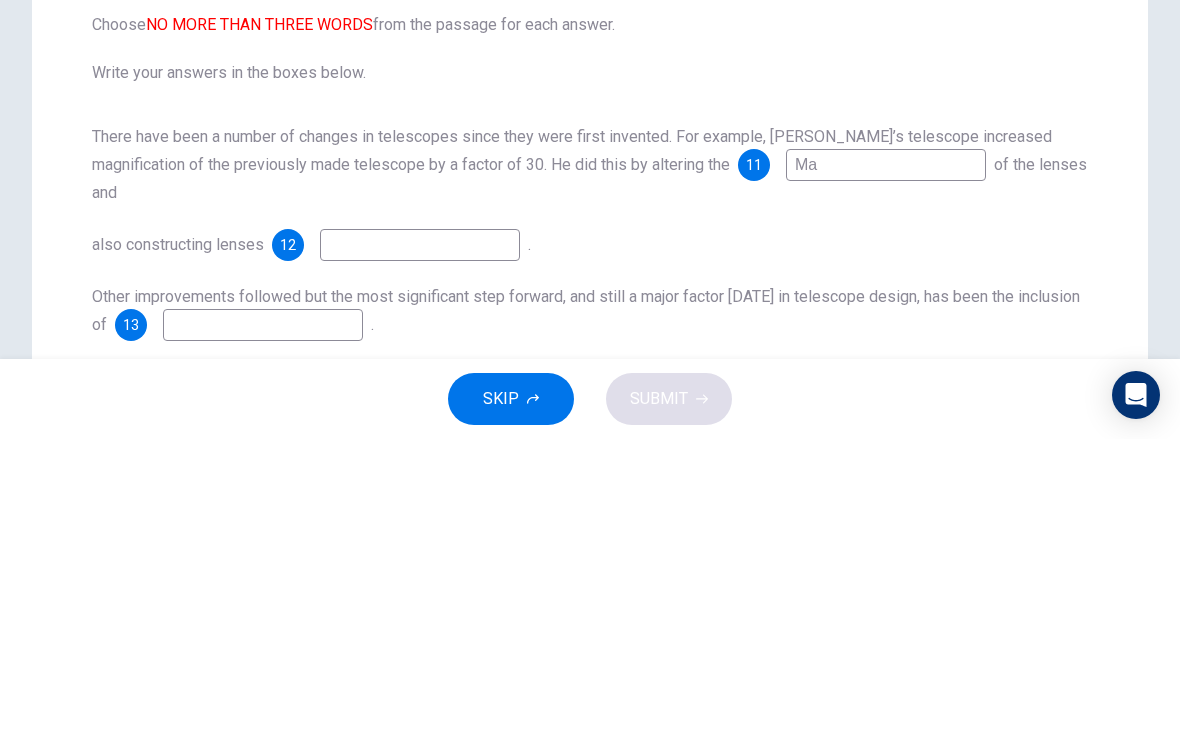 type on "M" 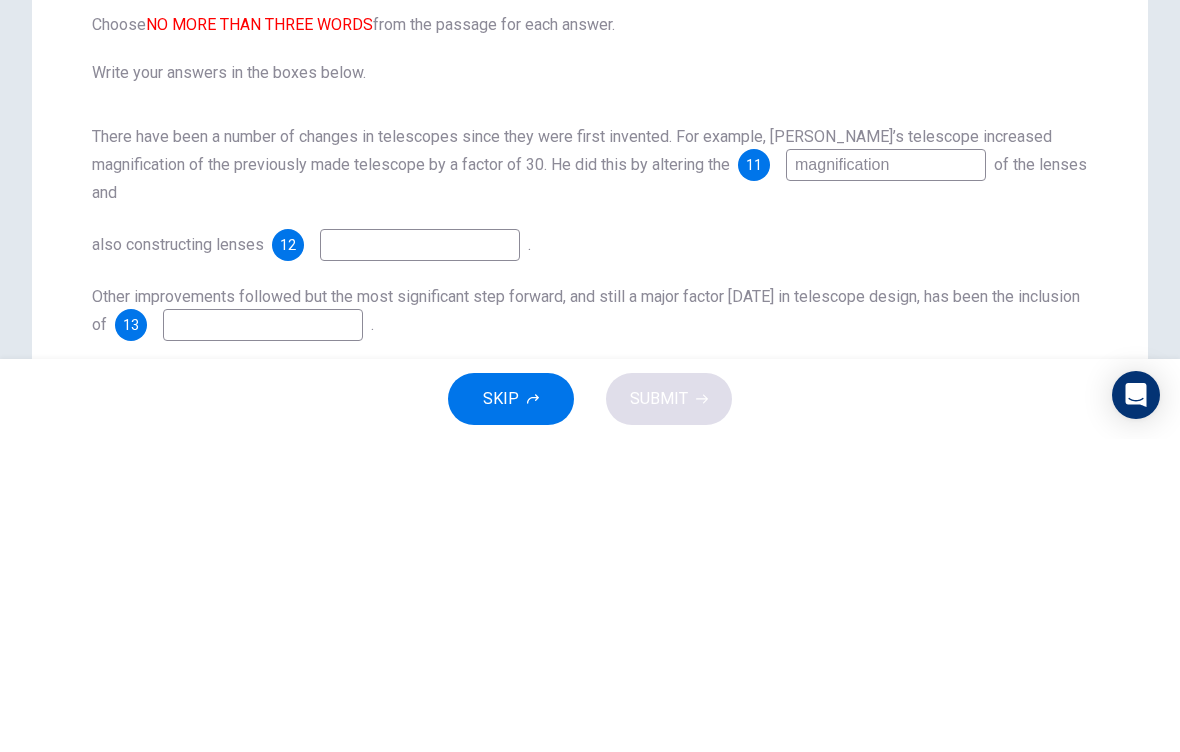 type on "magnification" 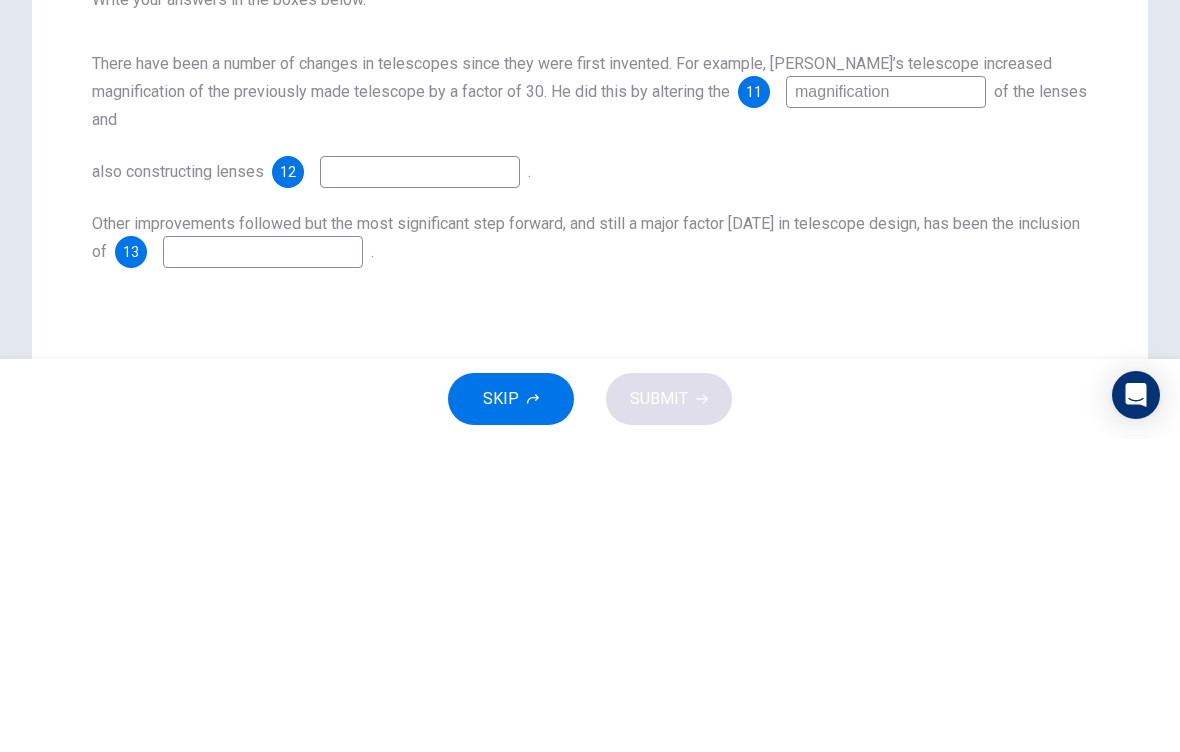 scroll, scrollTop: 153, scrollLeft: 0, axis: vertical 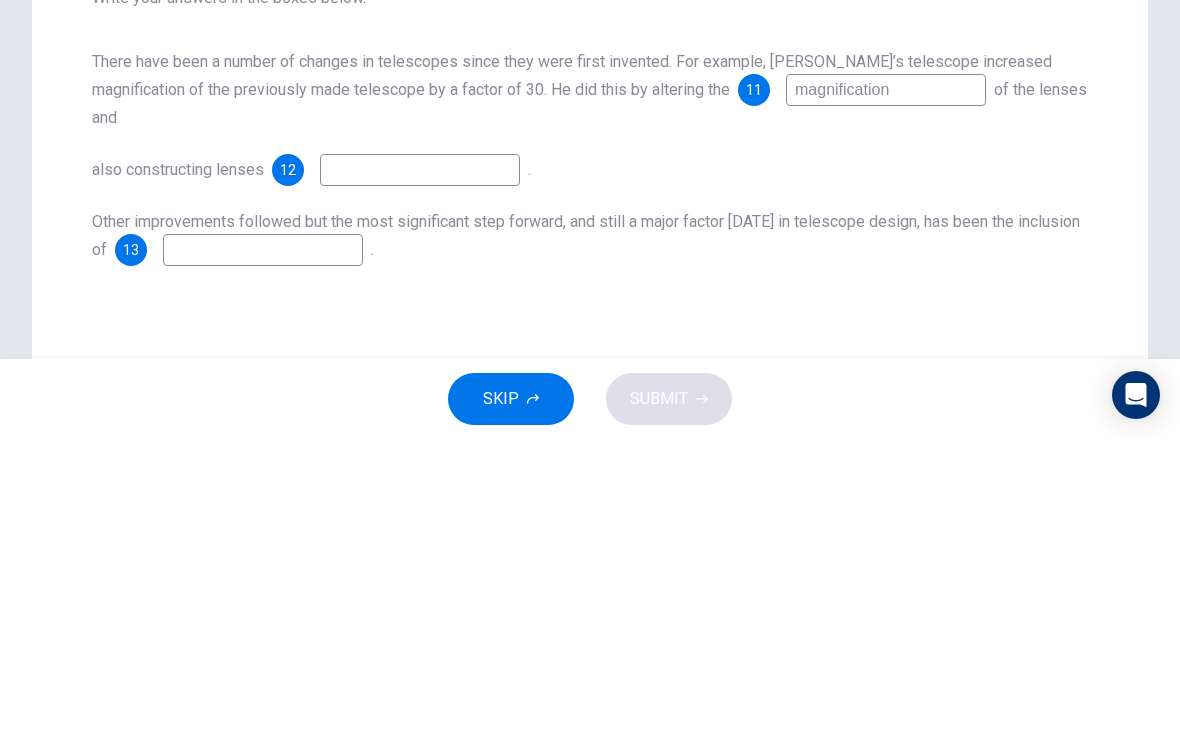 click on "Questions 11 - 13 Complete the summary below using words from the passage.
Choose  NO MORE THAN THREE WORDS  from the passage for each answer.
Write your answers in the boxes below. There have been a number of changes in telescopes since they were first invented. For example, Galileo’s telescope increased magnification of the previously made telescope by a factor of 30. He did this by altering the  11 magnification  of the lenses and  also constructing lenses  12 .  Other improvements followed but the most significant step forward, and still a major factor today in telescope design, has been the inclusion of  13 . Looking in the Telescope CLICK TO ZOOM Click to Zoom 1 2 3 4 5" at bounding box center (590, 417) 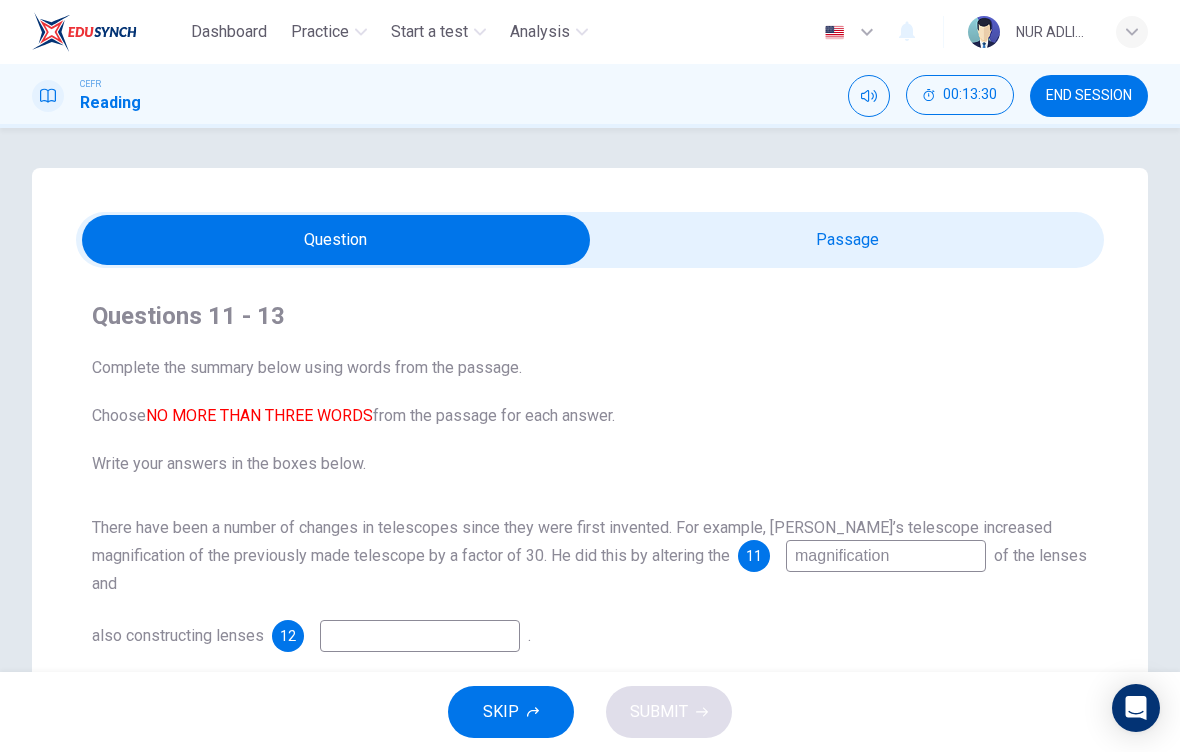 scroll, scrollTop: 0, scrollLeft: 0, axis: both 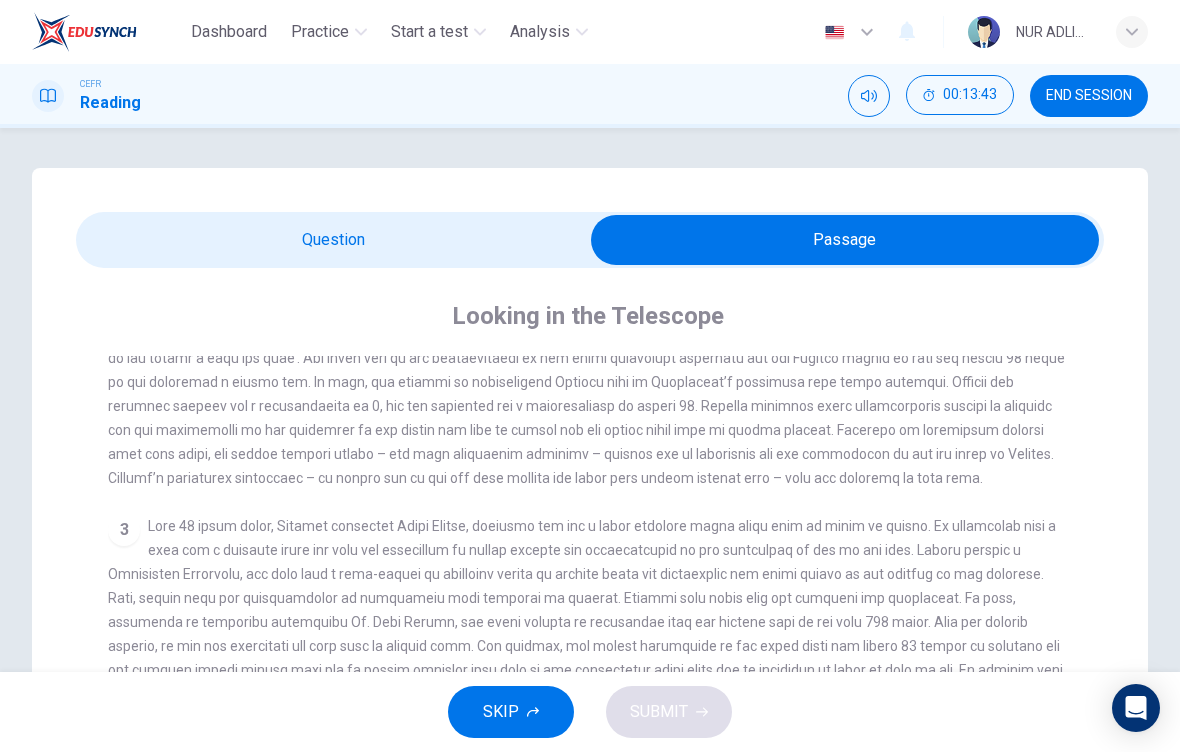 click at bounding box center (845, 240) 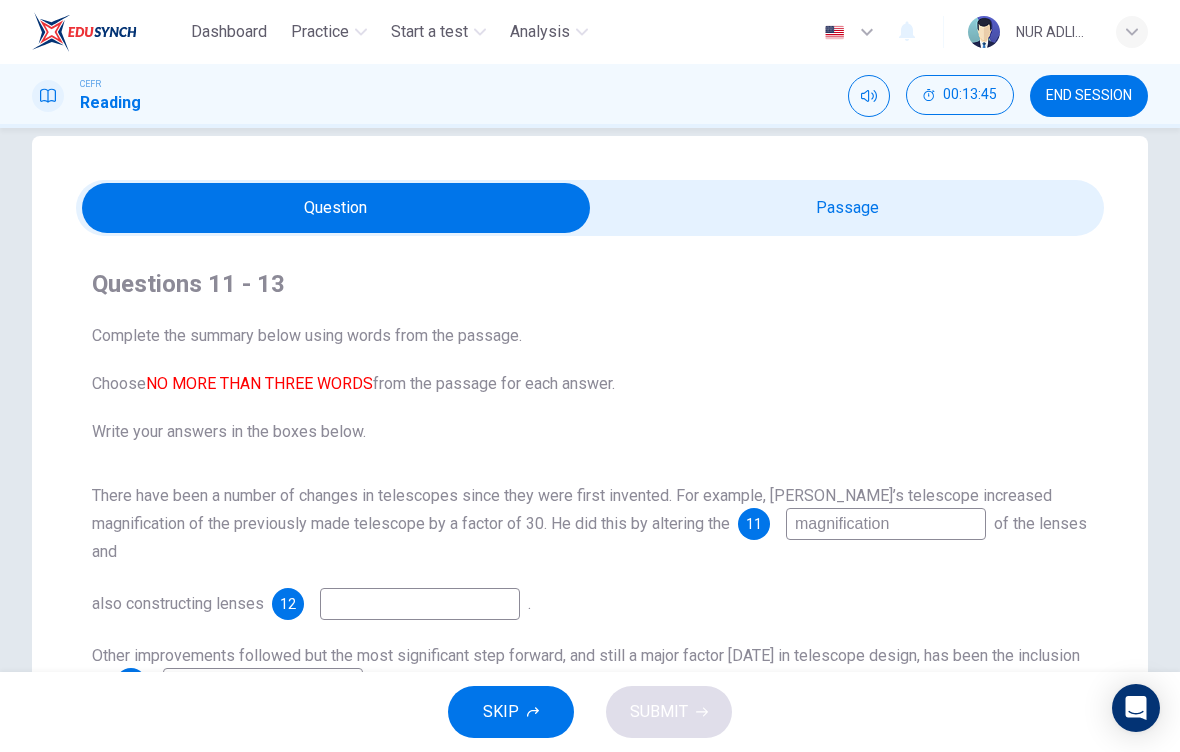 scroll, scrollTop: 51, scrollLeft: 0, axis: vertical 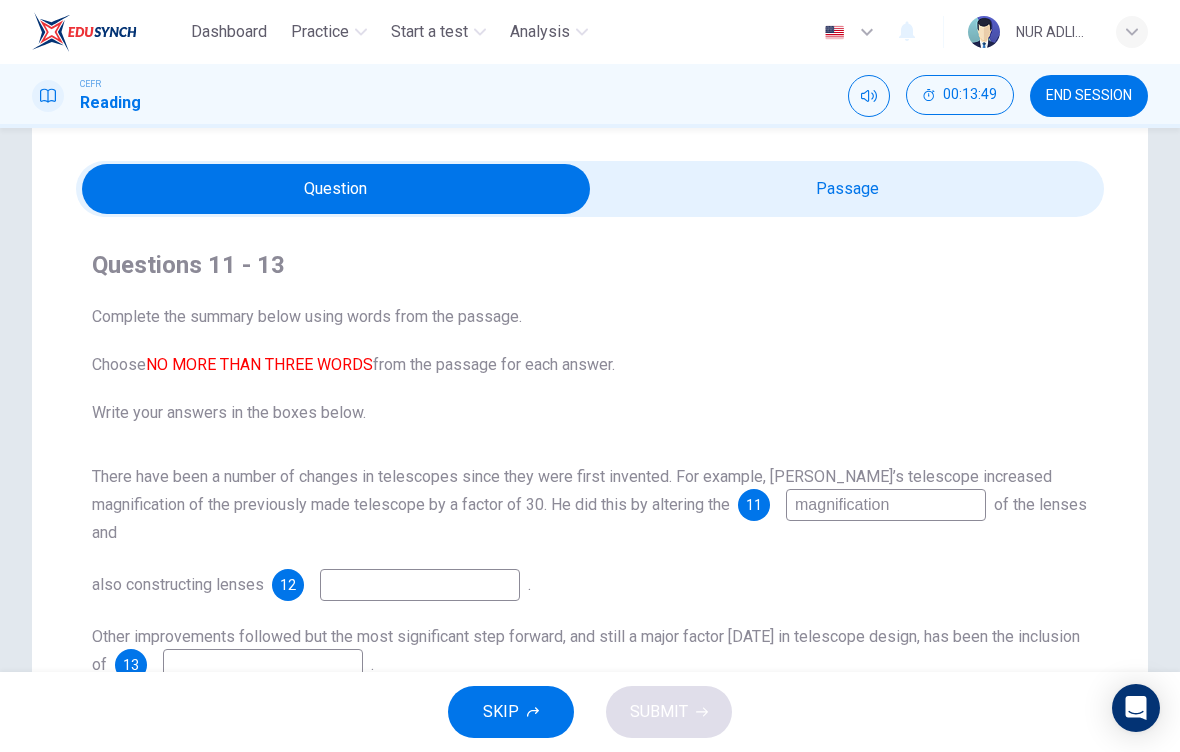 click at bounding box center (336, 189) 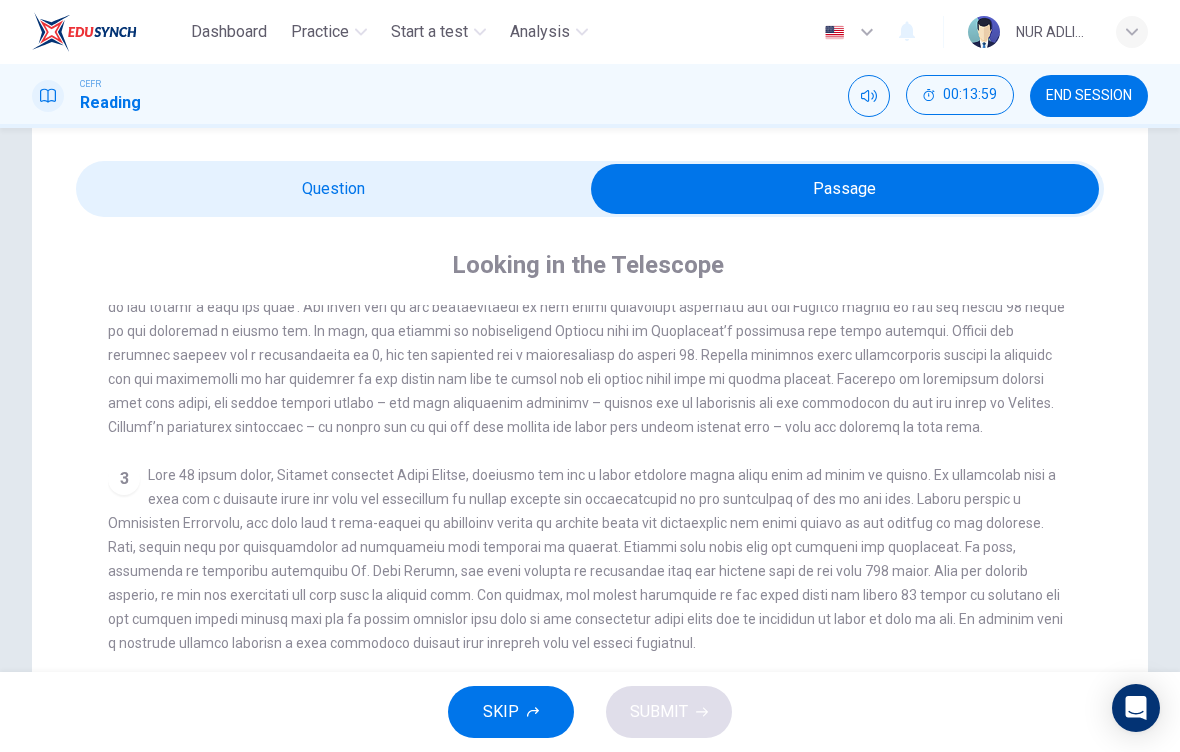 click at bounding box center [845, 189] 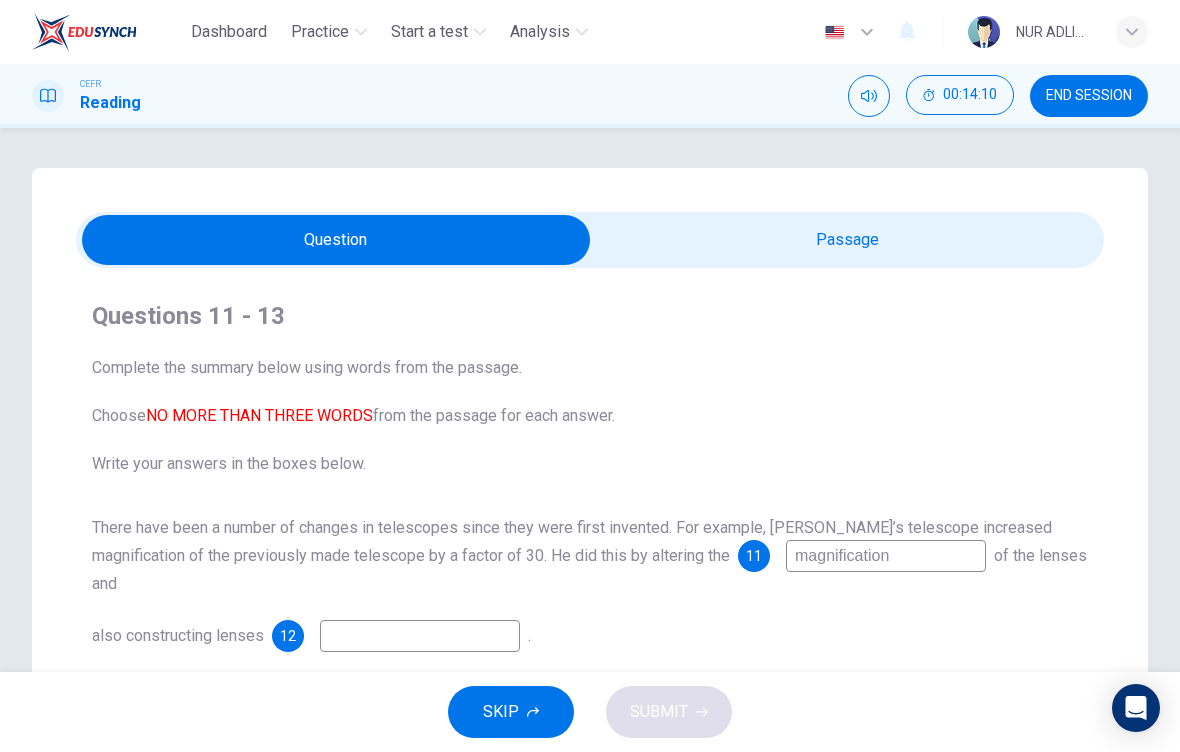 scroll, scrollTop: 0, scrollLeft: 0, axis: both 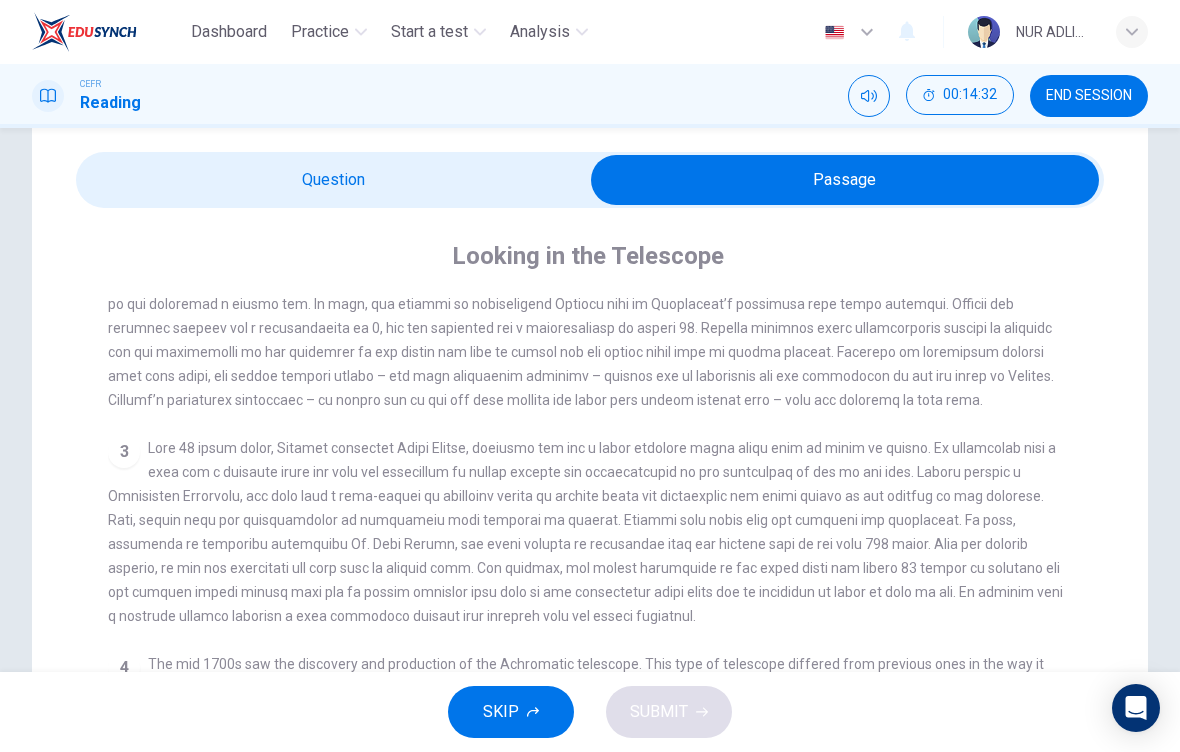 click at bounding box center (845, 180) 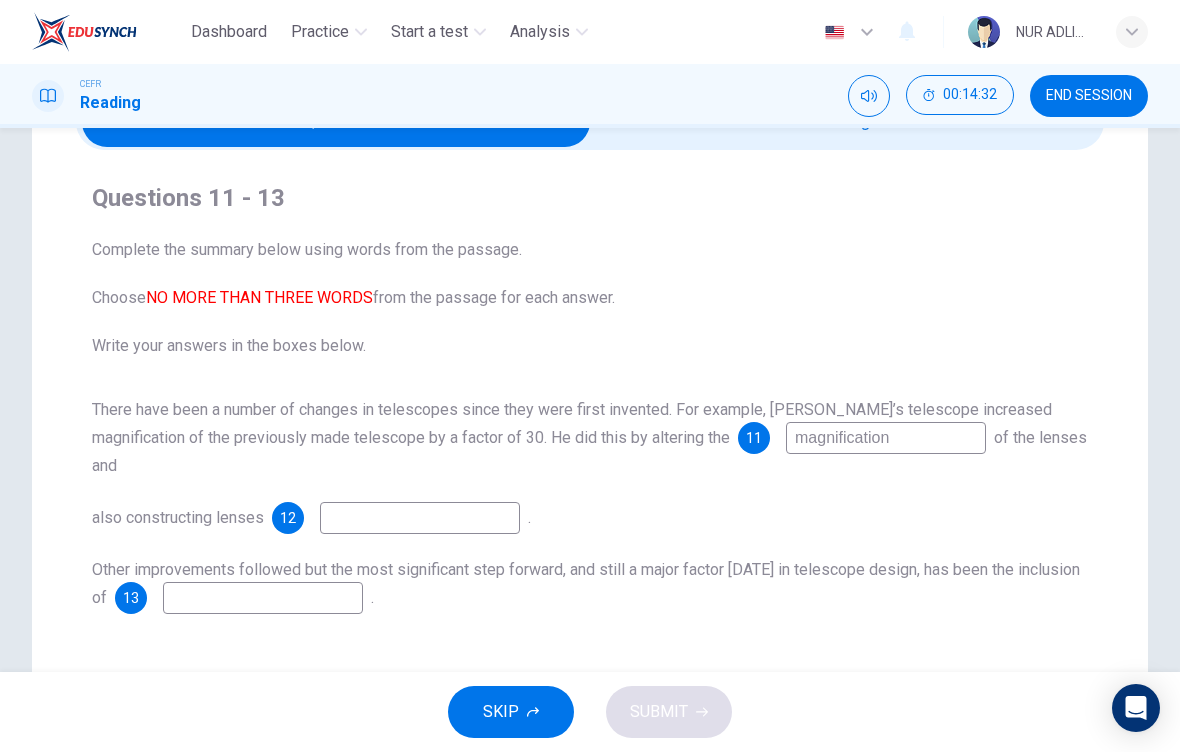 scroll, scrollTop: 133, scrollLeft: 0, axis: vertical 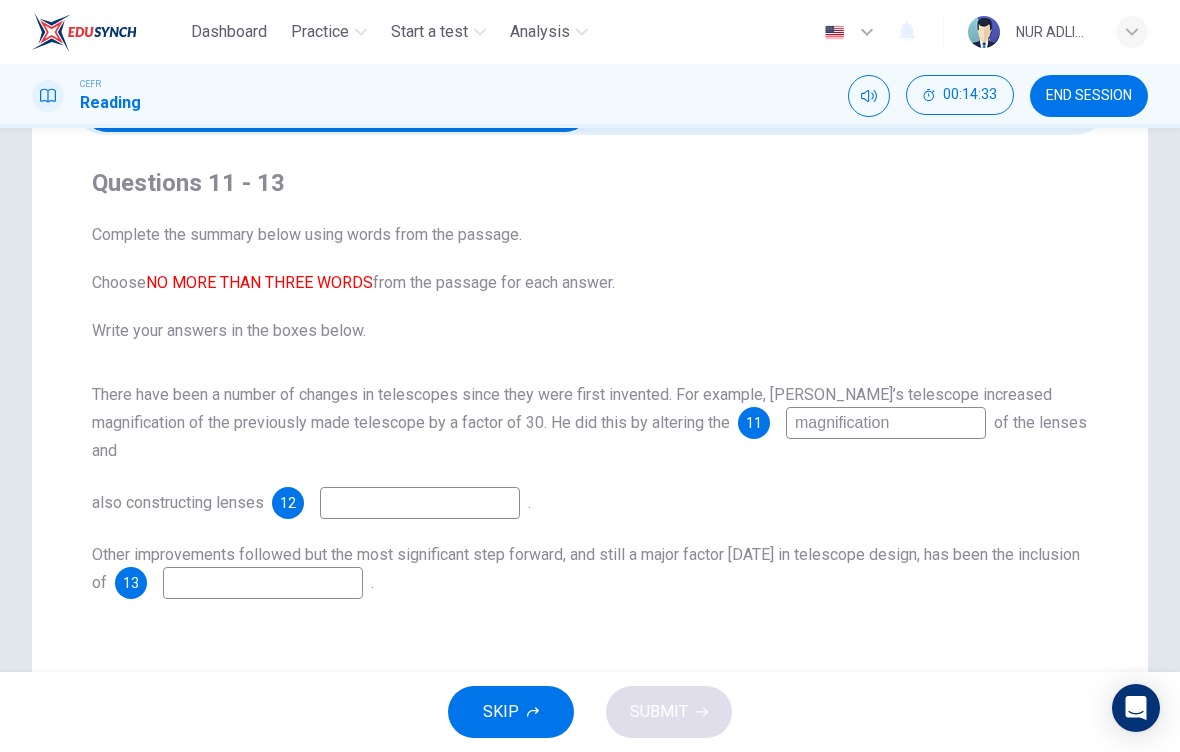 click at bounding box center [263, 583] 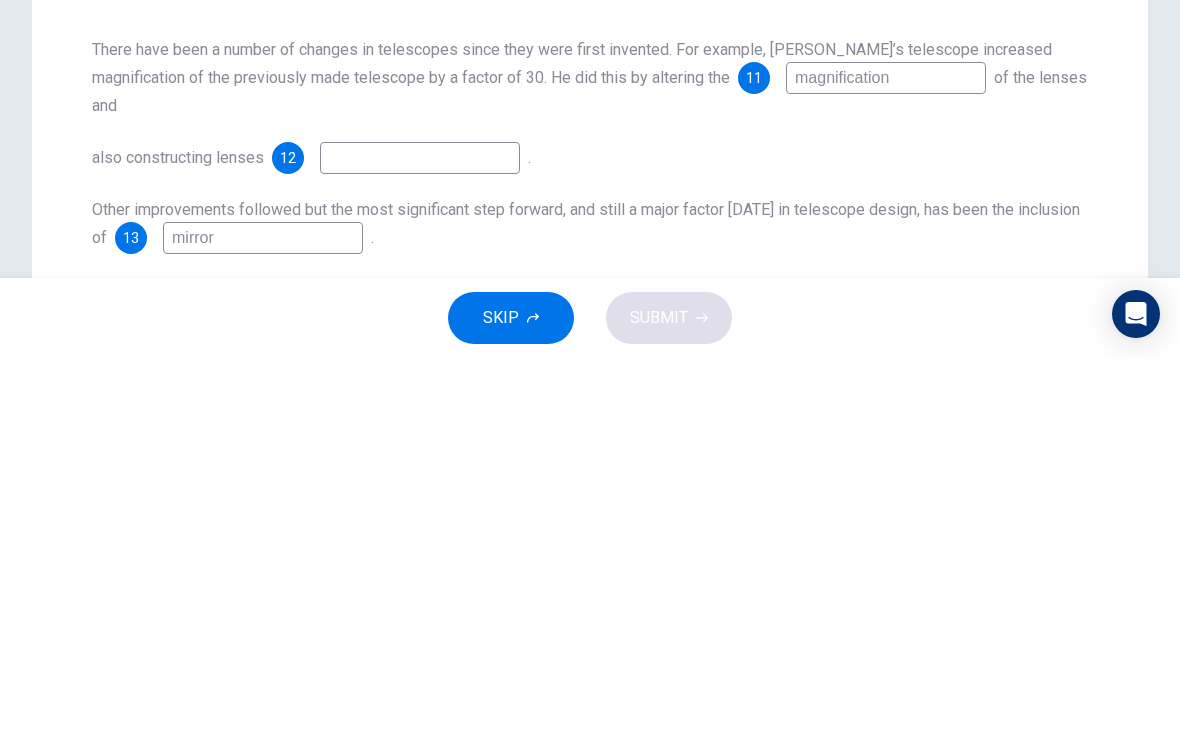 scroll, scrollTop: 59, scrollLeft: 0, axis: vertical 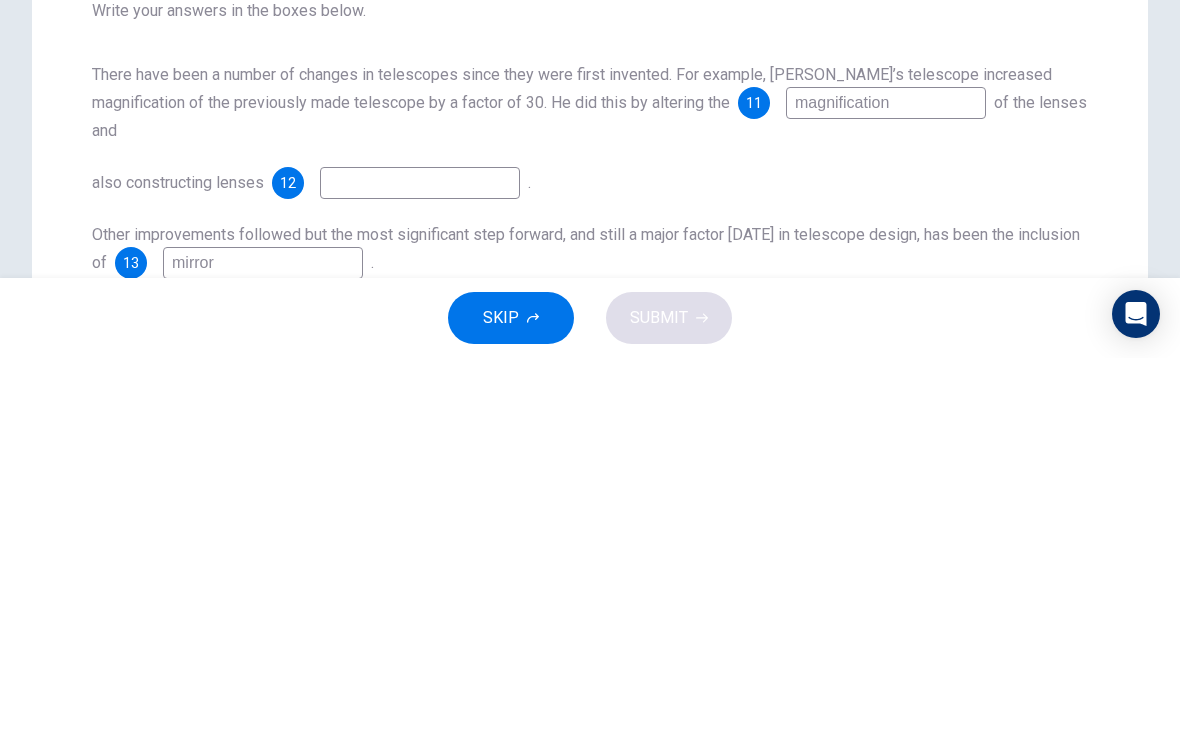 type on "mirror" 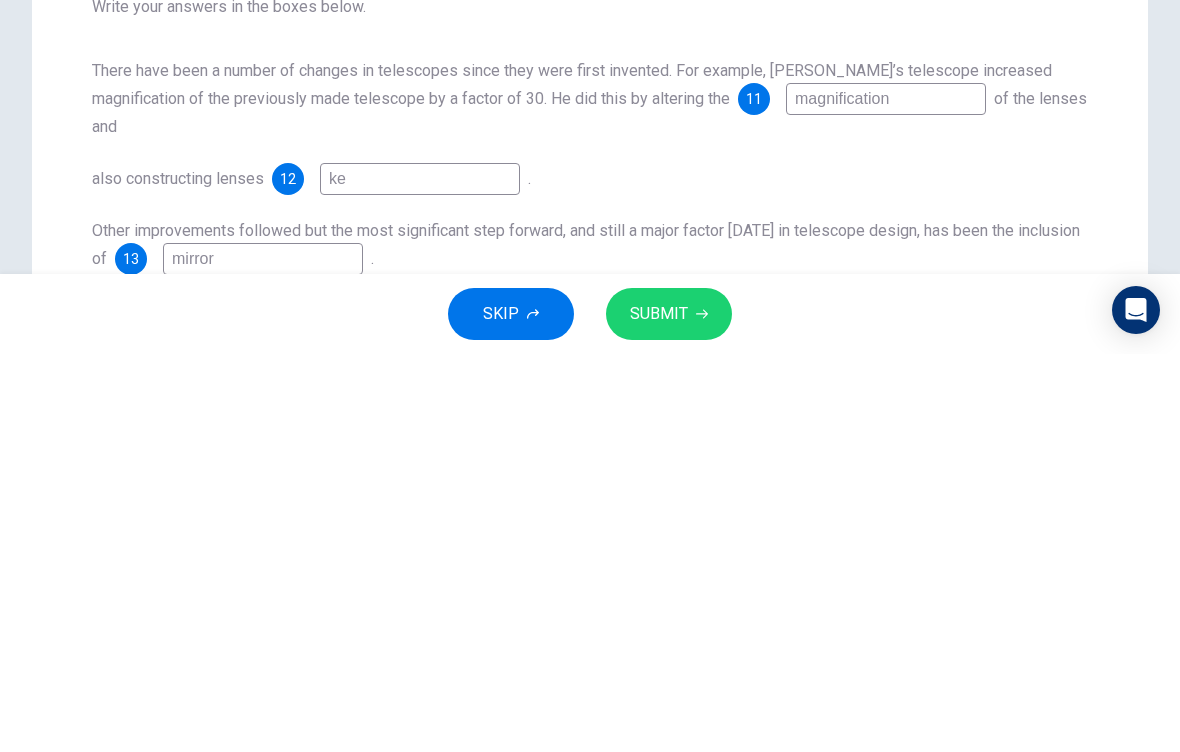 type on "k" 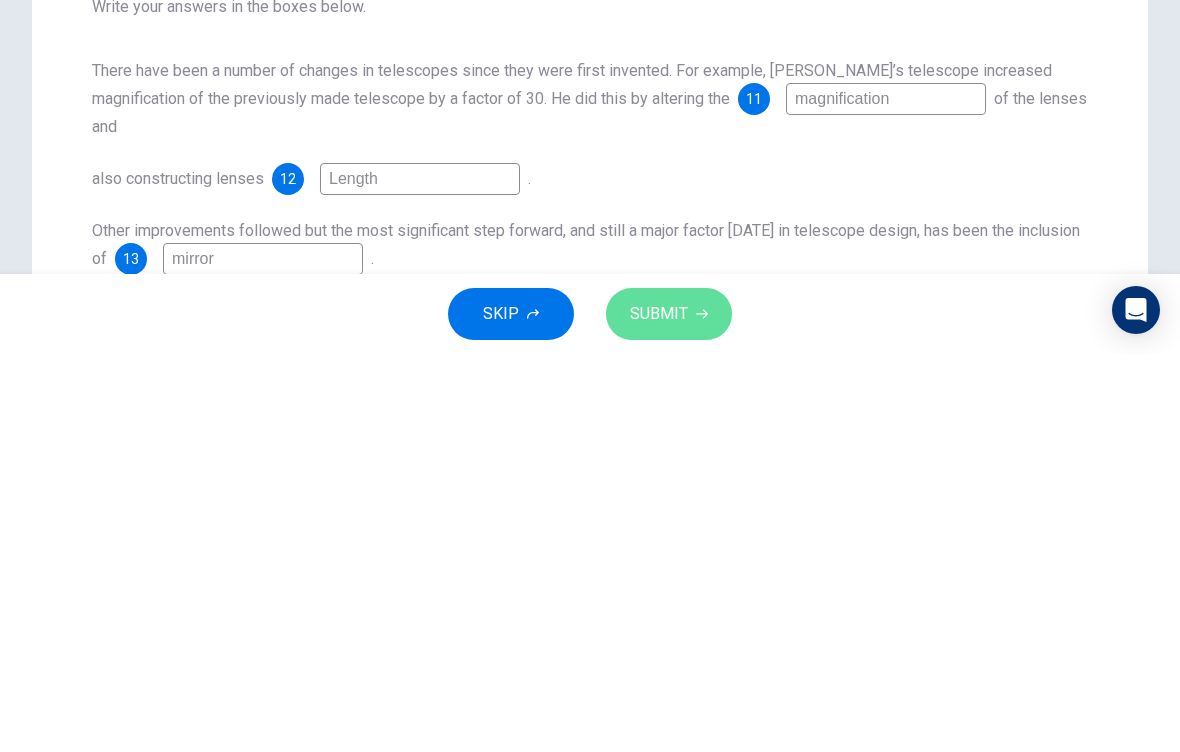 type on "Length" 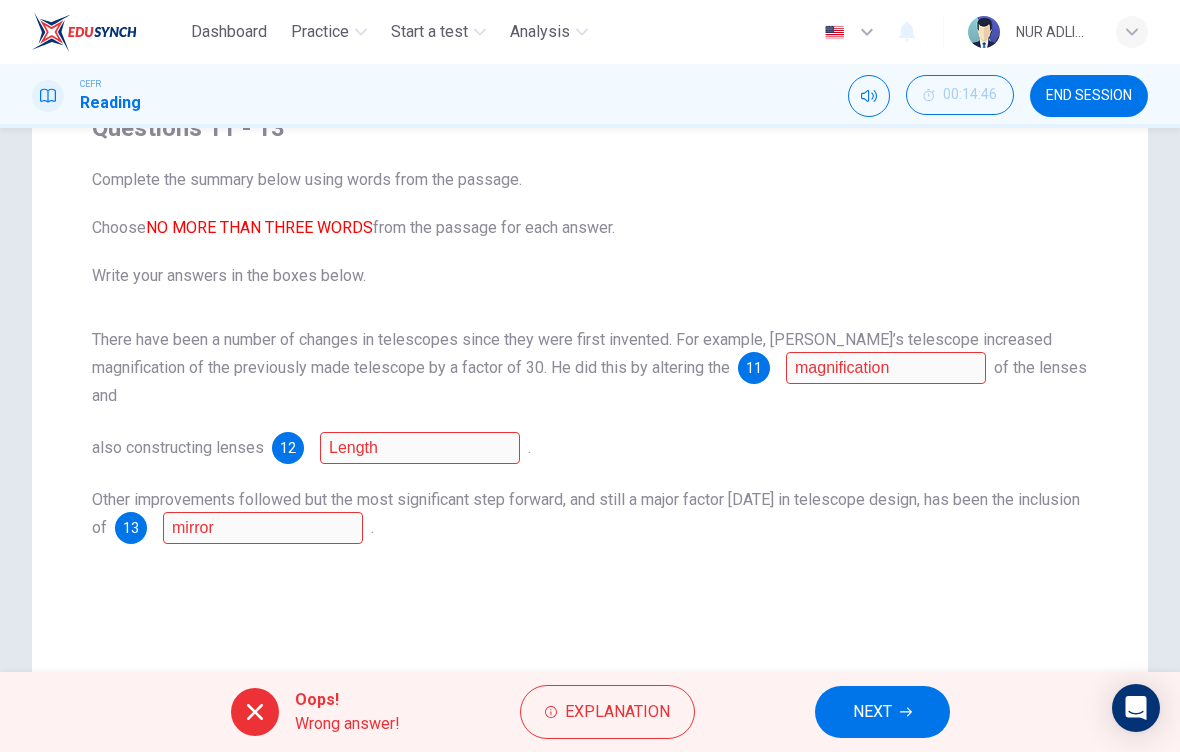 scroll, scrollTop: 193, scrollLeft: 0, axis: vertical 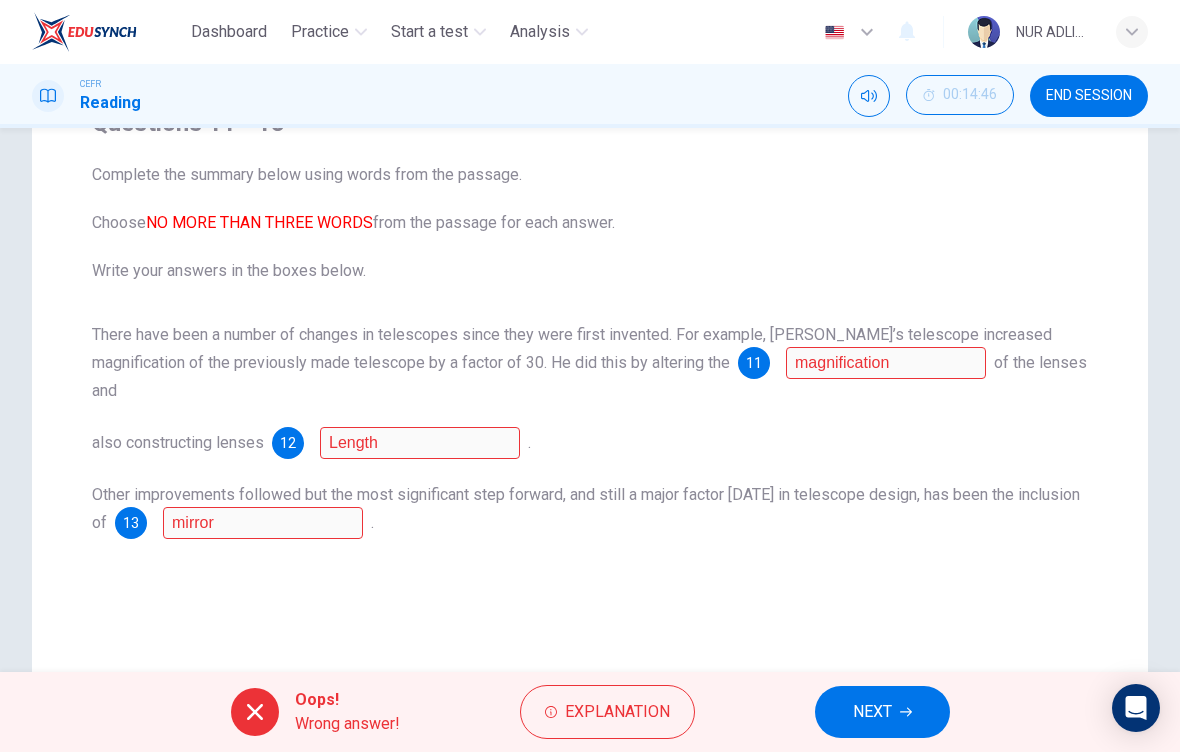 click on "Explanation" at bounding box center [617, 712] 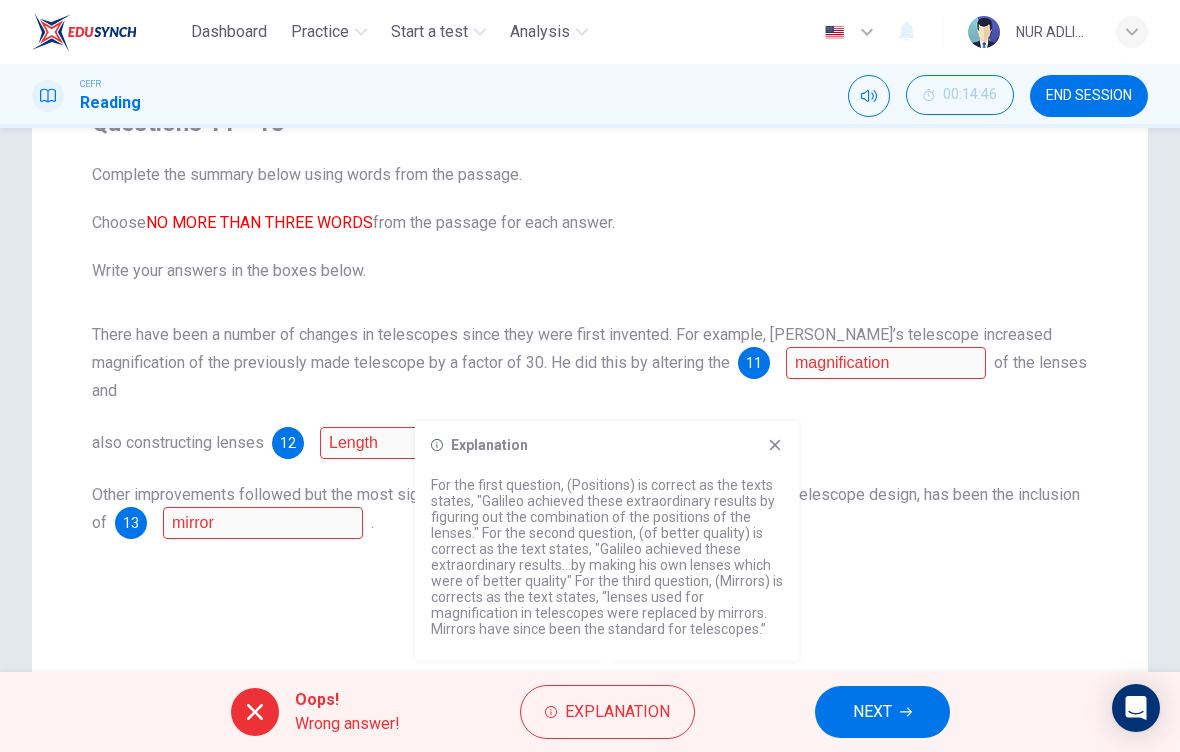 click on "NEXT" at bounding box center [872, 712] 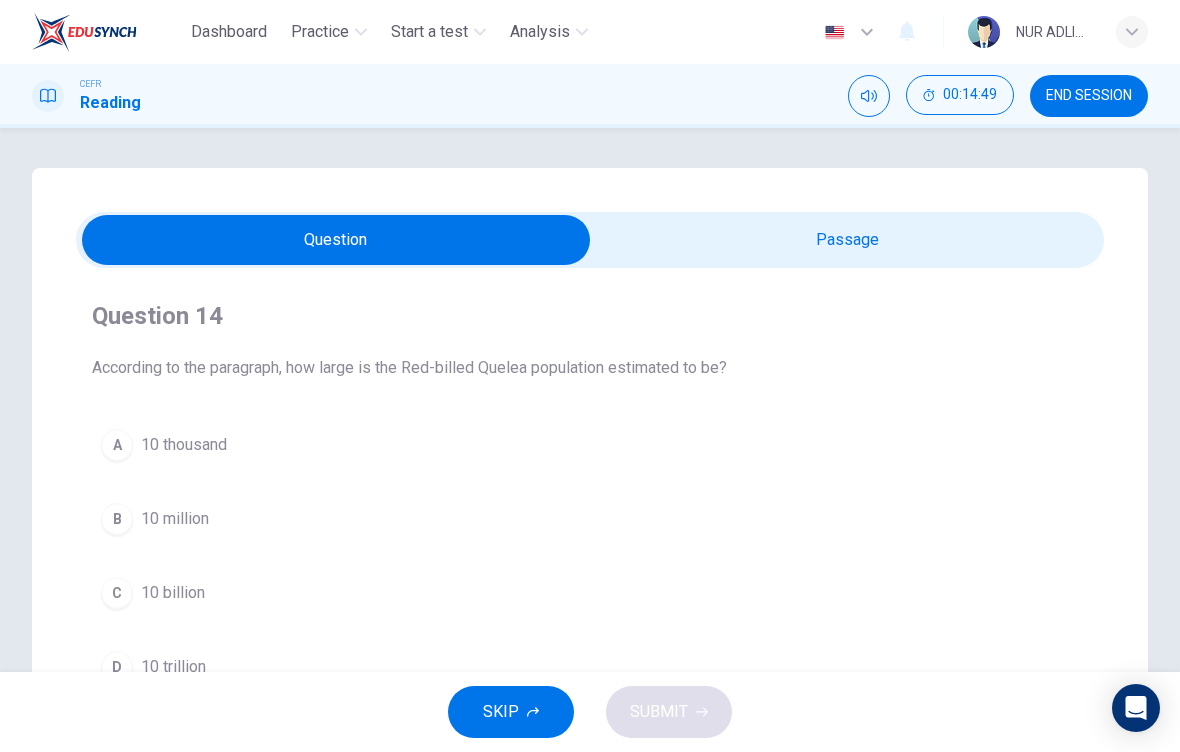click on "Question 14 According to the paragraph, how large is the Red-billed Quelea population estimated to be? A 10 thousand B 10 million C 10 billion D 10 trillion Red-billed Quelea 1 The Red-billed Quelea is the most abundant wild bird species in the world with an estimated adult breeding population of 1.5 billion pairs. The overall population has been estimated to be as large as 10 billion. They are found in sub-Saharan Africa and are a small passerine bird of the weaver family. 2 3 They live and breed in huge flocks that can take up to 5 hours to fly past. While they mostly live in steppe and savanna regions, they do not avoid human settlements. When they are foraging for food they sometimes fly long distances without tiring. Queleas typically eat annual grasses, seeds, and grain. They work together as a flock to find suitable feeding places and can cause serious damage to crops. 4 5" at bounding box center [590, 570] 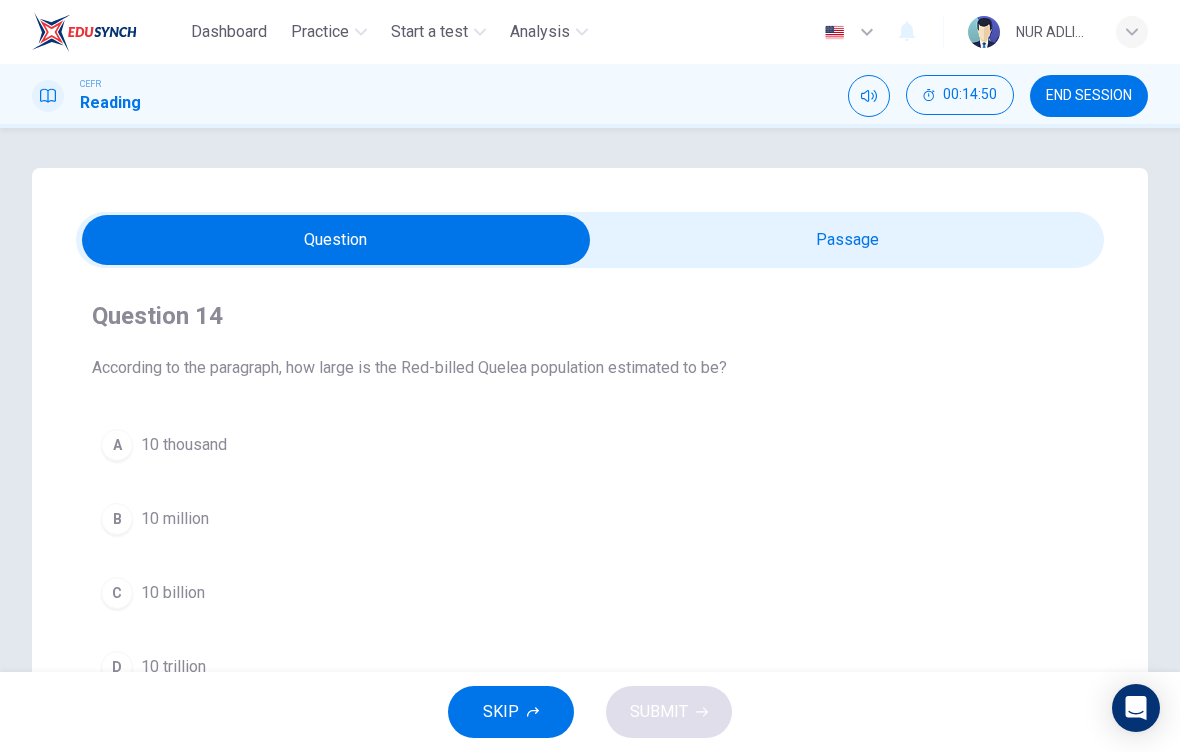 click on "Question 14 According to the paragraph, how large is the Red-billed Quelea population estimated to be? A 10 thousand B 10 million C 10 billion D 10 trillion Red-billed Quelea 1 The Red-billed Quelea is the most abundant wild bird species in the world with an estimated adult breeding population of 1.5 billion pairs. The overall population has been estimated to be as large as 10 billion. They are found in sub-Saharan Africa and are a small passerine bird of the weaver family. 2 3 They live and breed in huge flocks that can take up to 5 hours to fly past. While they mostly live in steppe and savanna regions, they do not avoid human settlements. When they are foraging for food they sometimes fly long distances without tiring. Queleas typically eat annual grasses, seeds, and grain. They work together as a flock to find suitable feeding places and can cause serious damage to crops. 4 5" at bounding box center [590, 570] 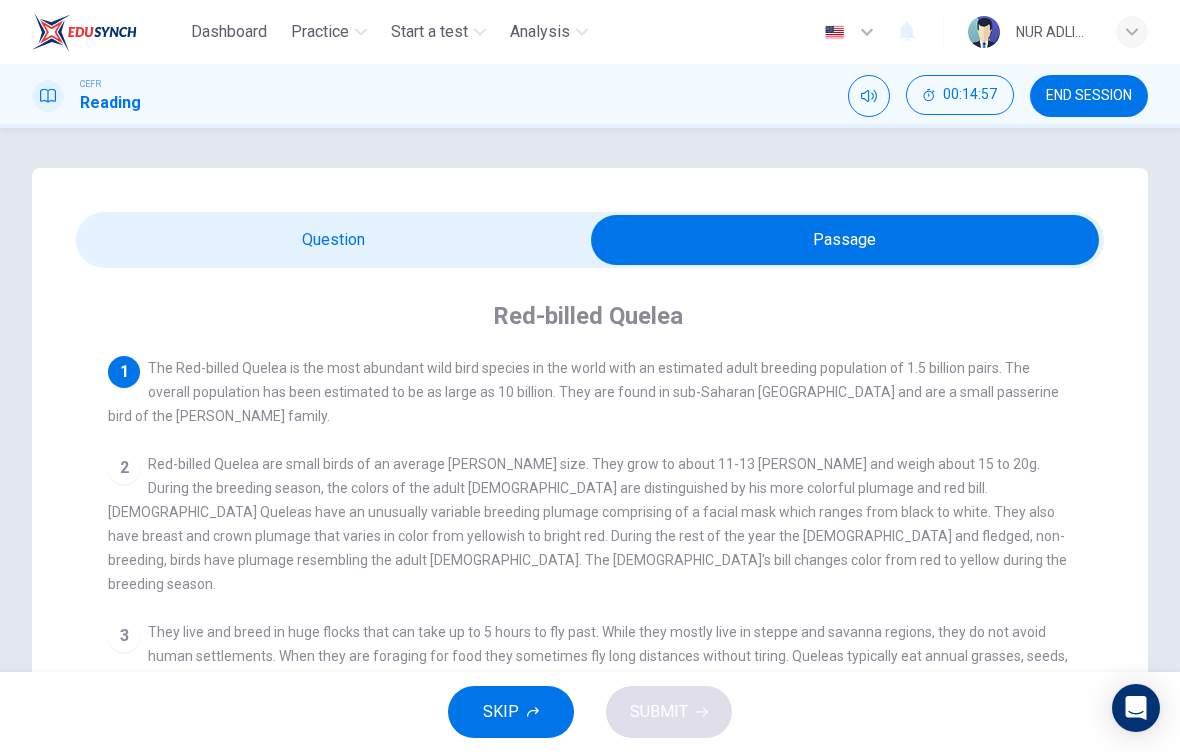 scroll, scrollTop: 0, scrollLeft: 0, axis: both 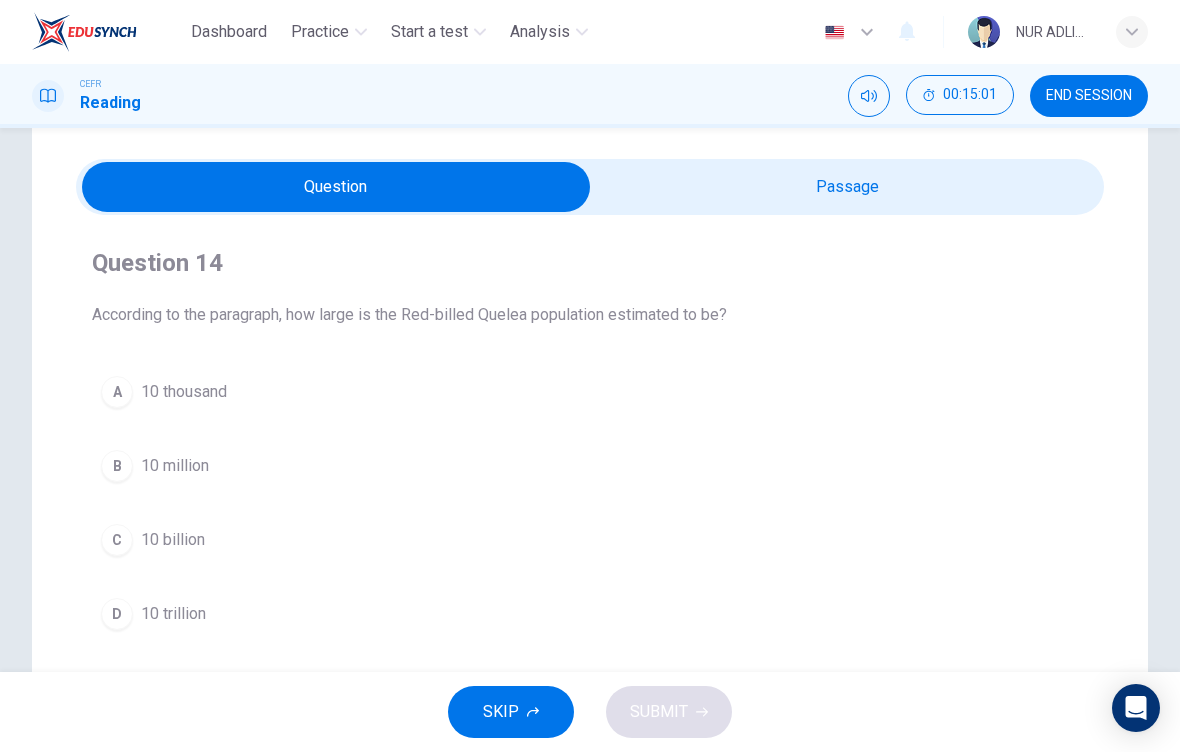 click at bounding box center [336, 187] 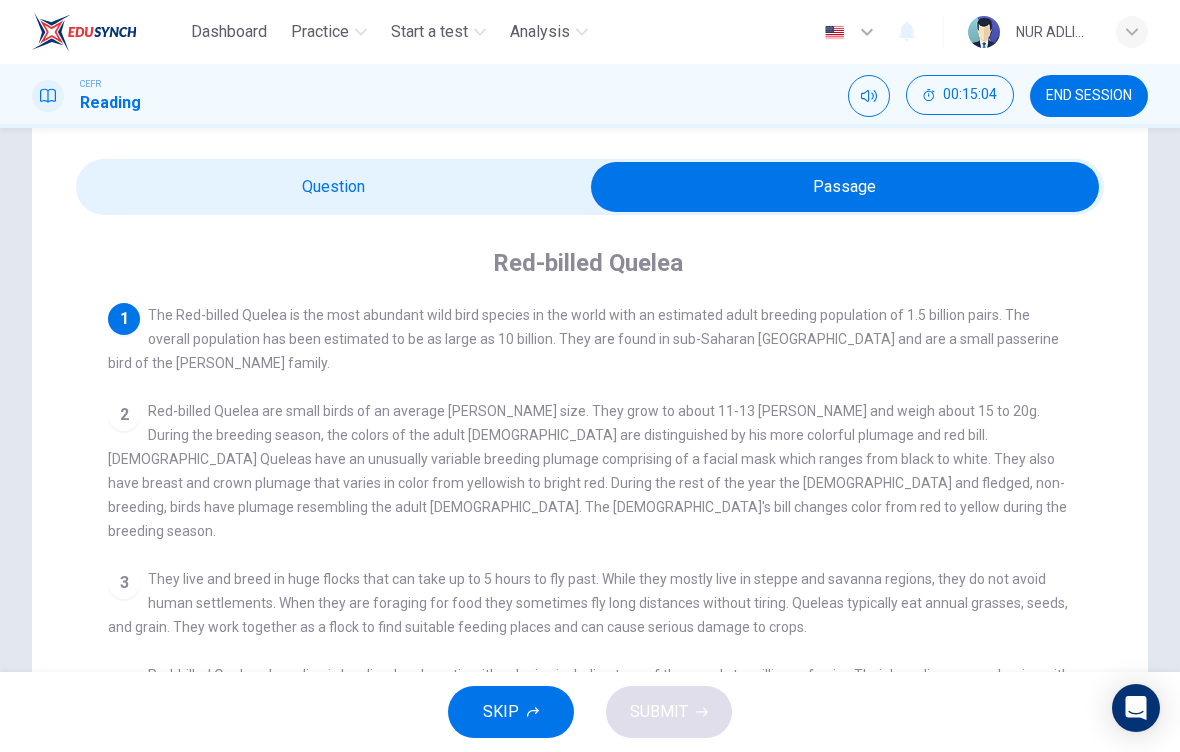 click at bounding box center (845, 187) 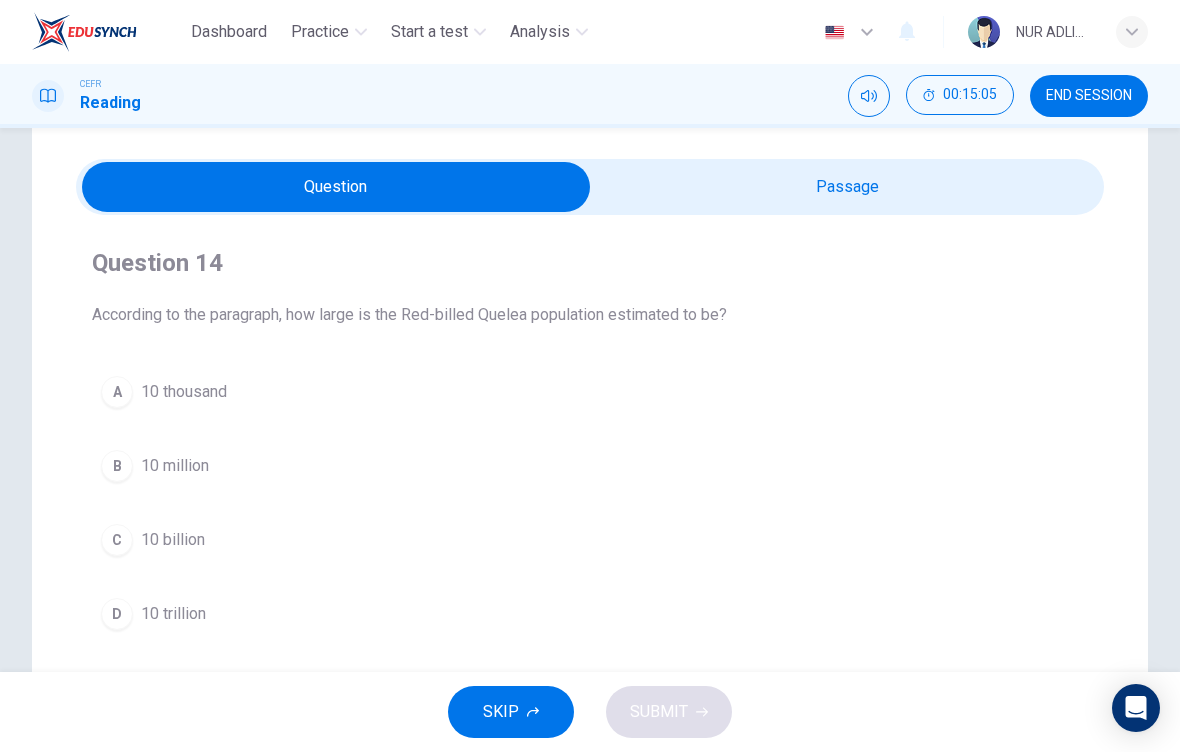 click on "B" at bounding box center (117, 466) 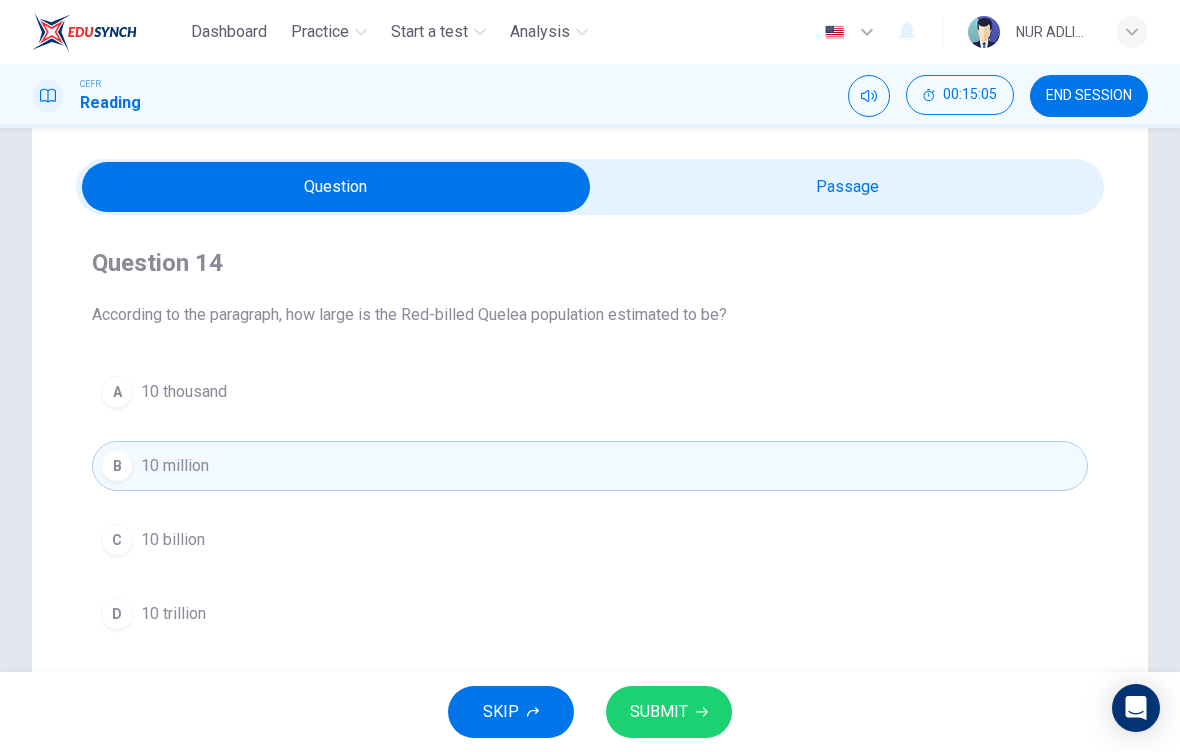 click on "C" at bounding box center [117, 540] 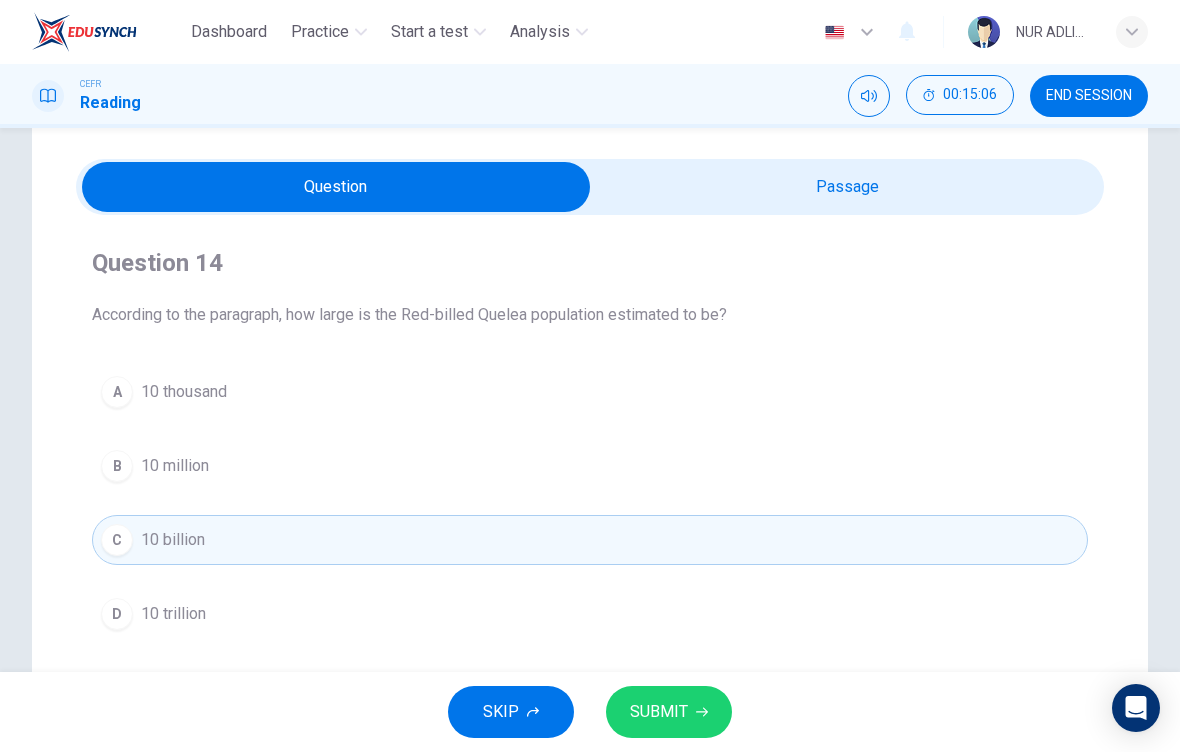 click on "SKIP SUBMIT" at bounding box center (590, 712) 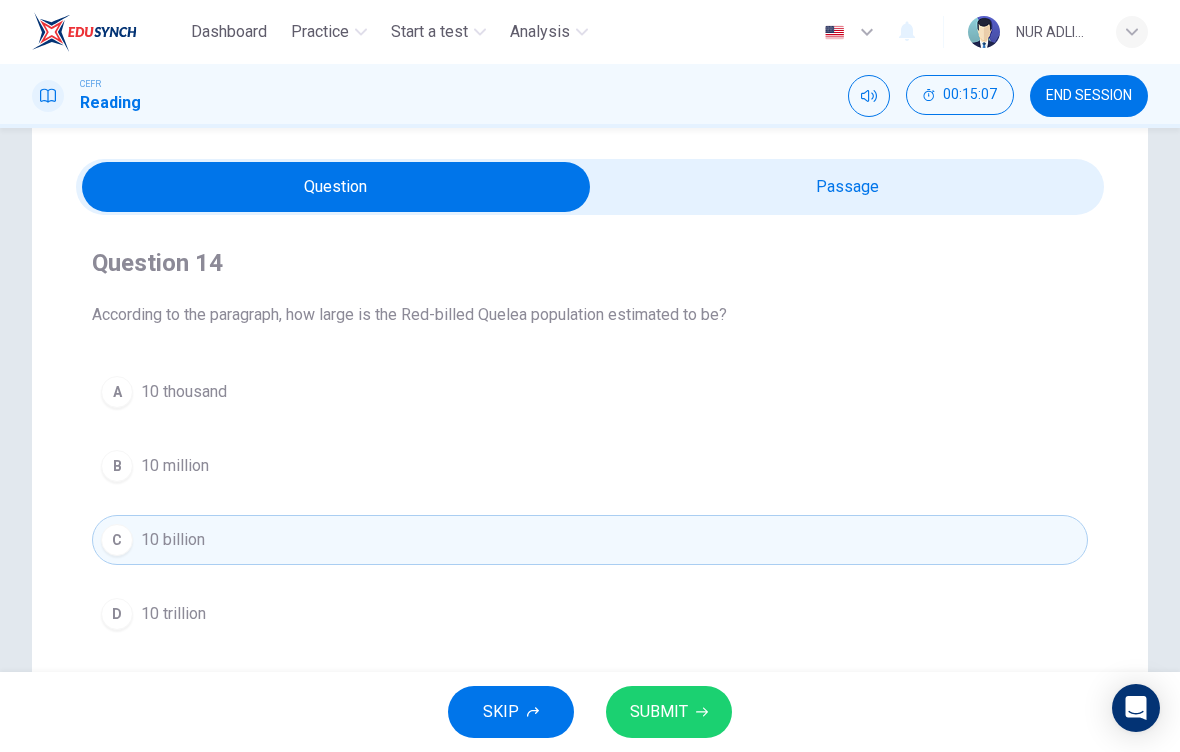 click on "SUBMIT" at bounding box center (669, 712) 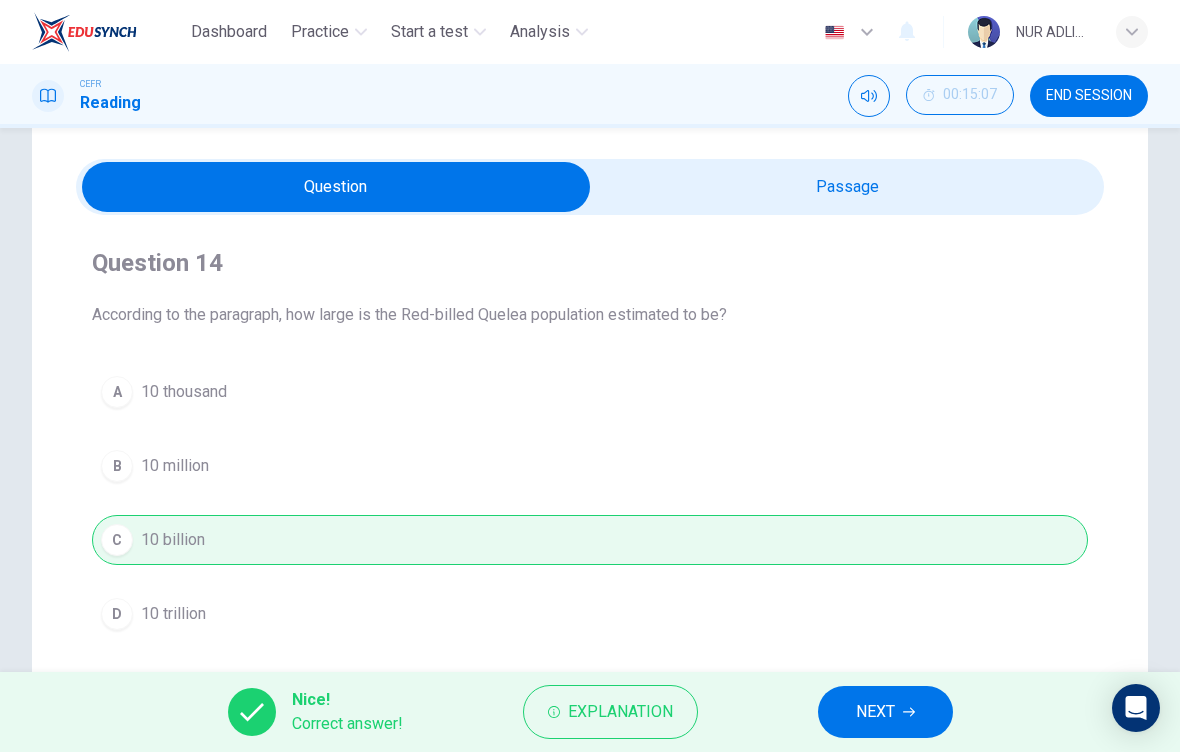 click on "NEXT" at bounding box center [875, 712] 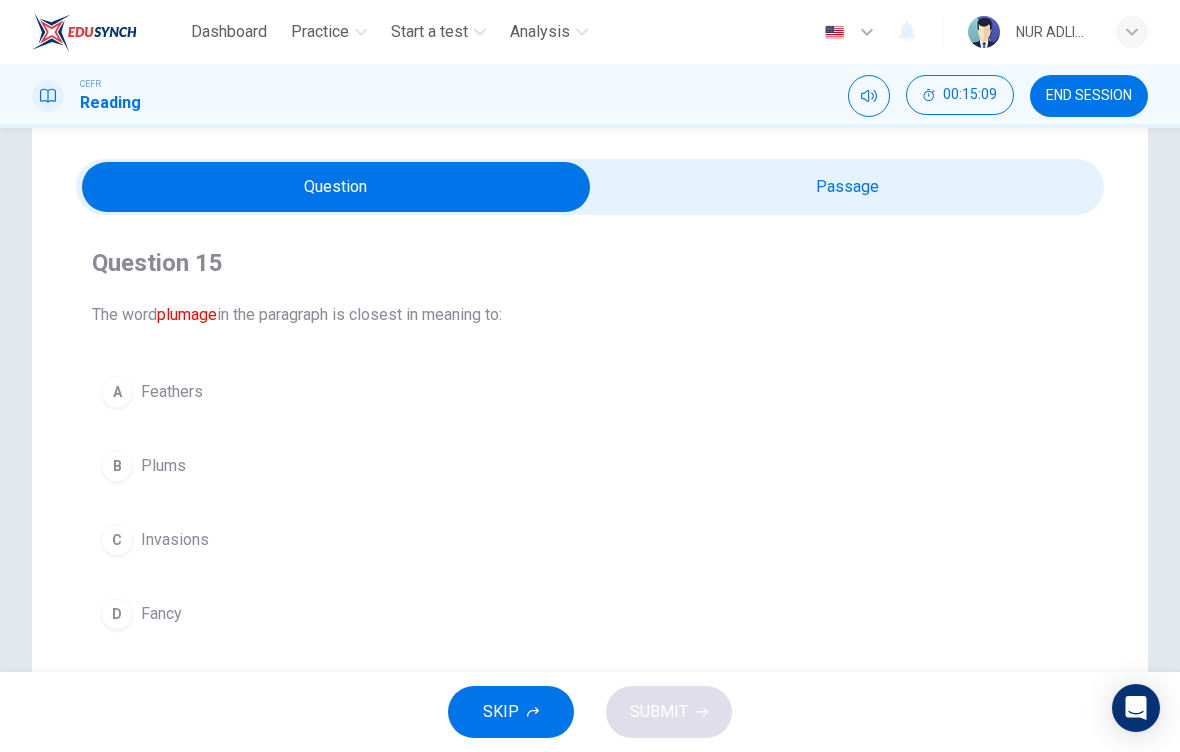 click on "00:15:09" at bounding box center [960, 95] 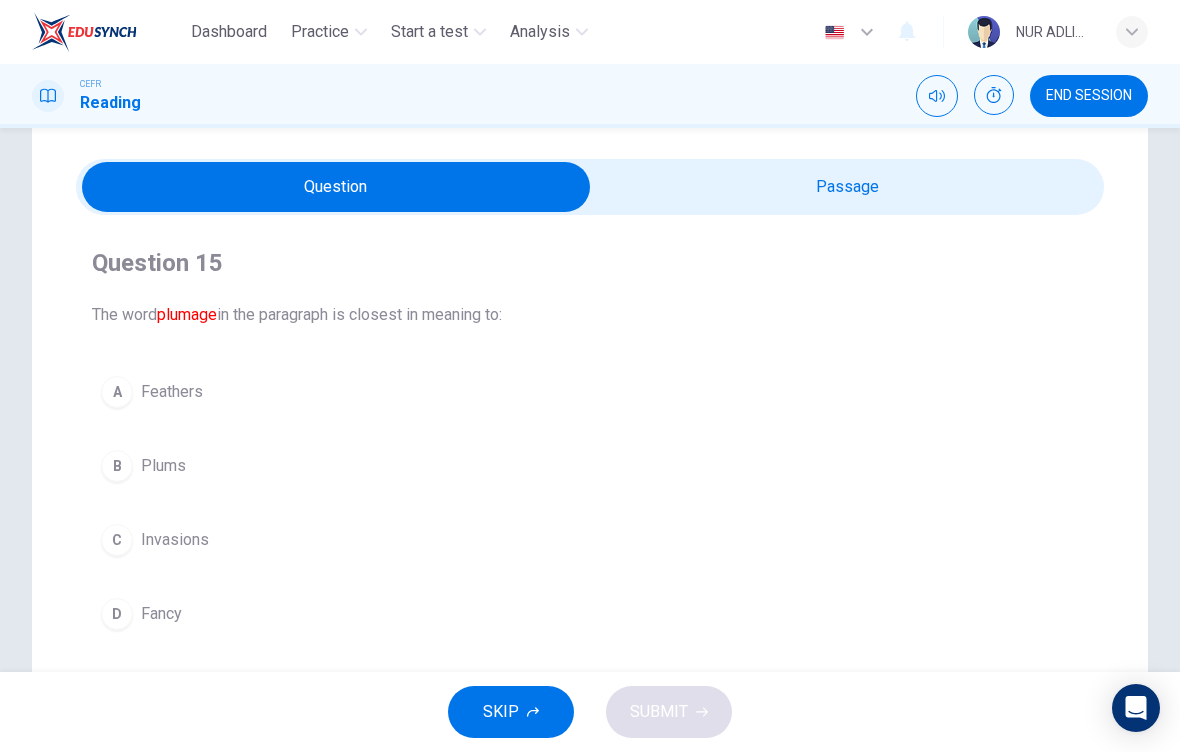click at bounding box center [336, 187] 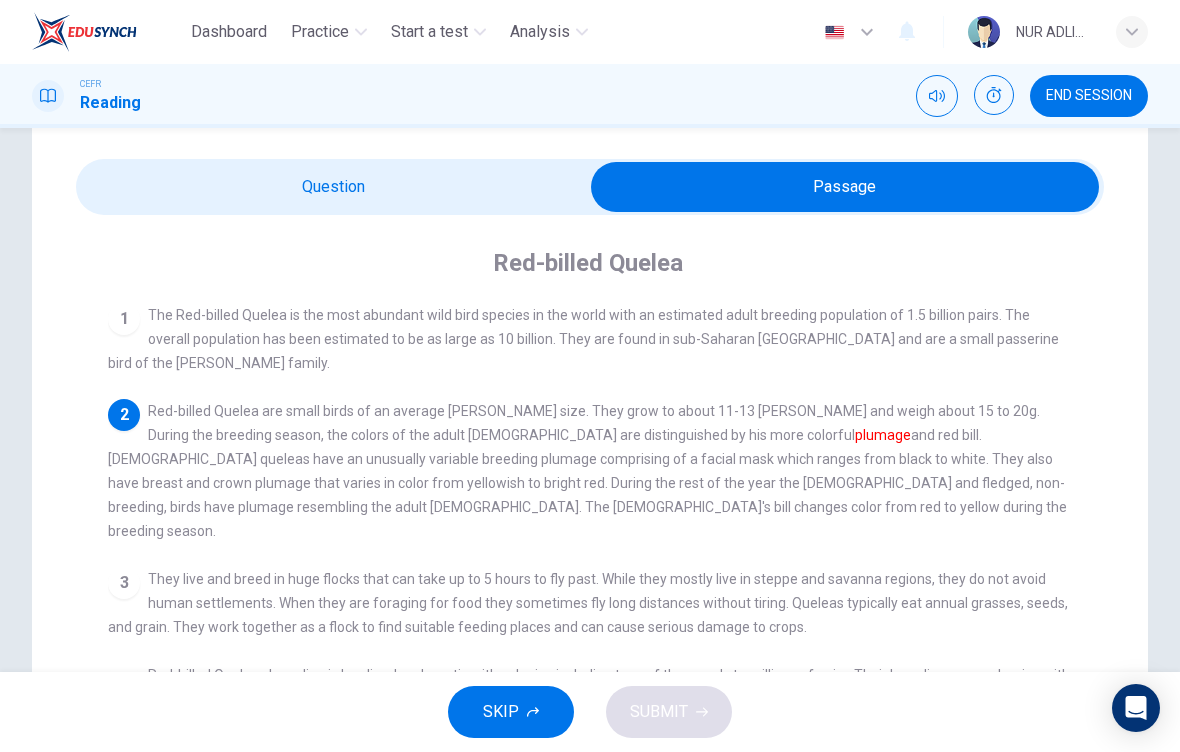 click at bounding box center (845, 187) 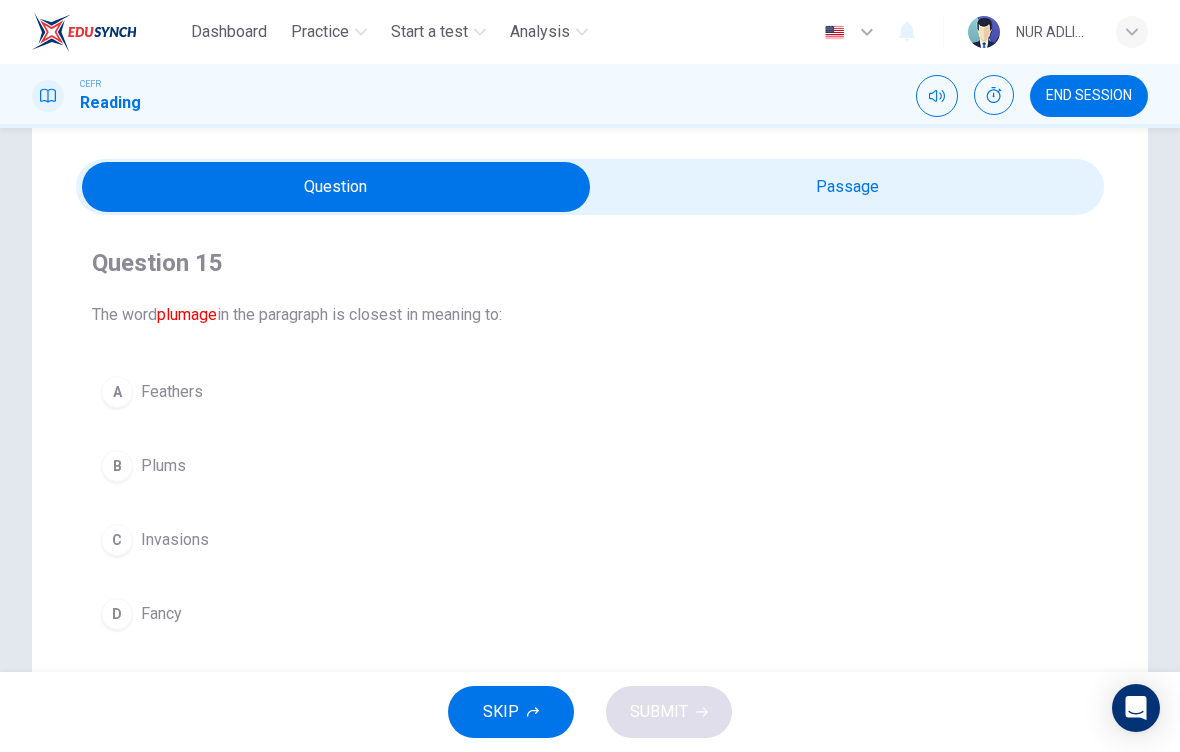 click at bounding box center [336, 187] 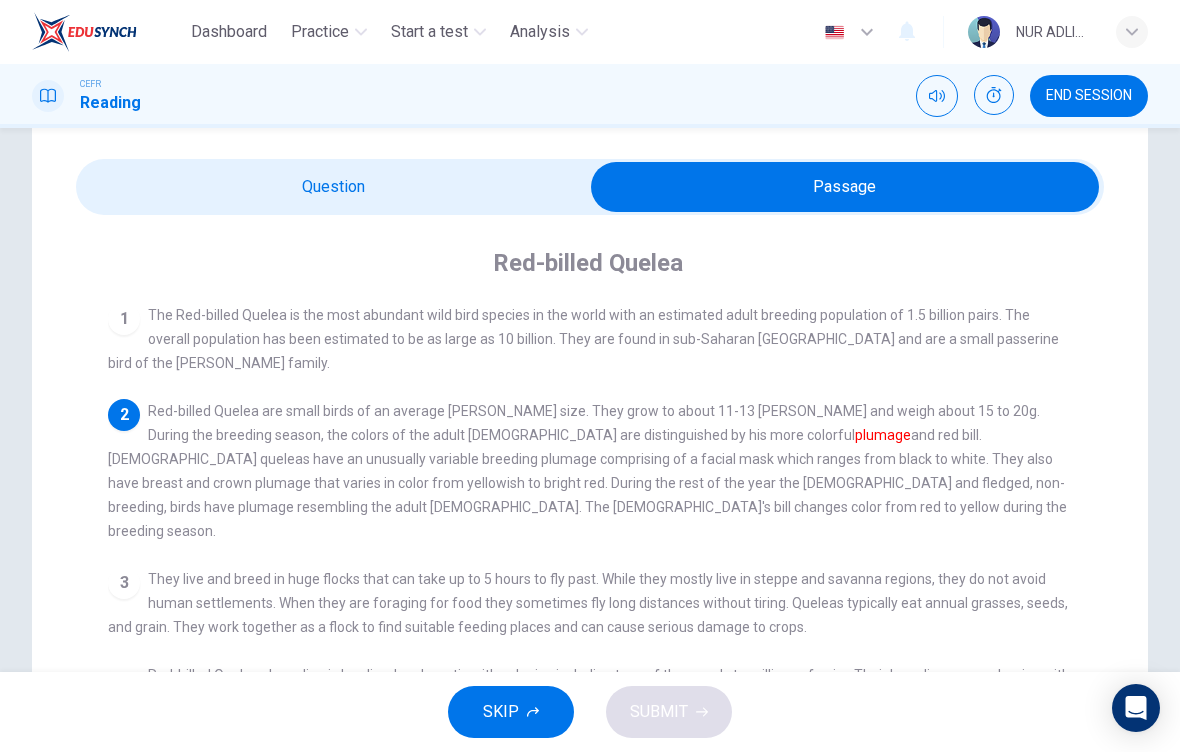 click at bounding box center (845, 187) 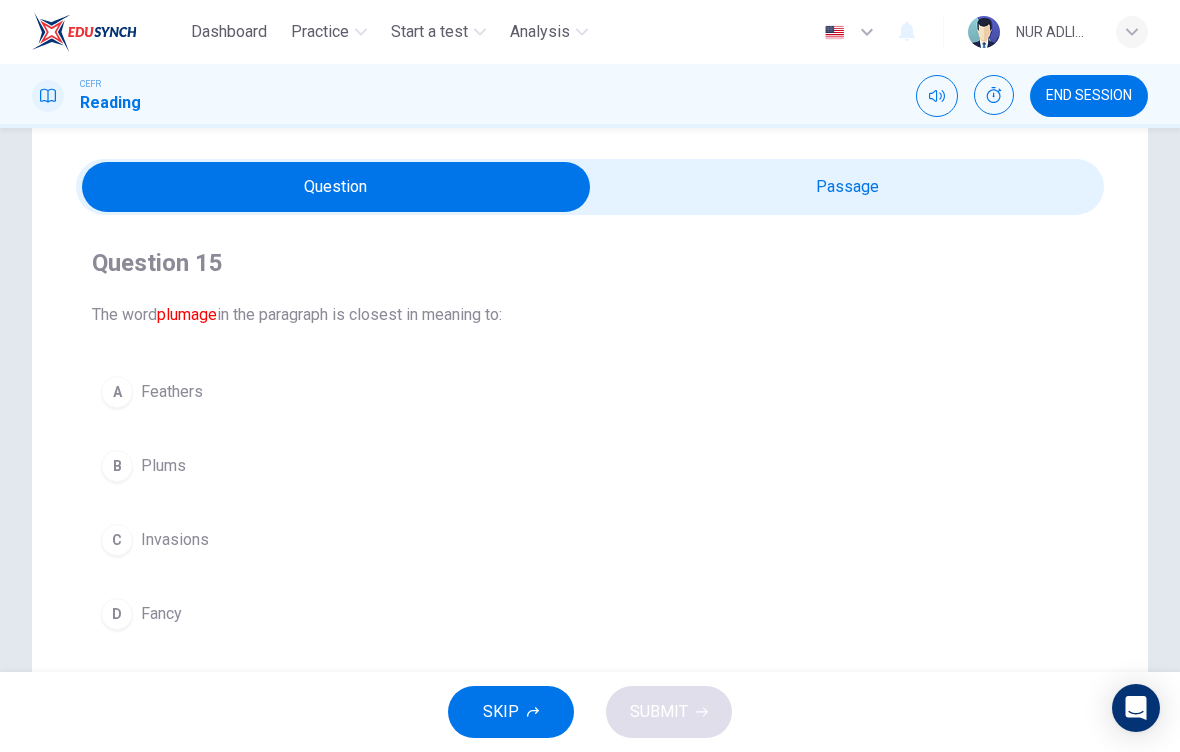 click on "Feathers" at bounding box center (172, 392) 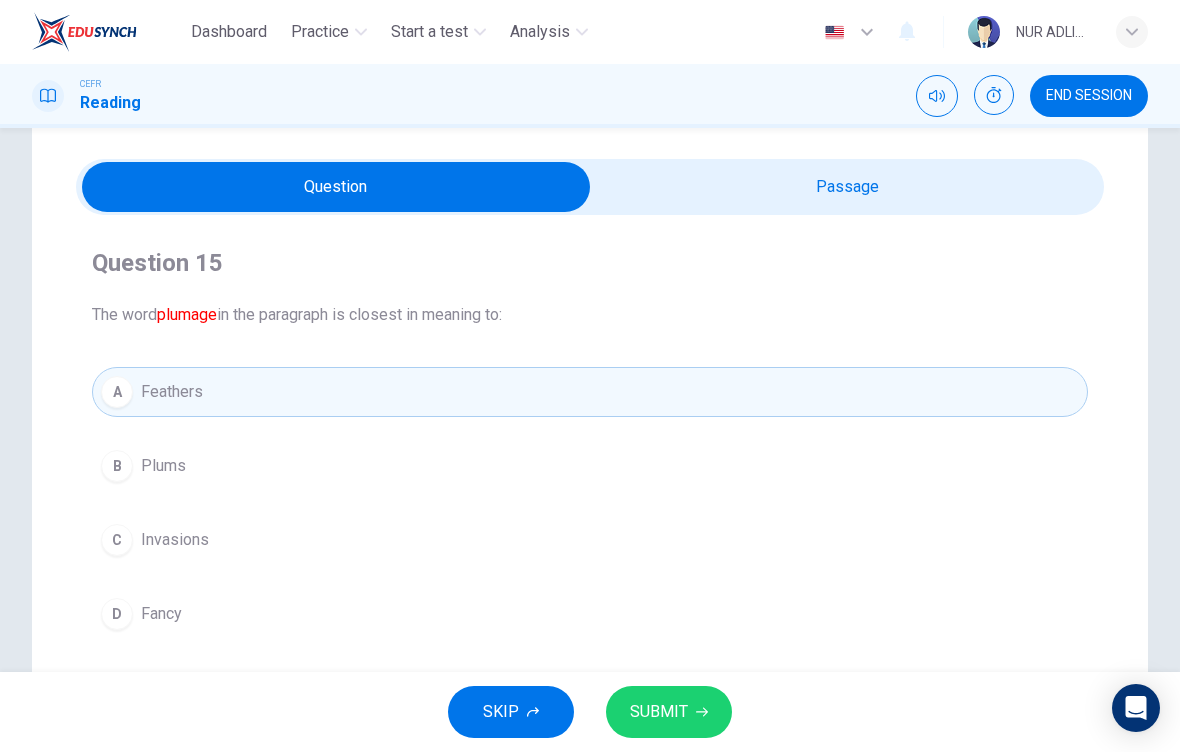 click on "SUBMIT" at bounding box center (659, 712) 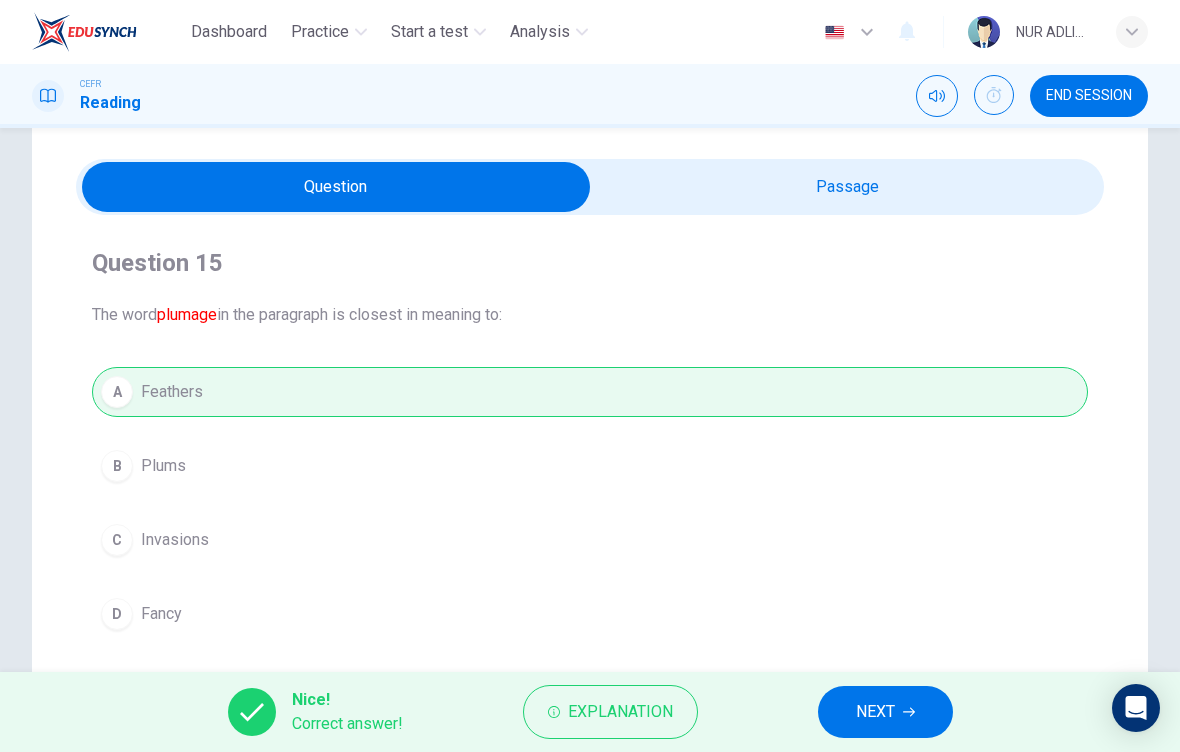 click on "NEXT" at bounding box center (885, 712) 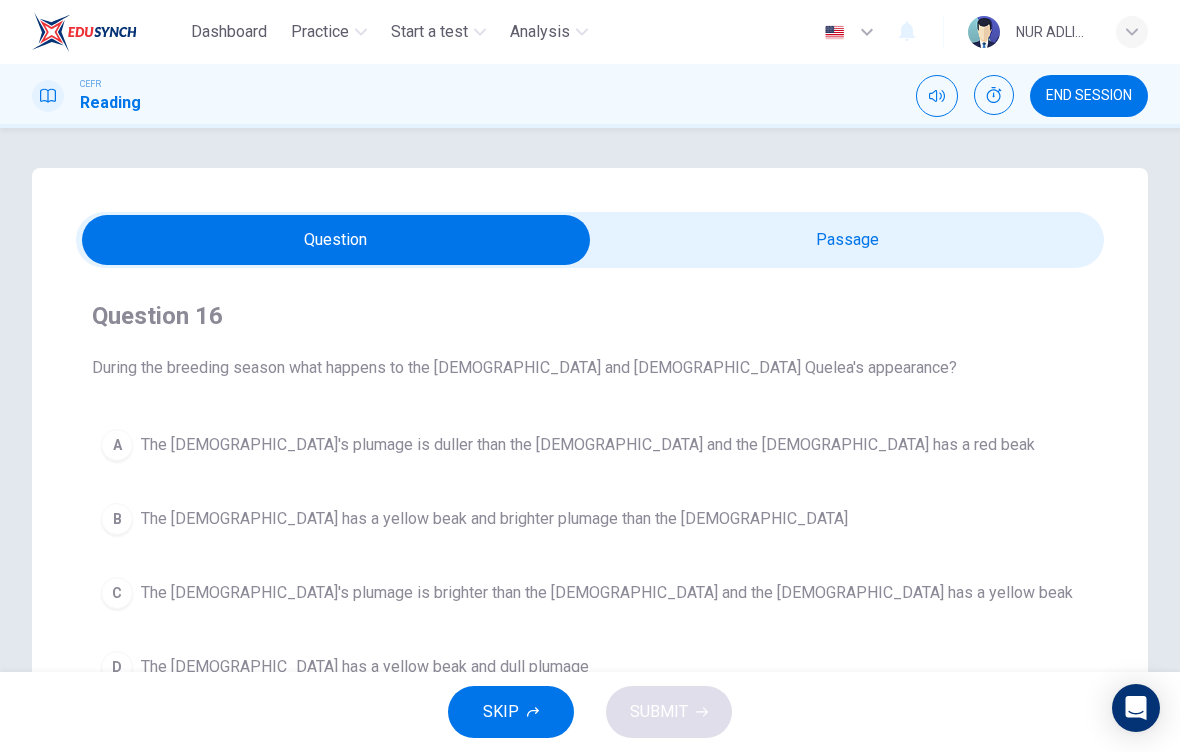click 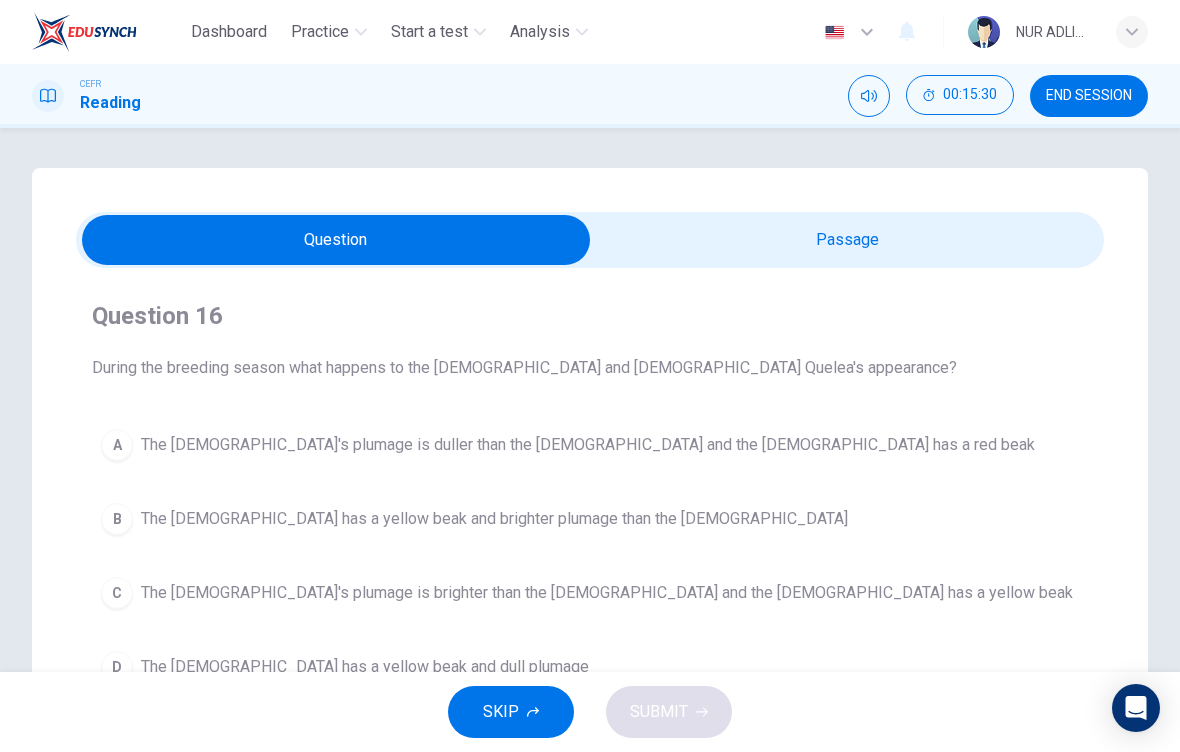 click on "00:15:30" at bounding box center (970, 95) 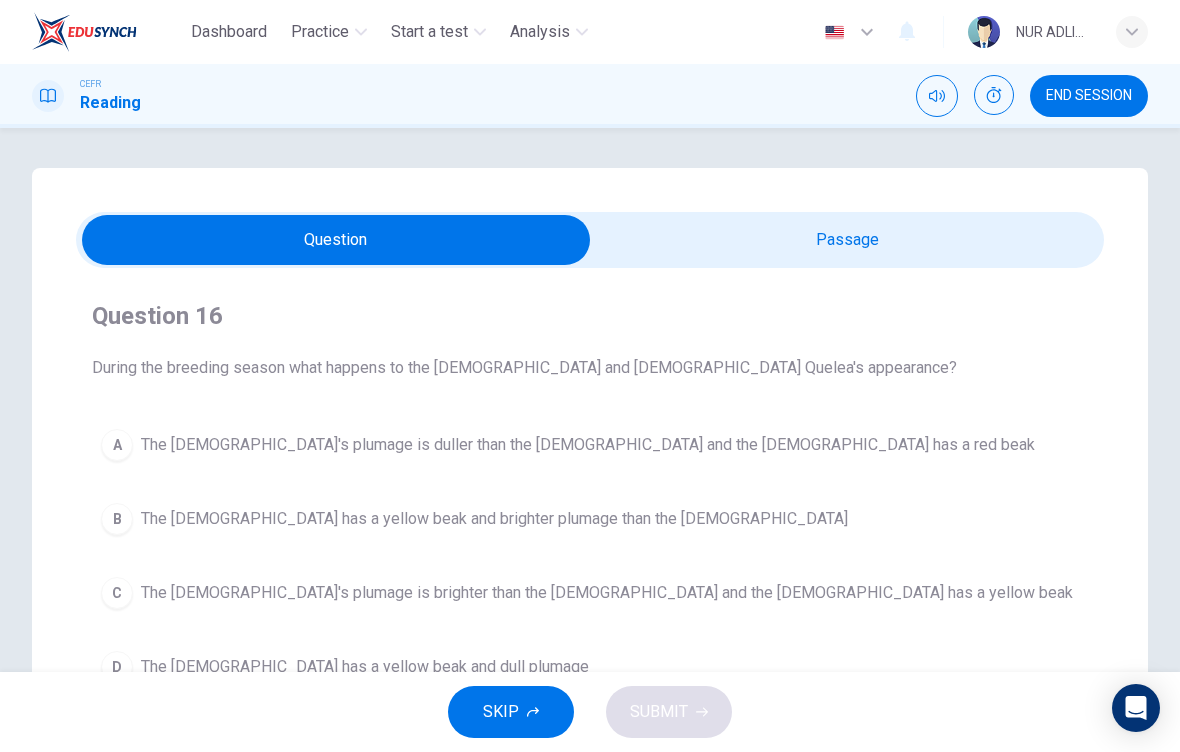 click on "END SESSION" at bounding box center [1089, 96] 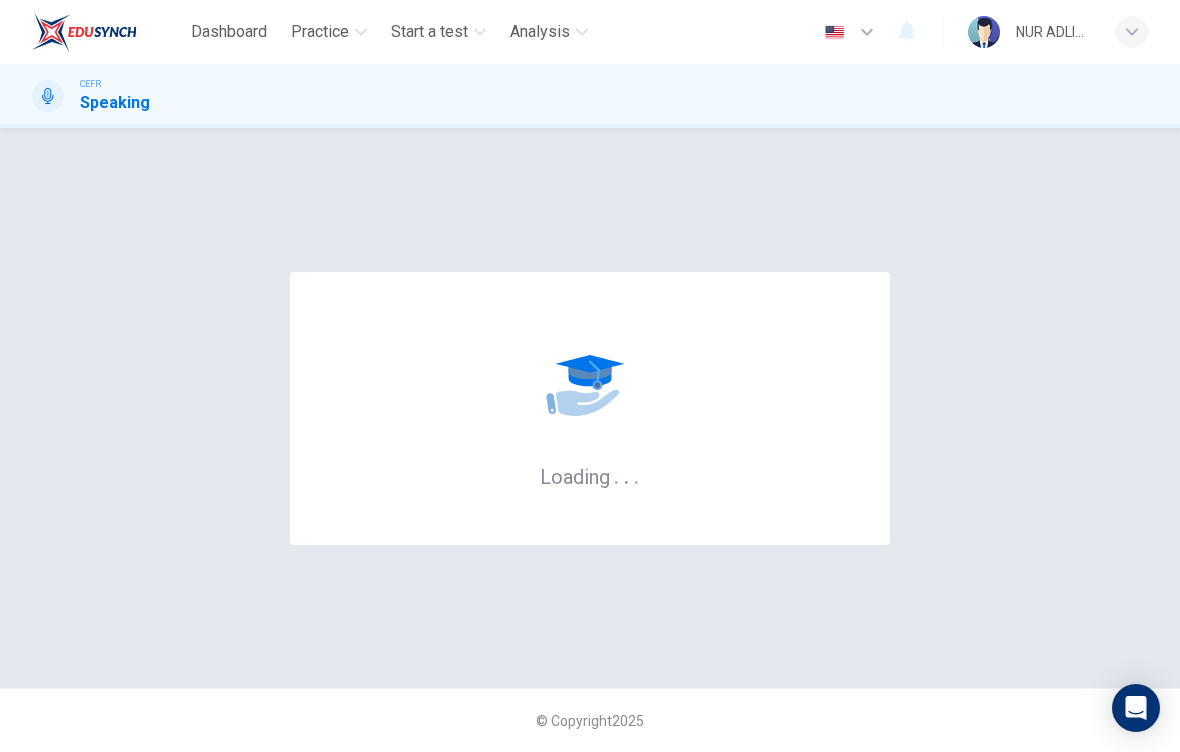scroll, scrollTop: 0, scrollLeft: 0, axis: both 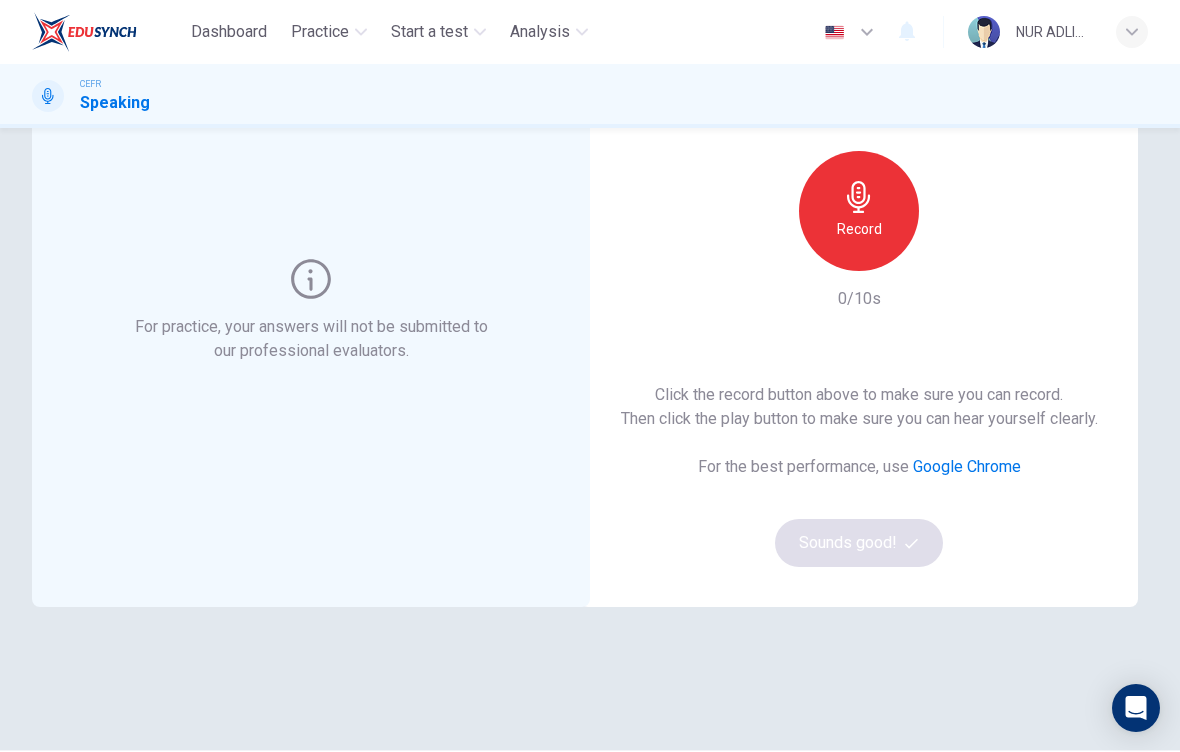 click 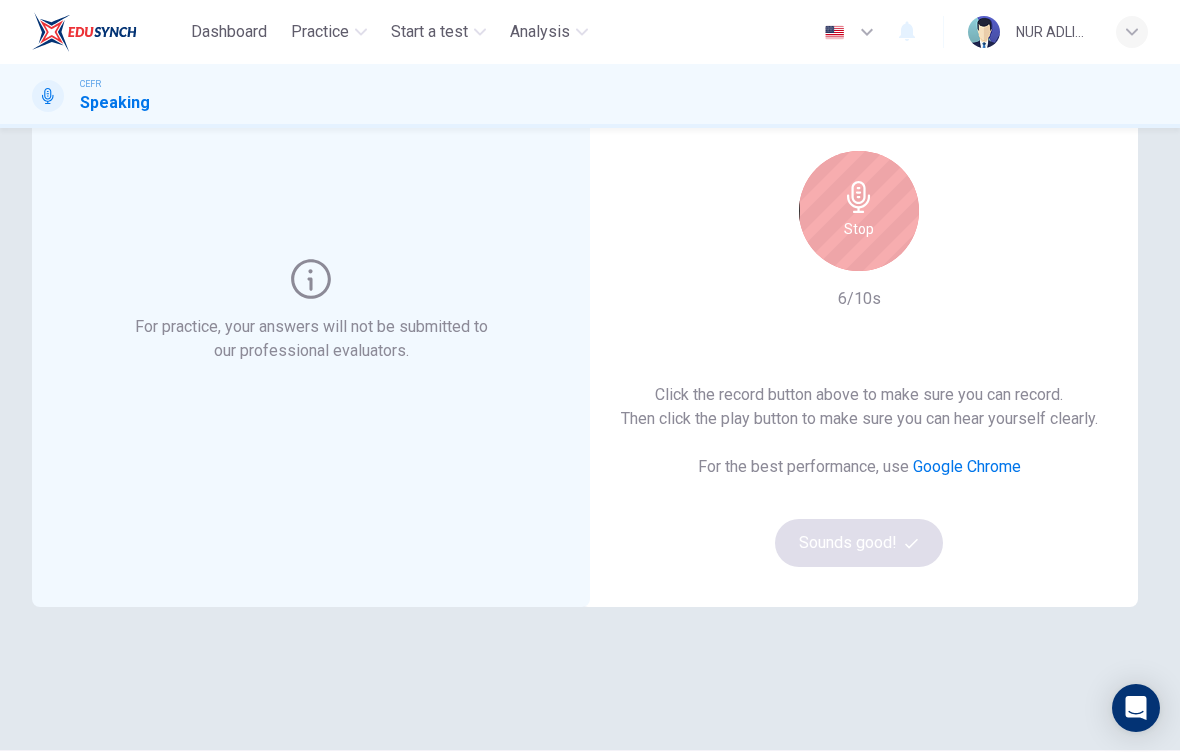 click on "Click the record button above to make sure you can record.     Then click the play button to make sure you can hear yourself clearly. For the best performance, use   Google Chrome Sounds good!" at bounding box center (859, 475) 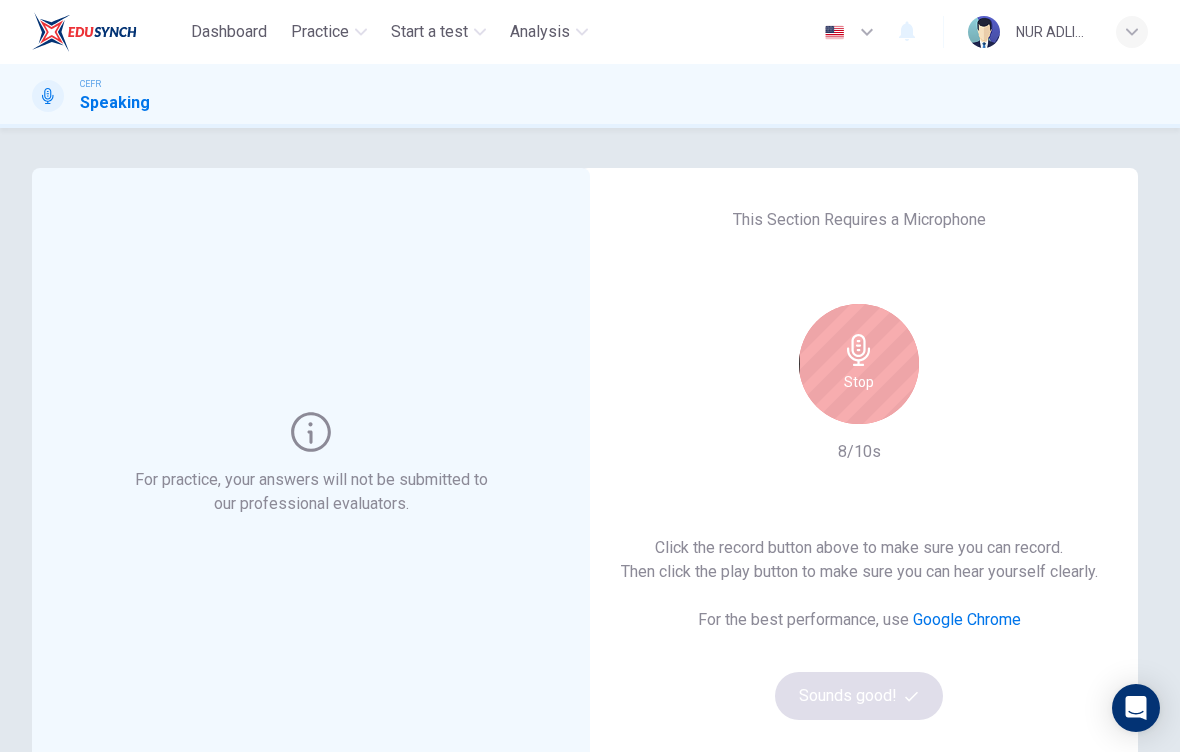 scroll, scrollTop: 0, scrollLeft: 0, axis: both 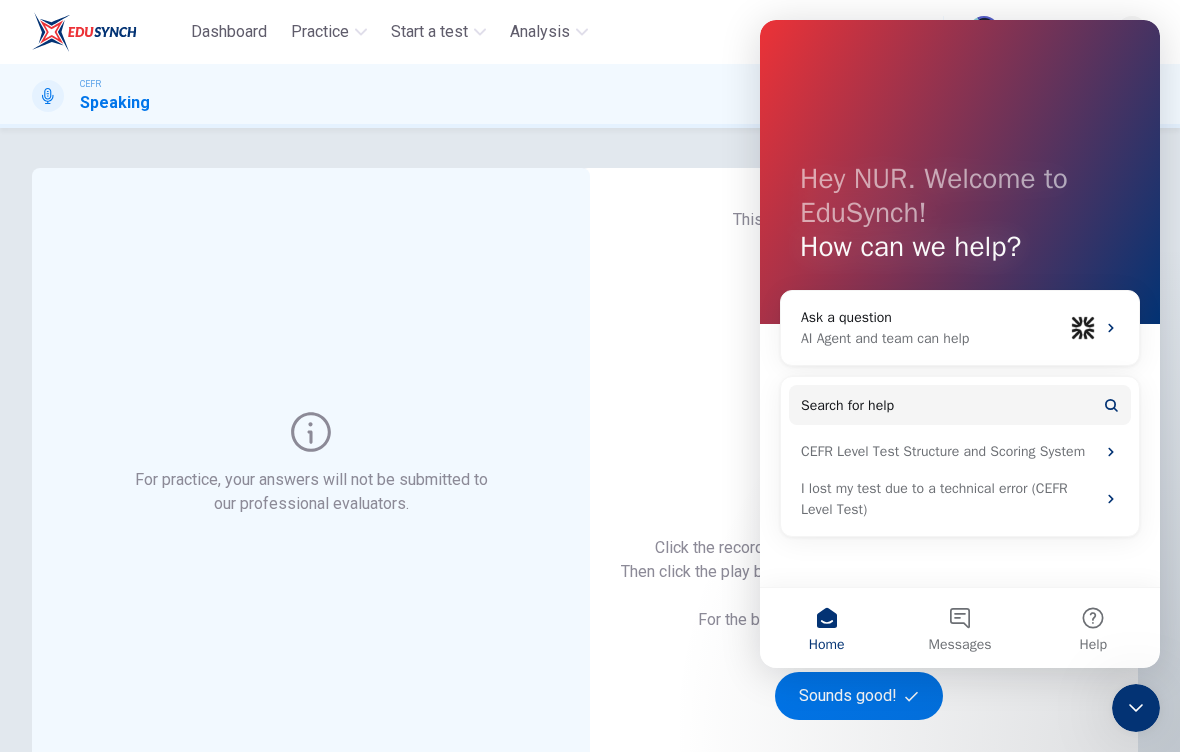 click on "Click the record button above to make sure you can record.     Then click the play button to make sure you can hear yourself clearly. For the best performance, use   Google Chrome Sounds good!" at bounding box center (859, 628) 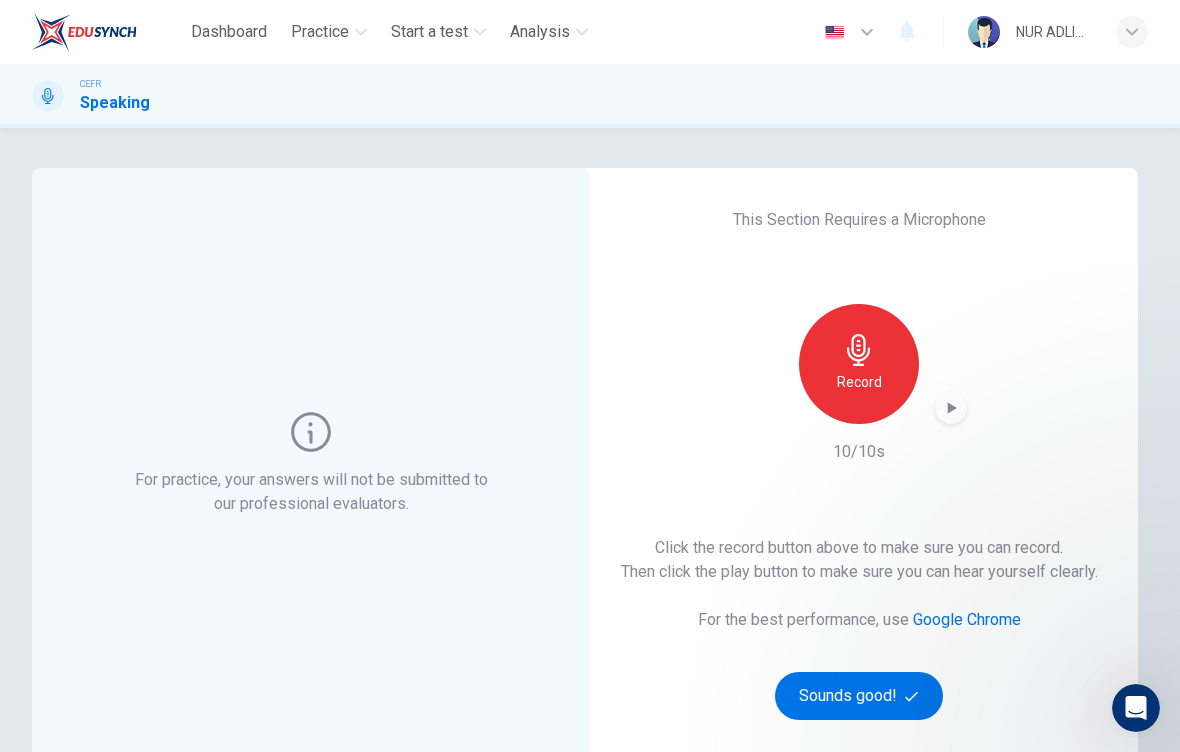 scroll, scrollTop: 0, scrollLeft: 0, axis: both 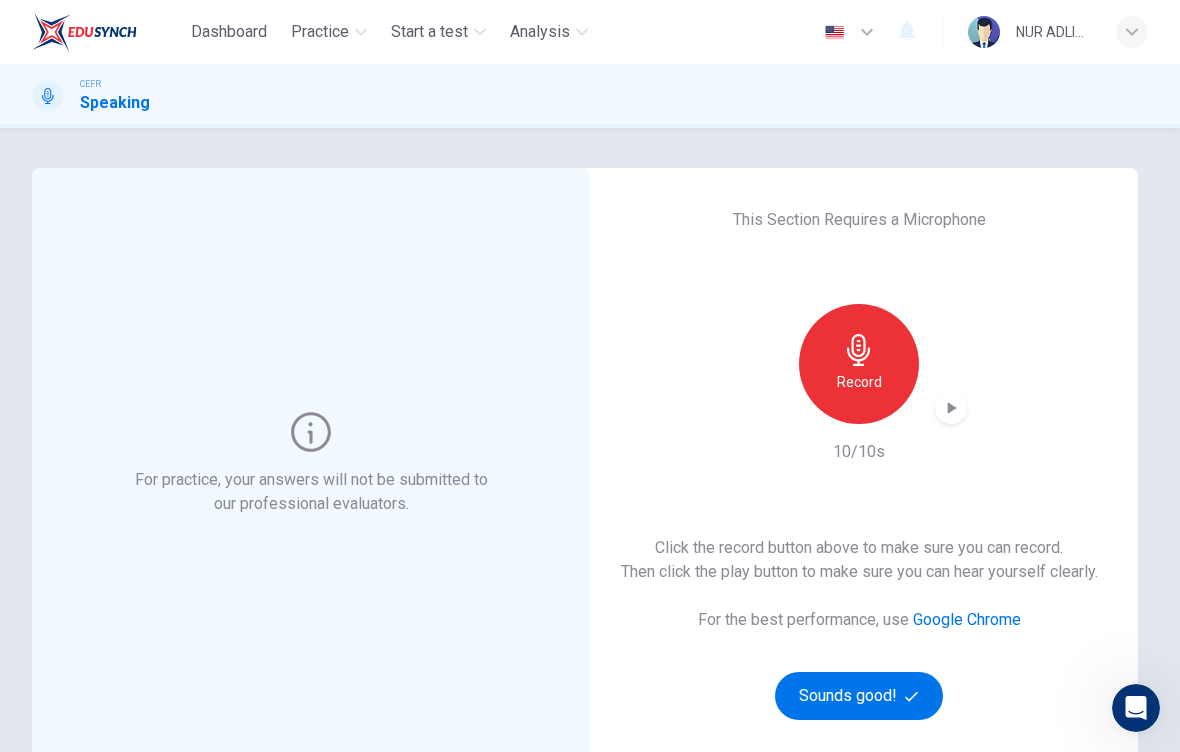 click on "Sounds good!" at bounding box center (859, 696) 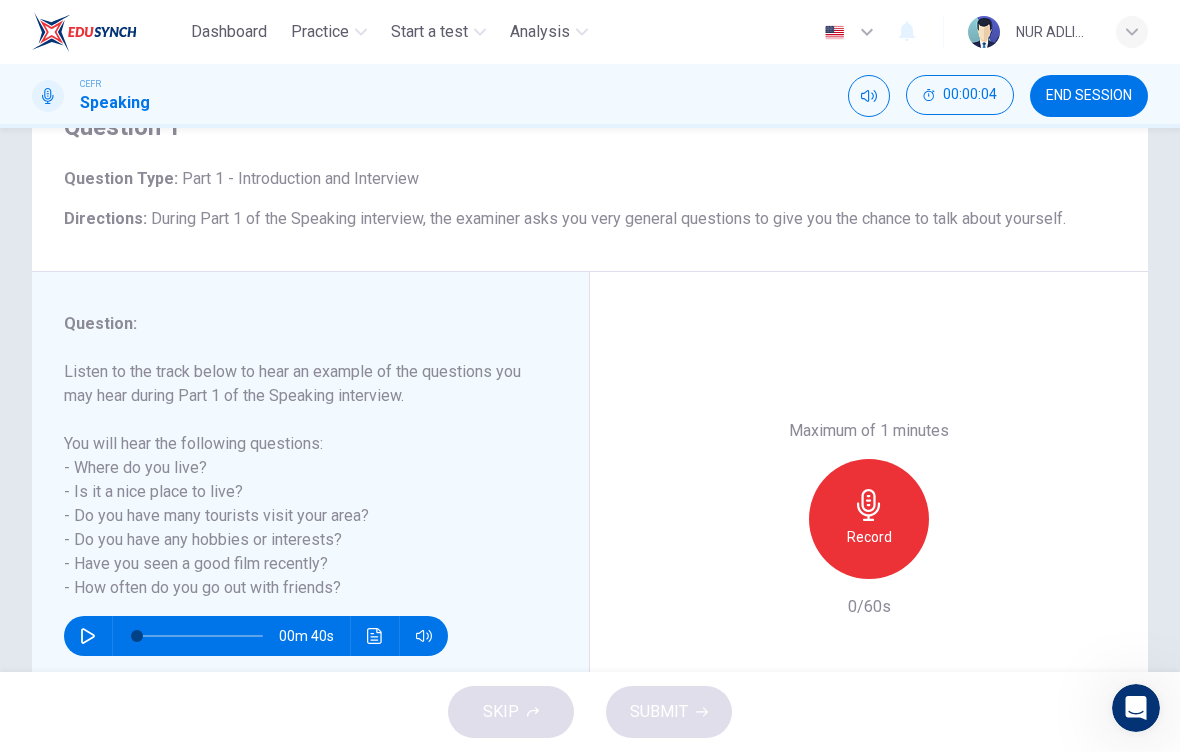 scroll, scrollTop: 155, scrollLeft: 0, axis: vertical 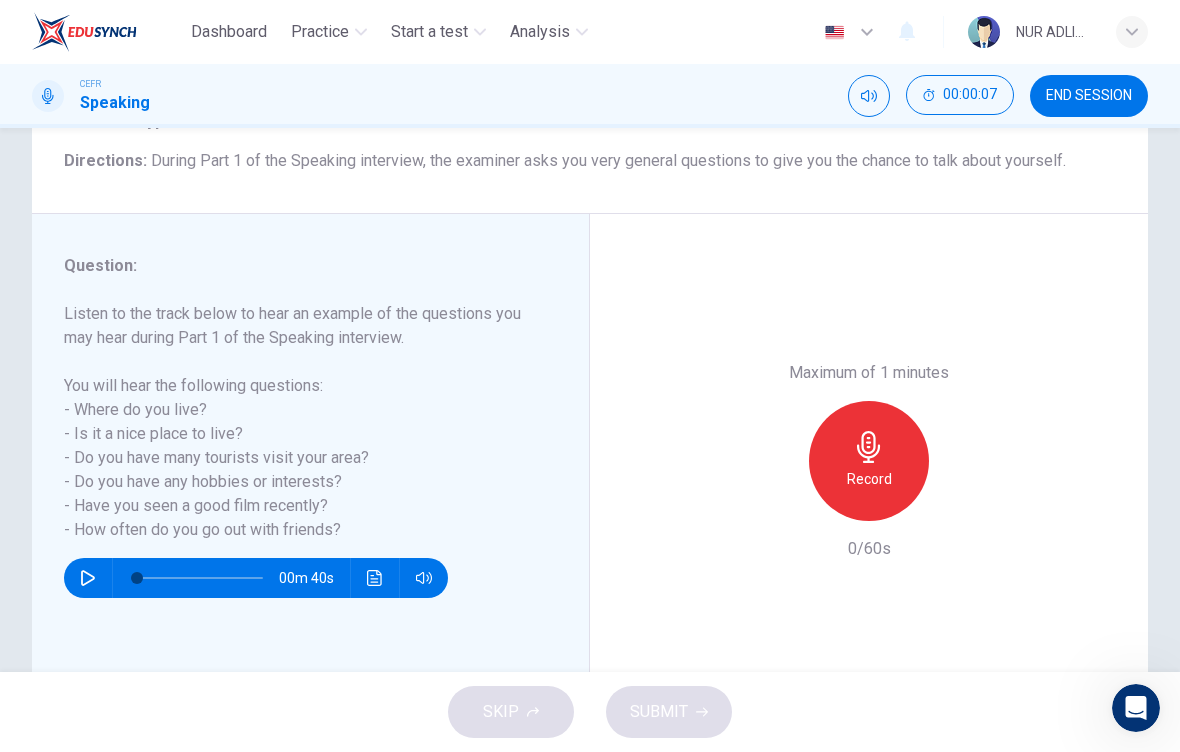 click 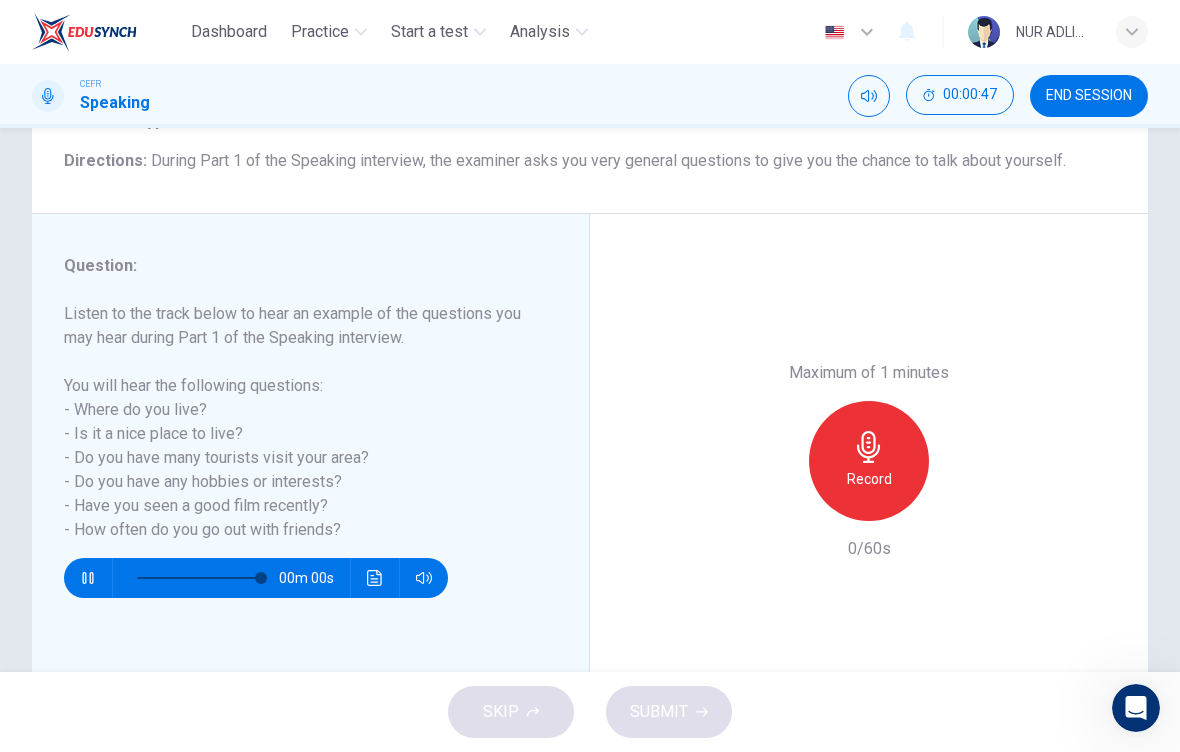 type on "0" 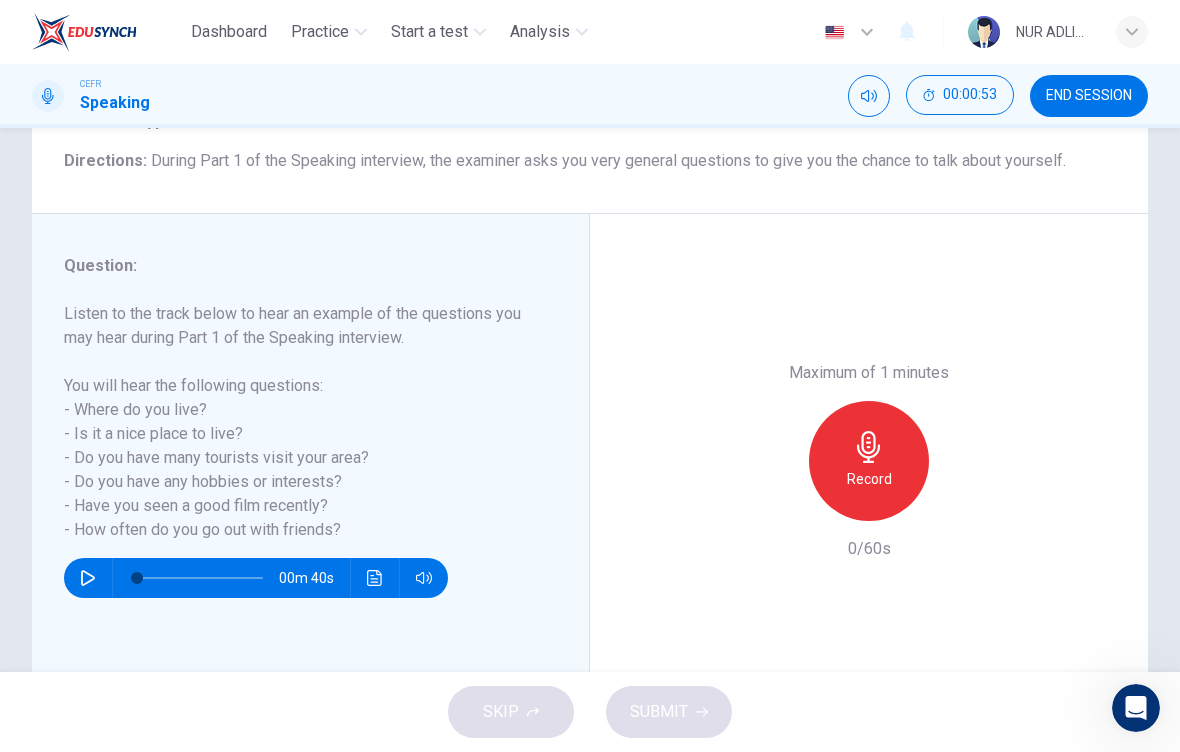 click on "Record" at bounding box center [869, 461] 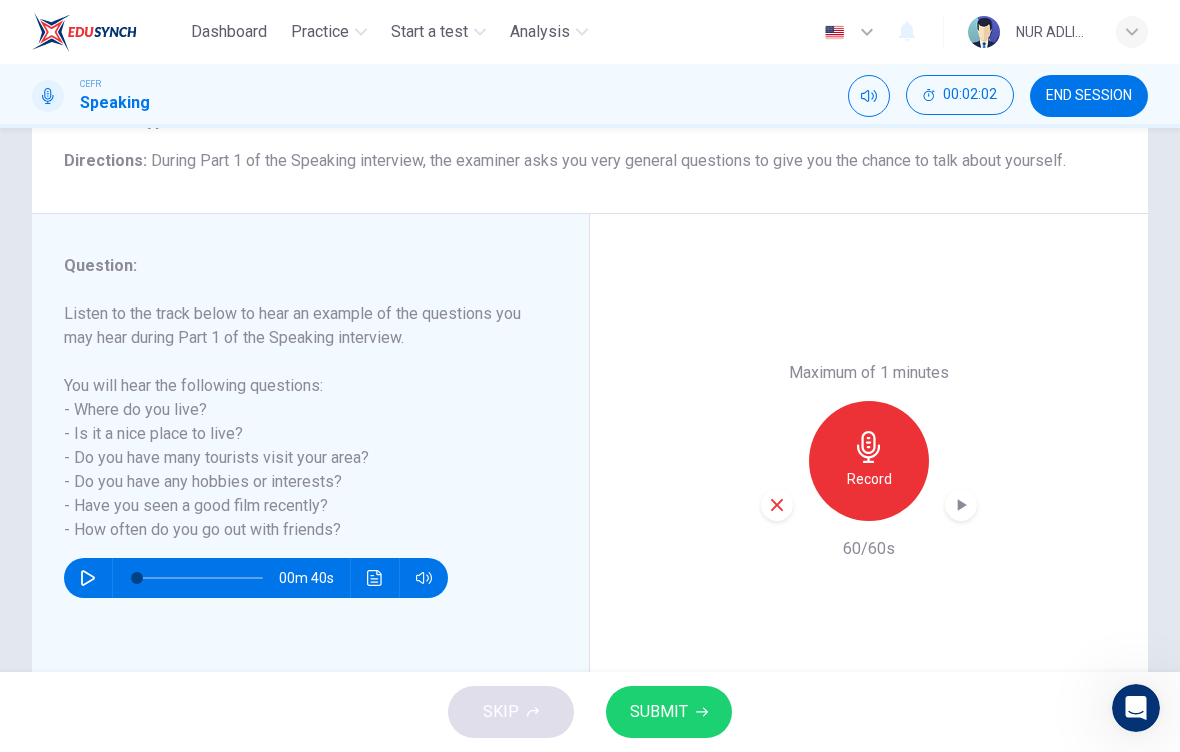 click on "SUBMIT" at bounding box center [669, 712] 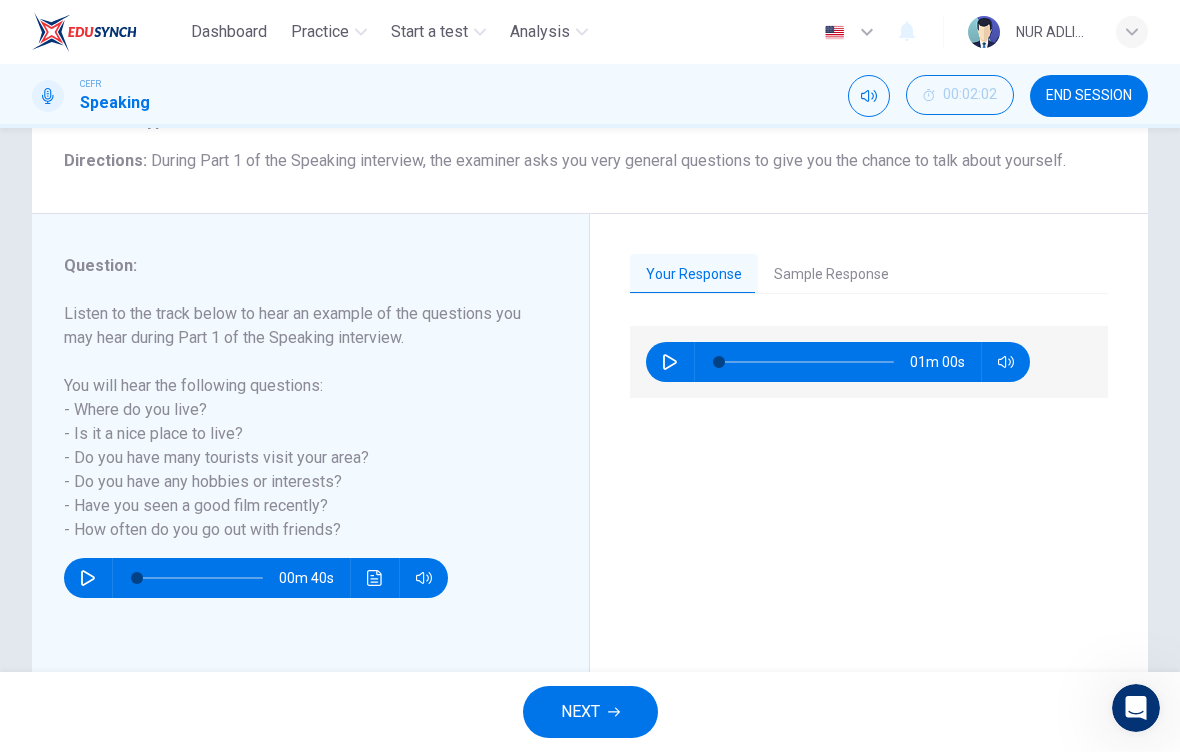 click on "Sample Response" at bounding box center [831, 275] 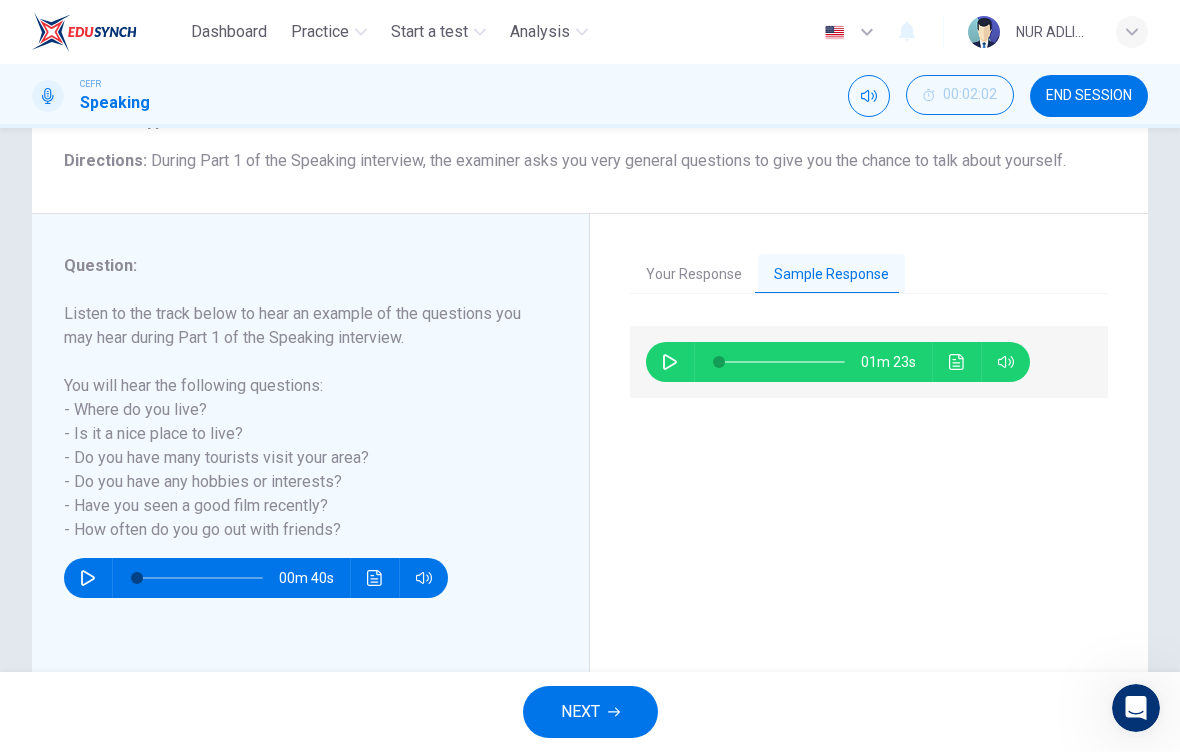 click 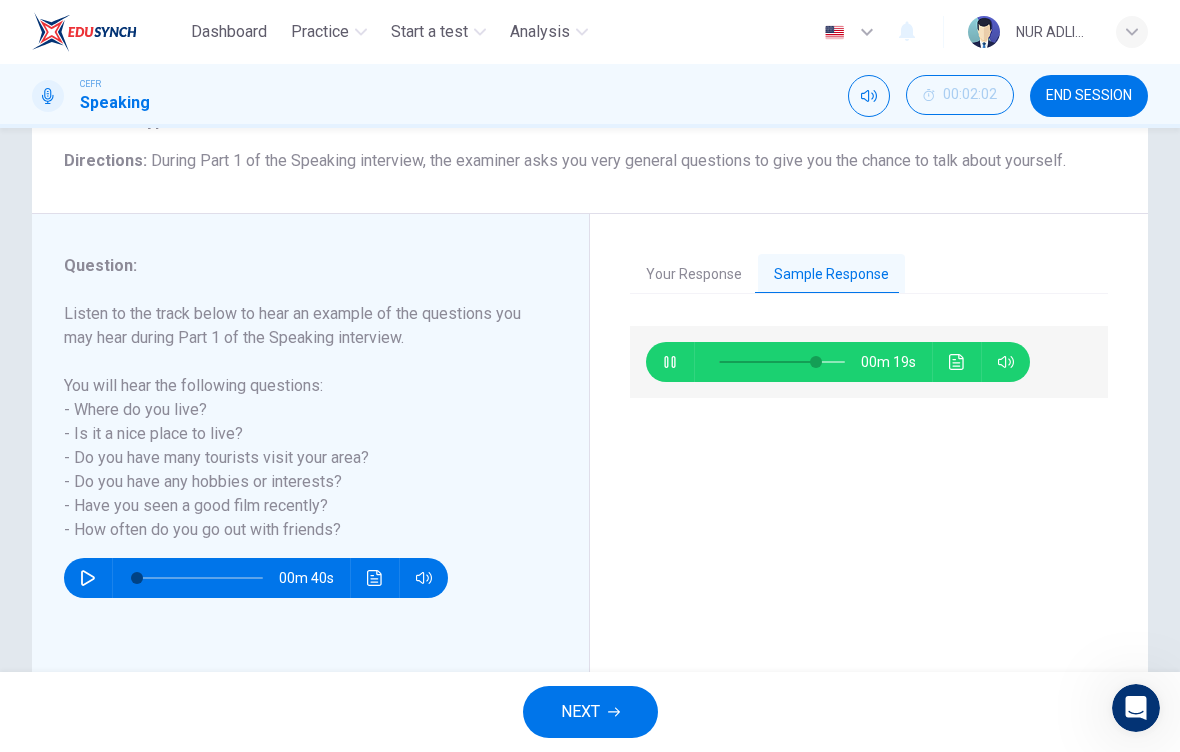 type on "78" 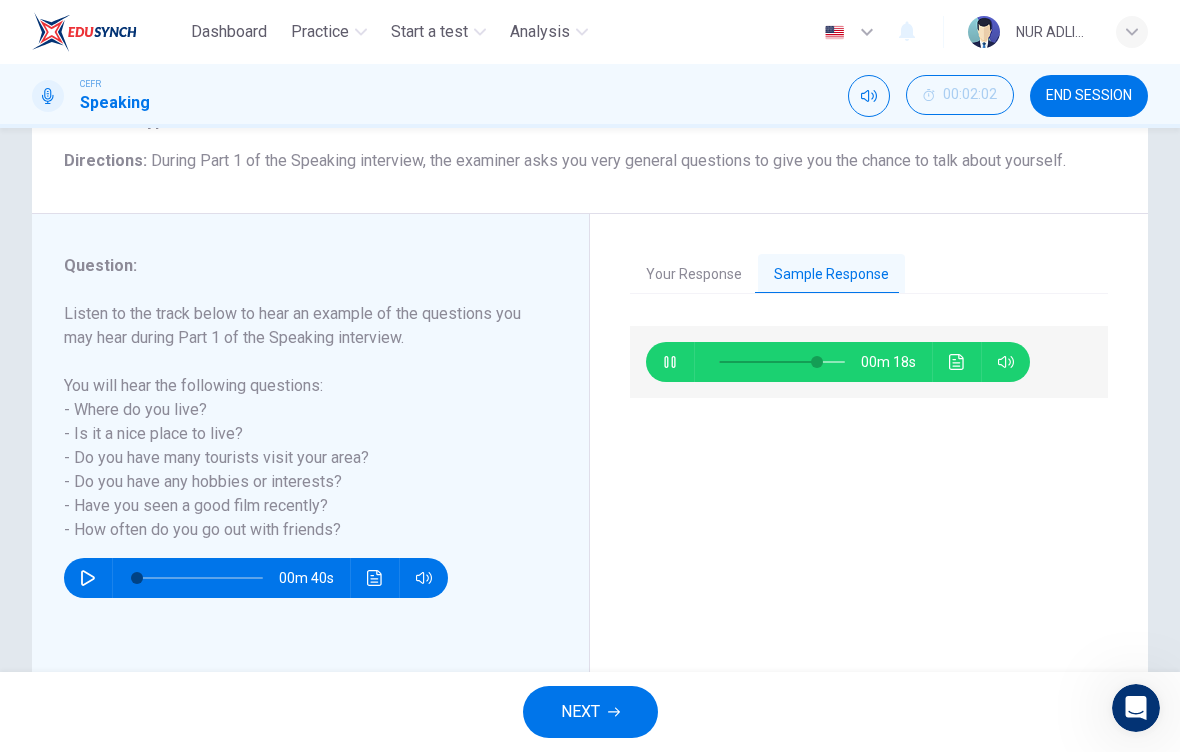 click on "NEXT" at bounding box center (590, 712) 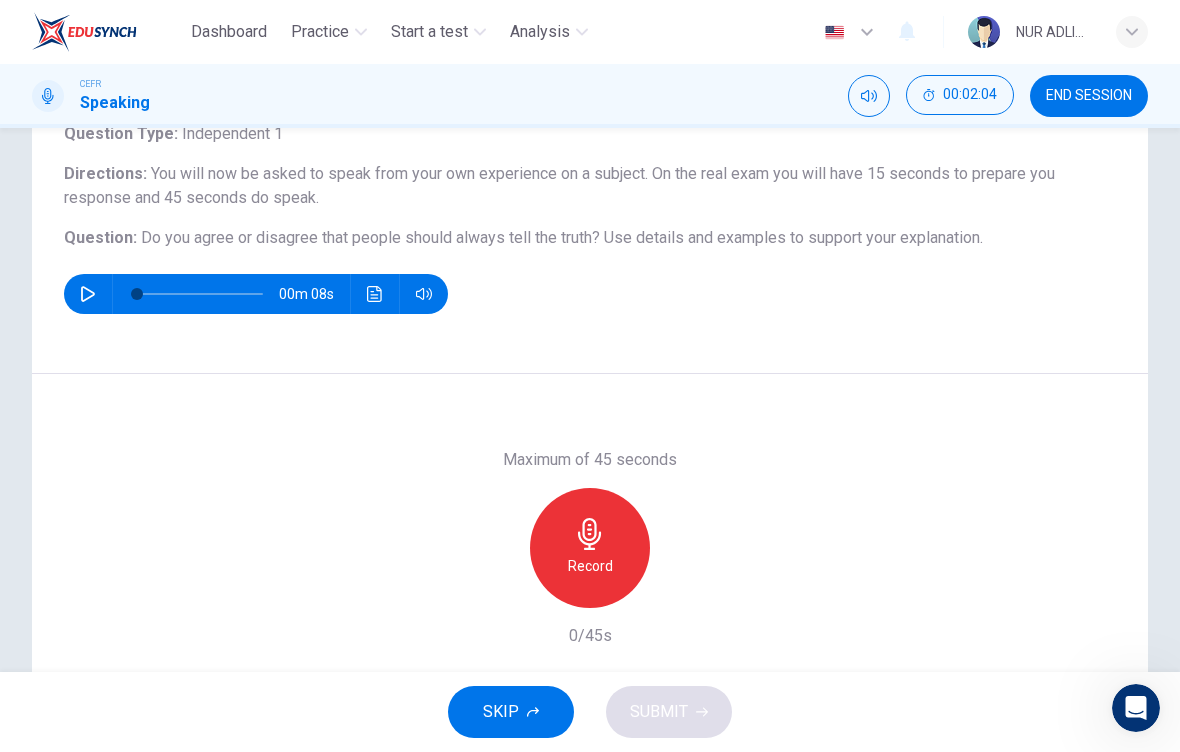 scroll, scrollTop: 105, scrollLeft: 0, axis: vertical 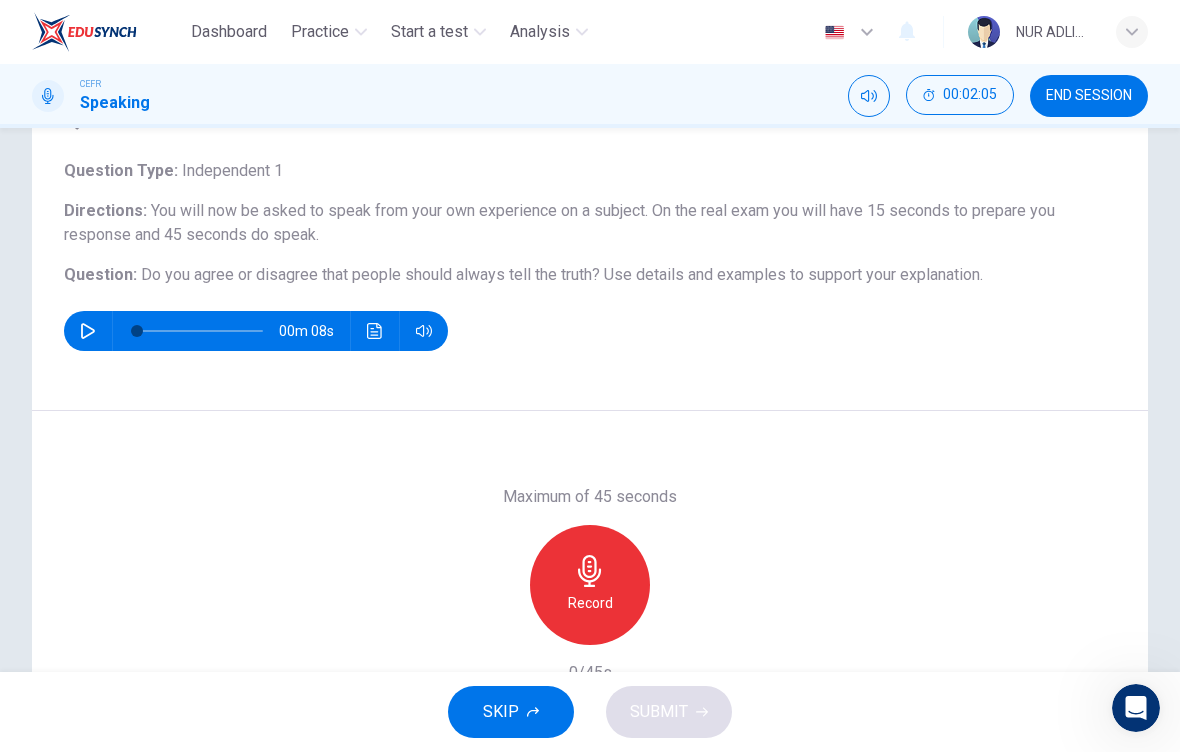 click at bounding box center (88, 331) 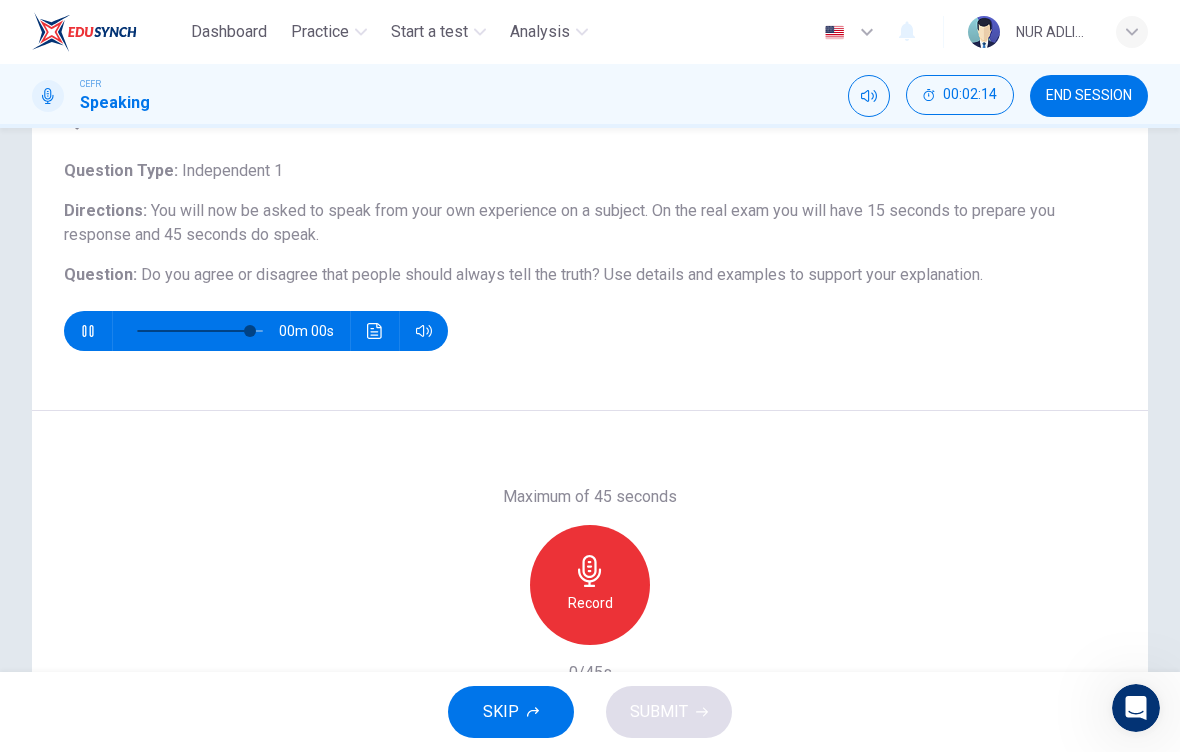 type on "0" 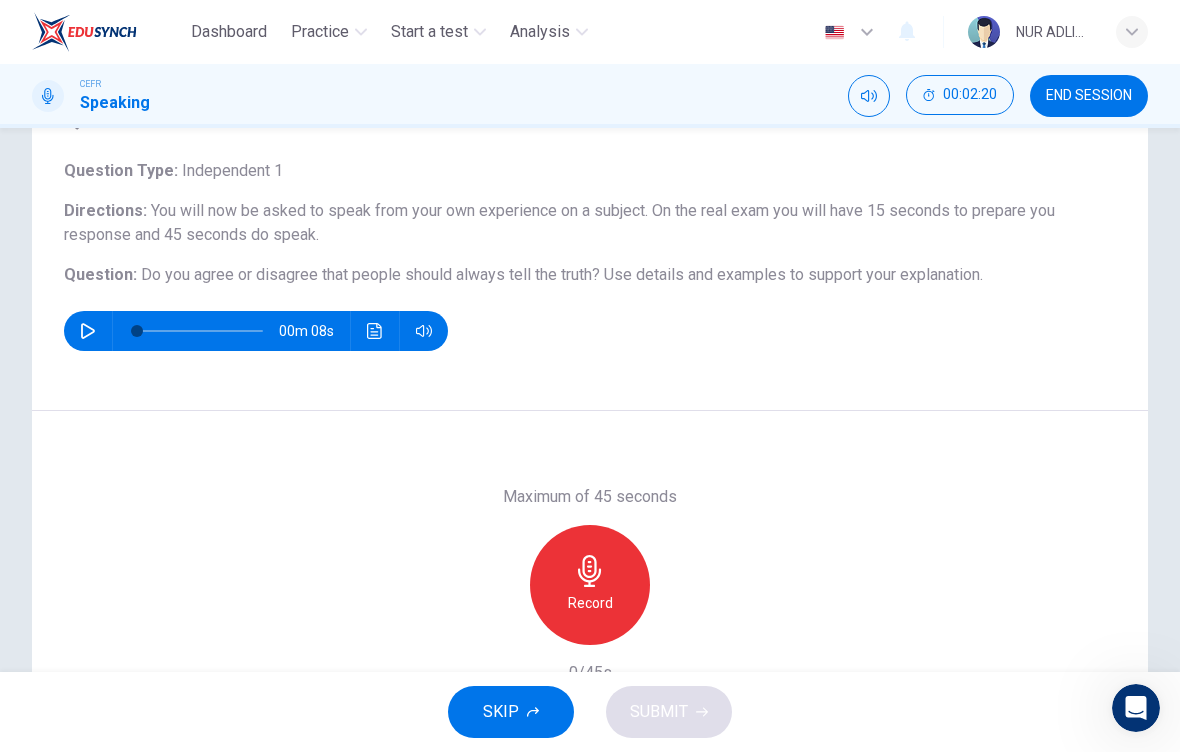 click on "Record" at bounding box center [590, 585] 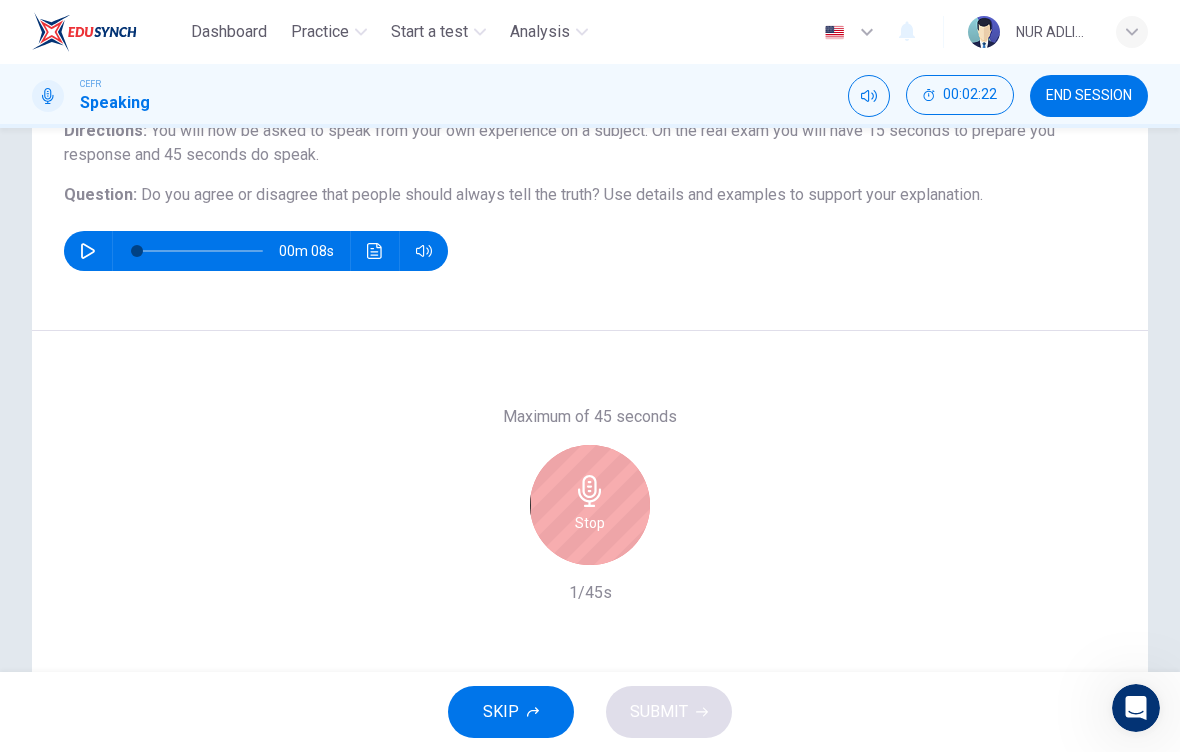 scroll, scrollTop: 215, scrollLeft: 0, axis: vertical 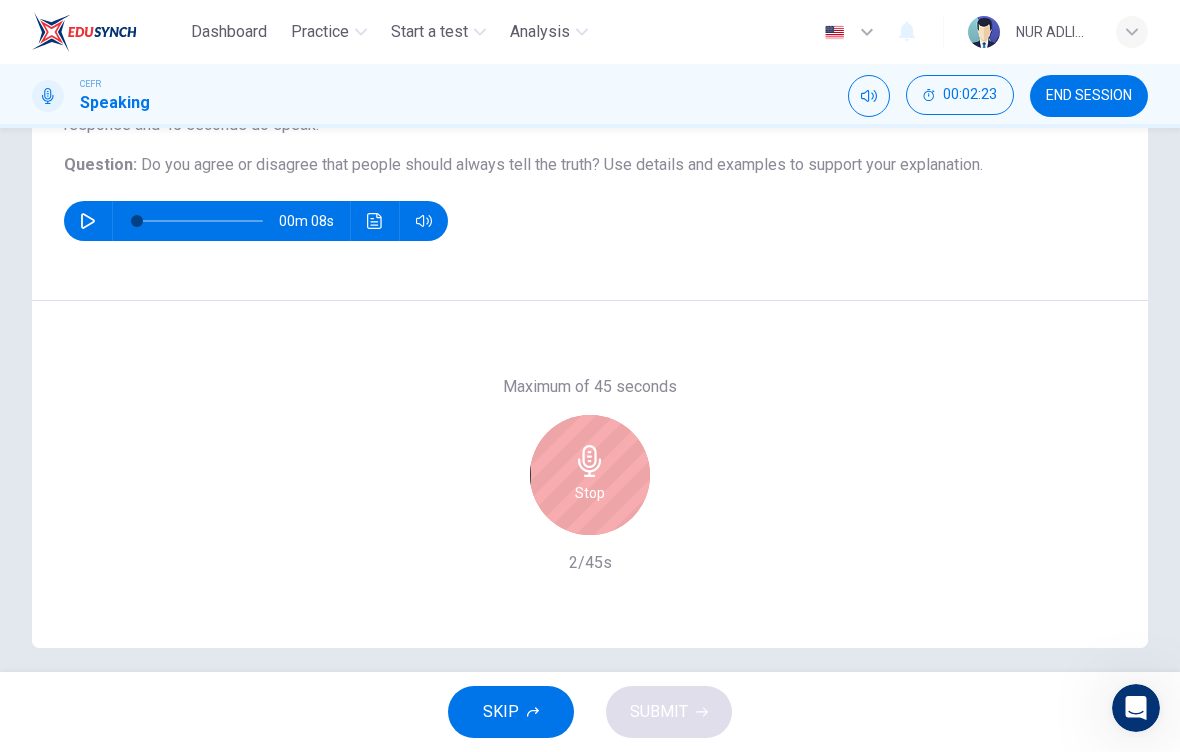 click on "Stop" at bounding box center (590, 475) 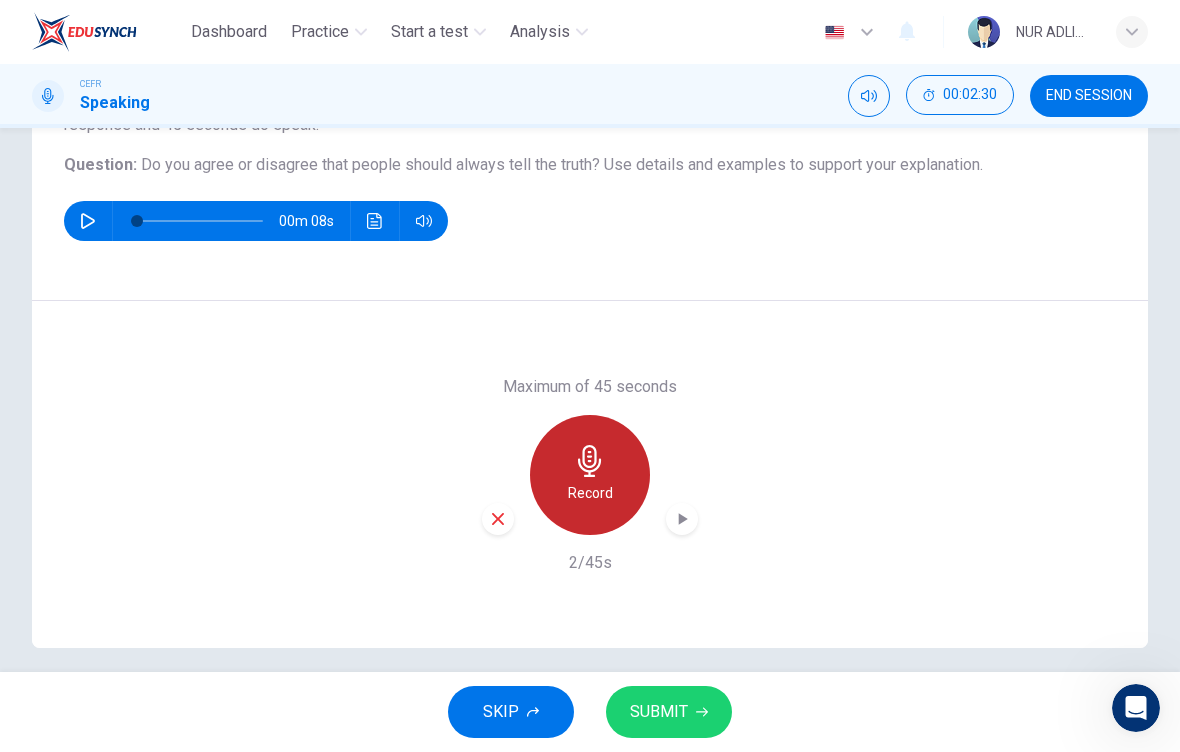 click on "Record" at bounding box center (590, 475) 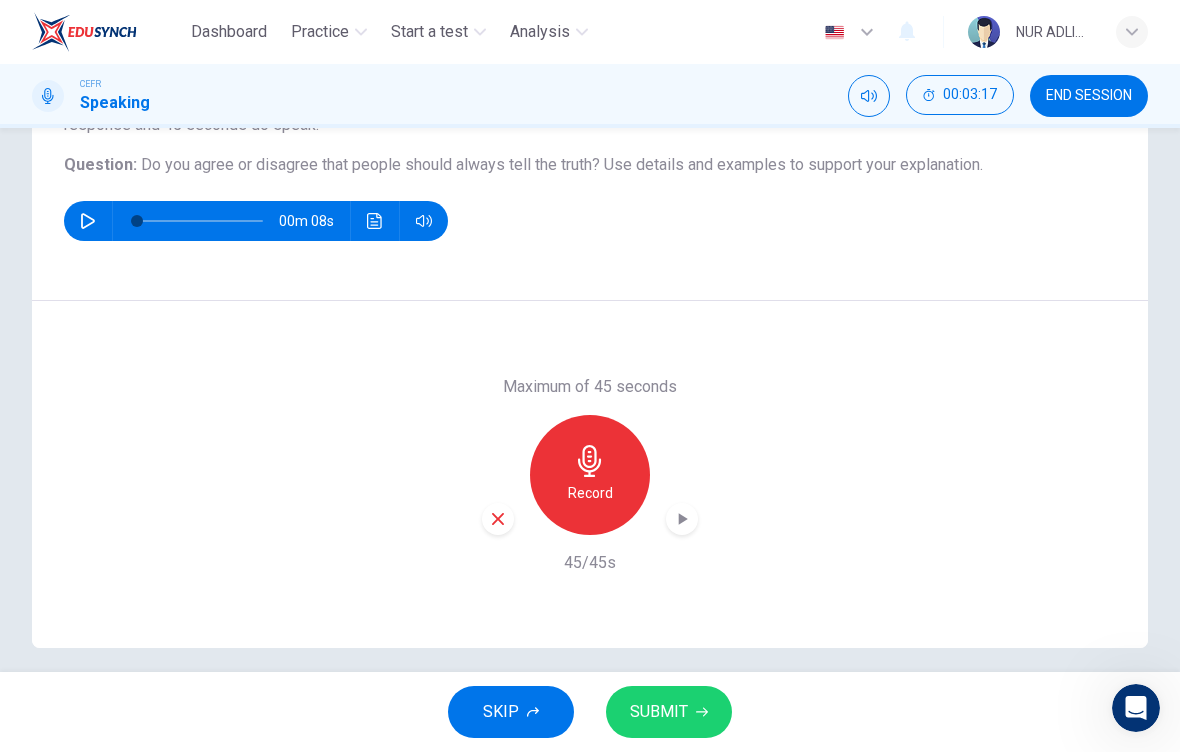 click on "SUBMIT" at bounding box center [669, 712] 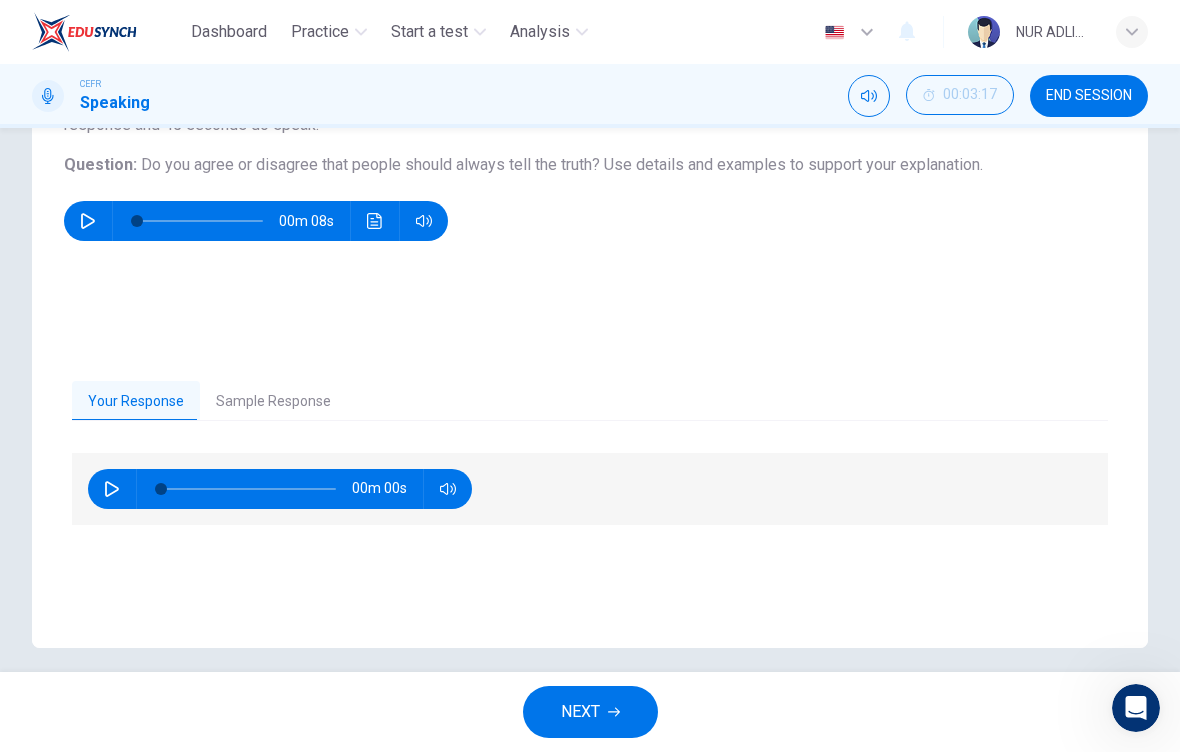 click on "Sample Response" at bounding box center [273, 402] 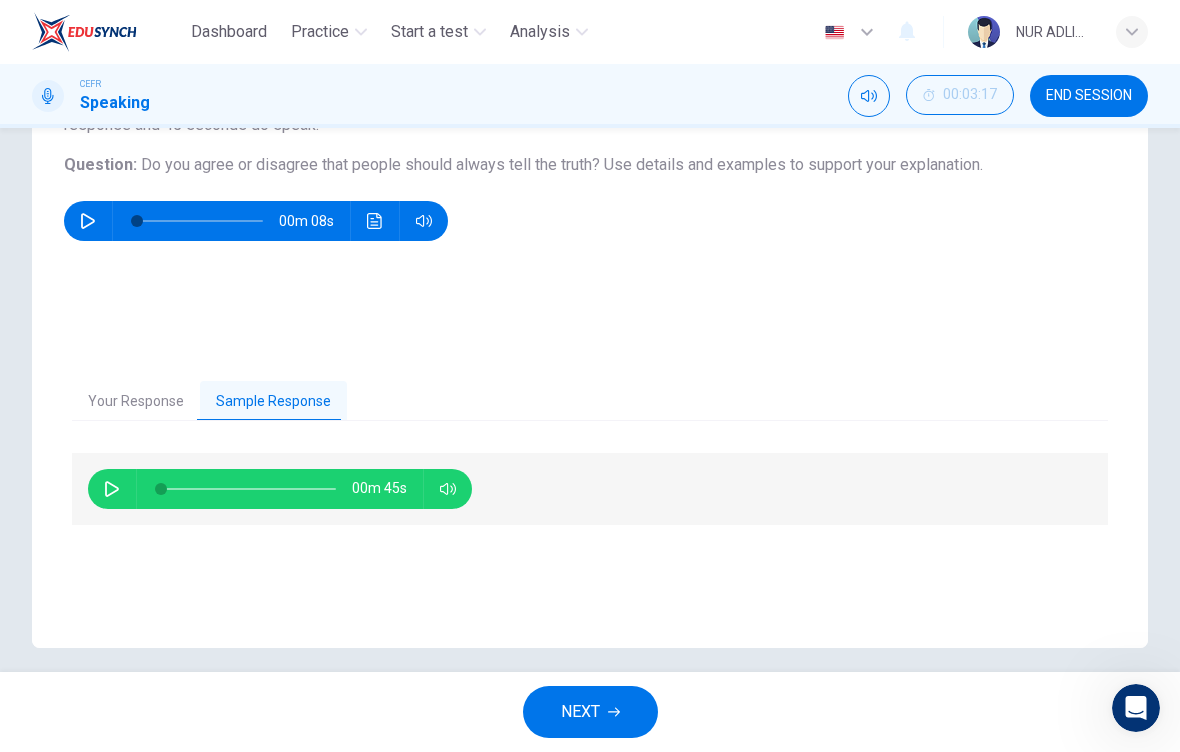 click at bounding box center (112, 489) 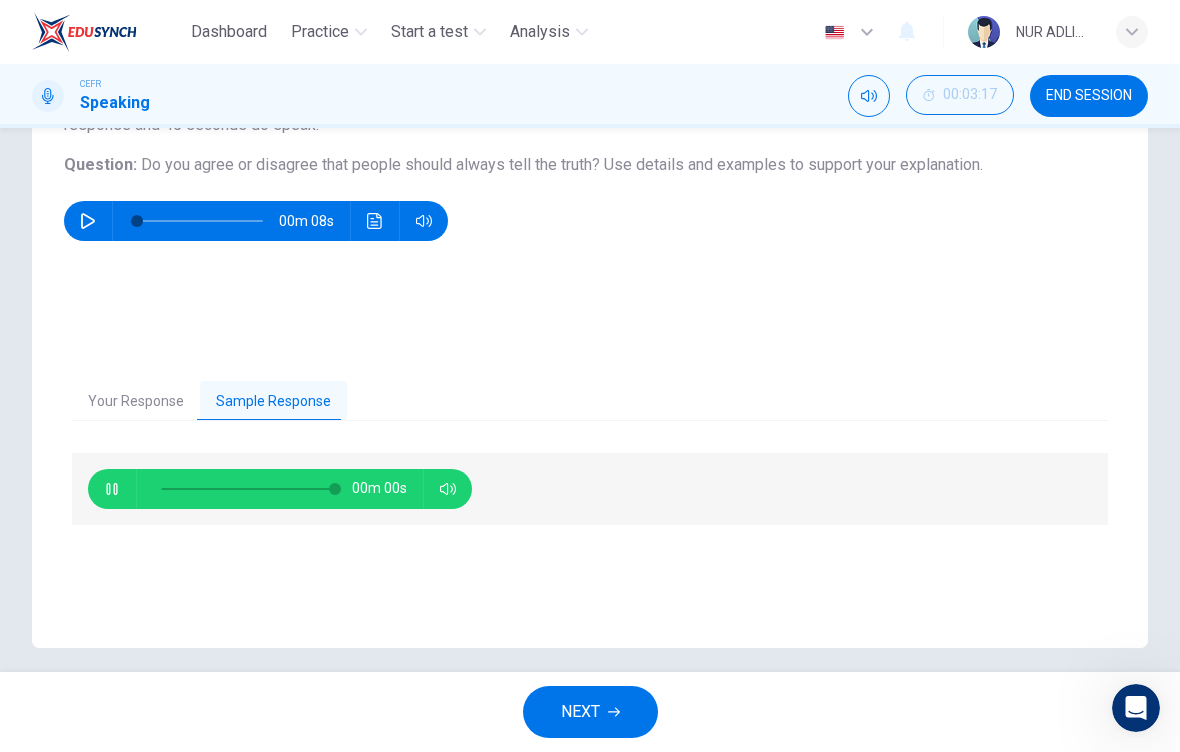 type on "0" 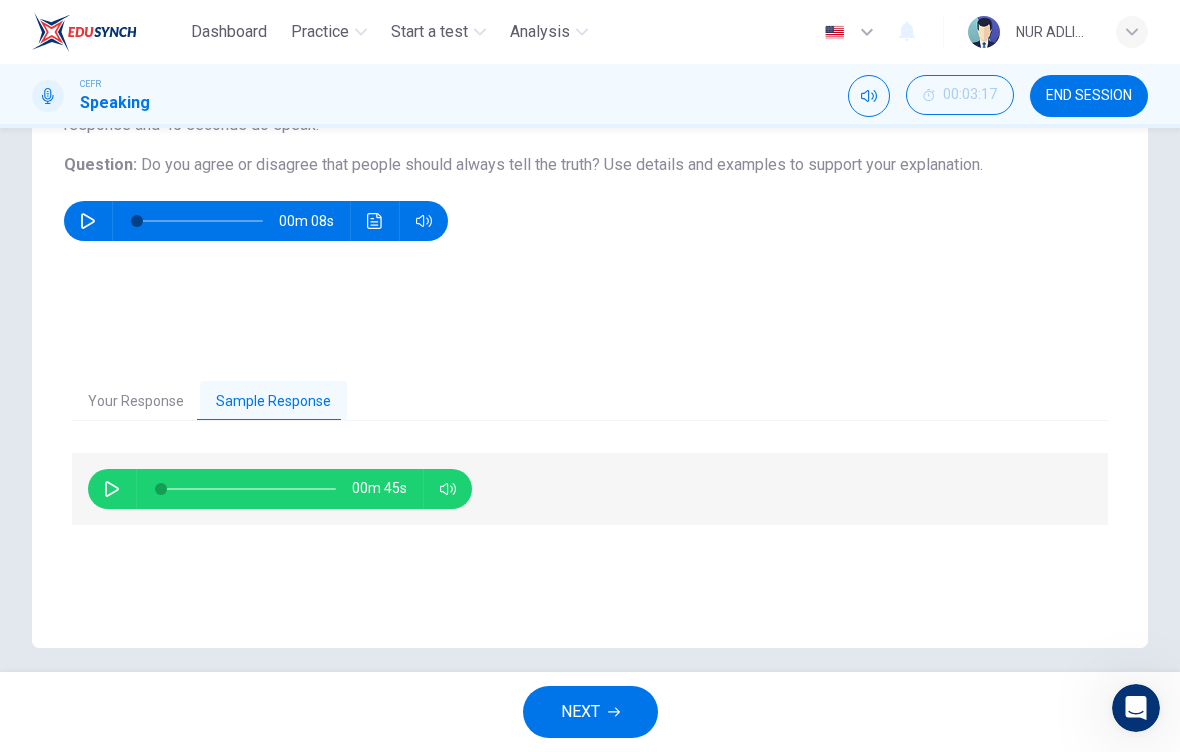 click on "NEXT" at bounding box center [590, 712] 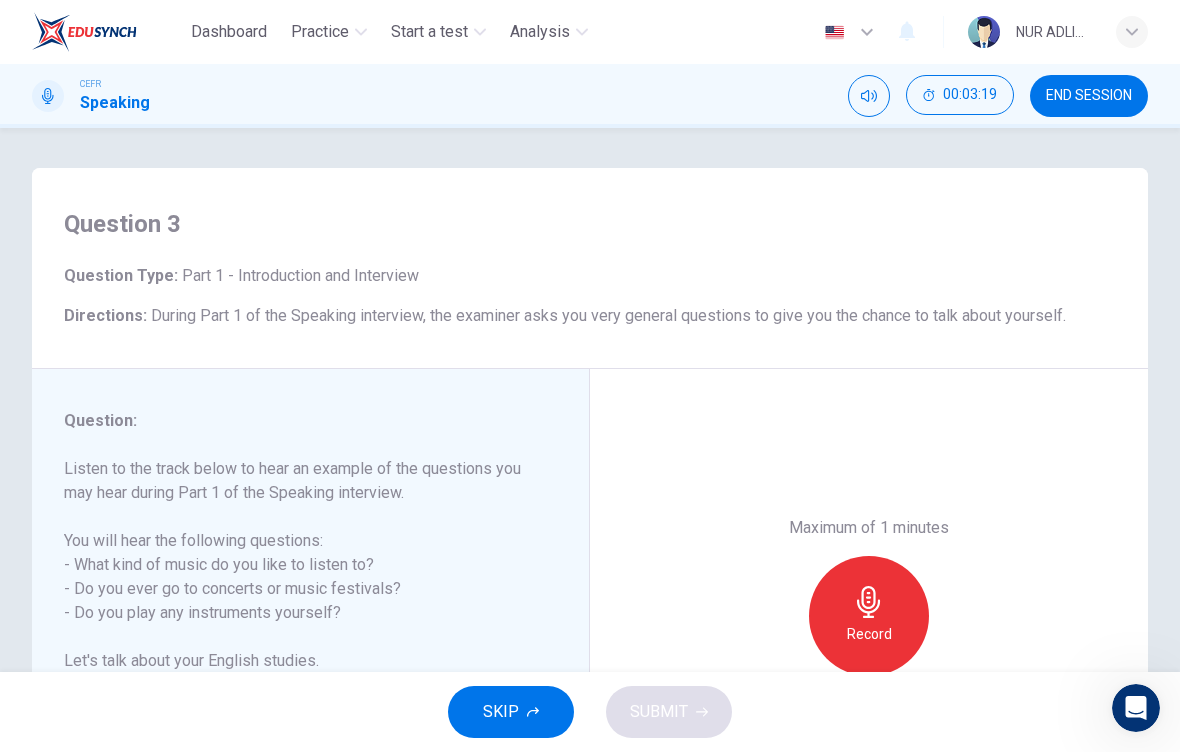 scroll, scrollTop: 1, scrollLeft: 0, axis: vertical 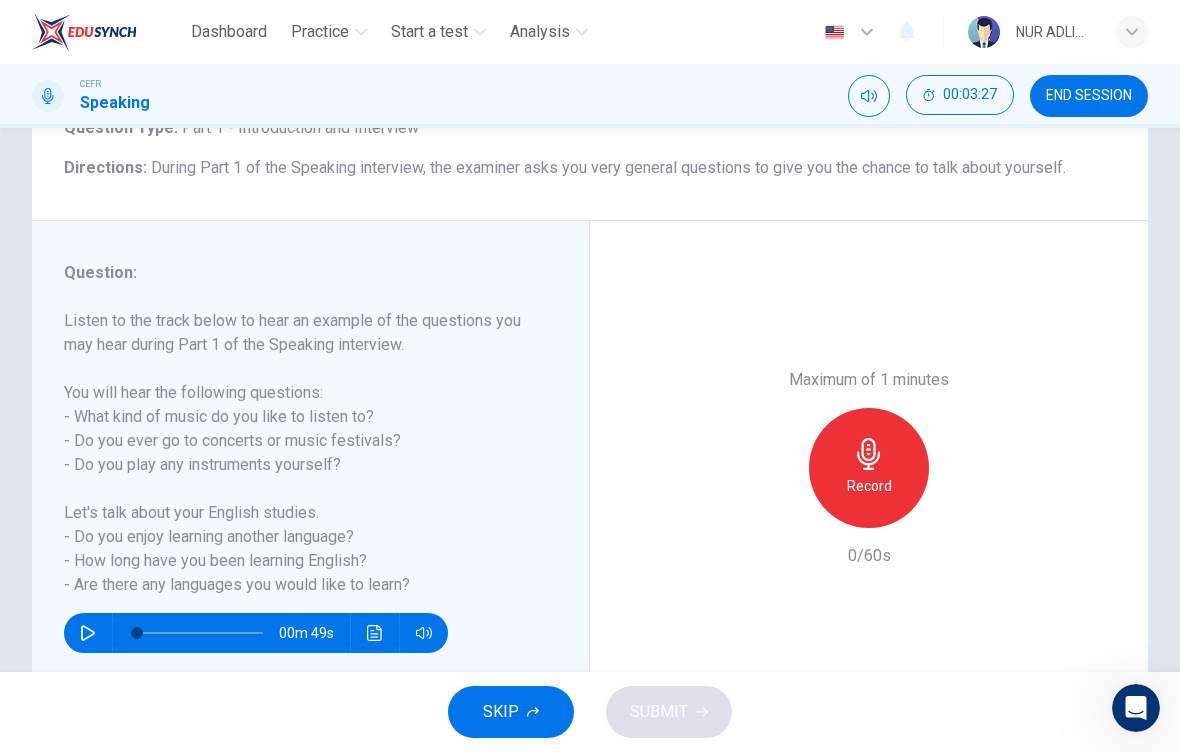 click at bounding box center [88, 633] 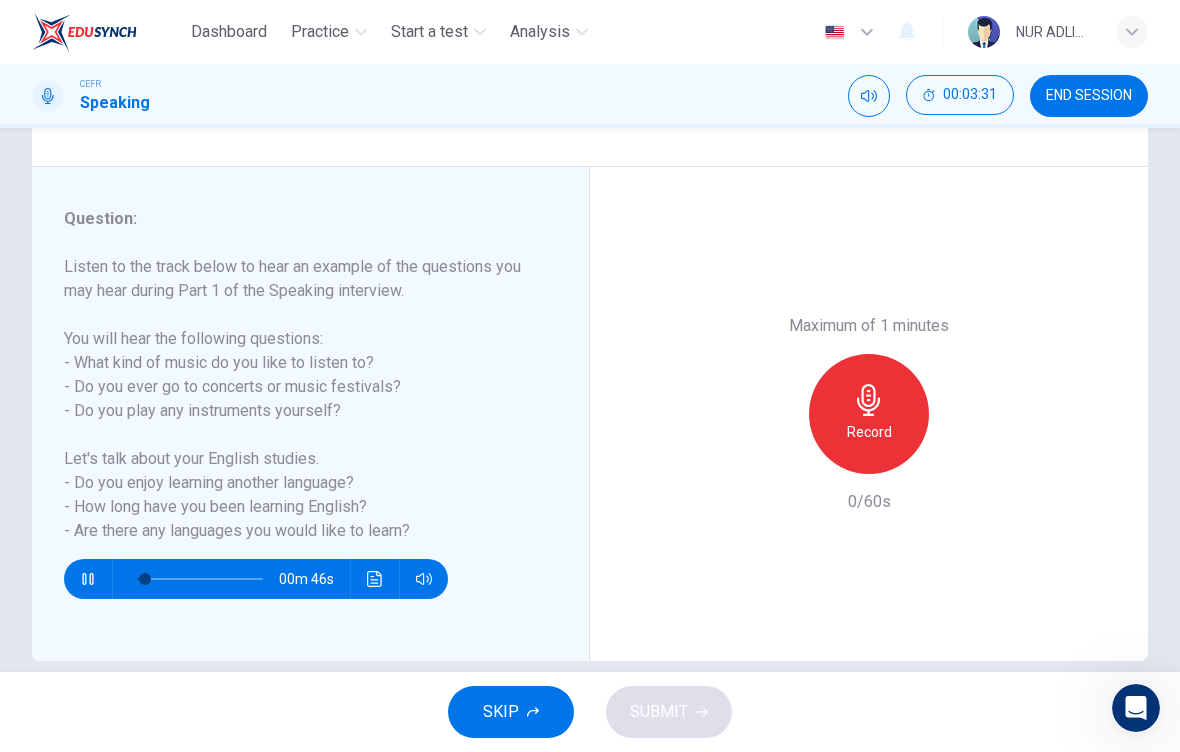 scroll, scrollTop: 207, scrollLeft: 0, axis: vertical 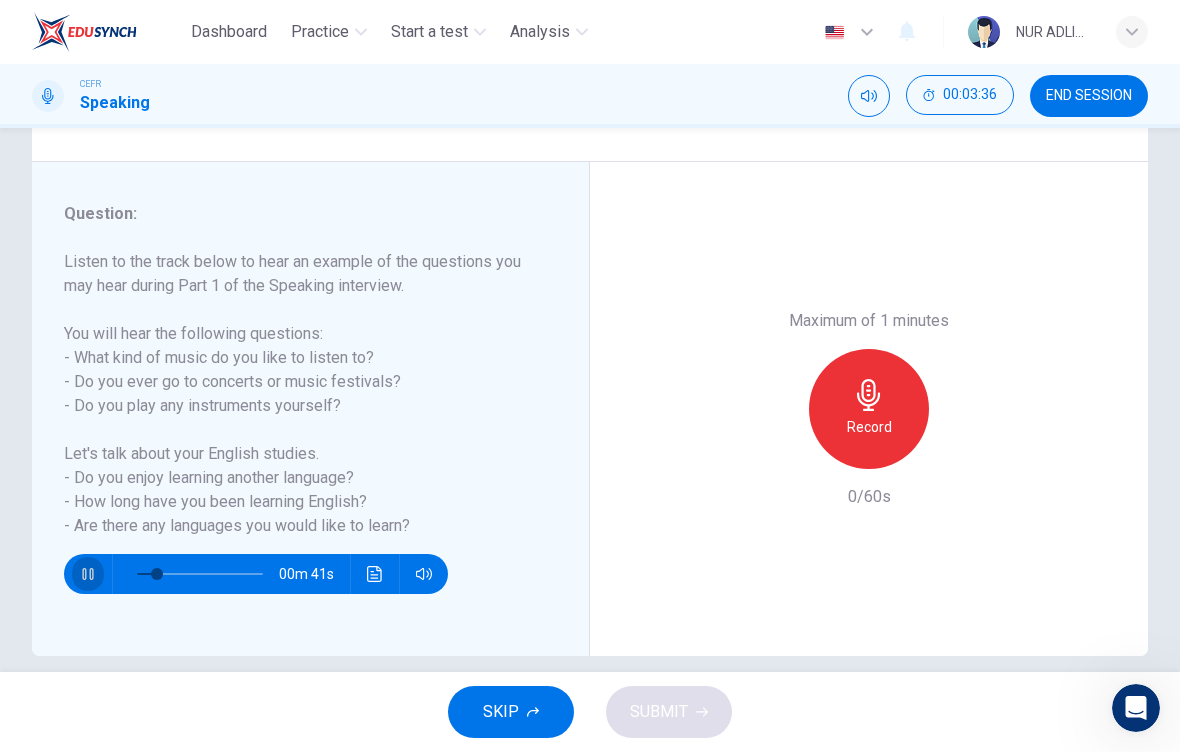 click 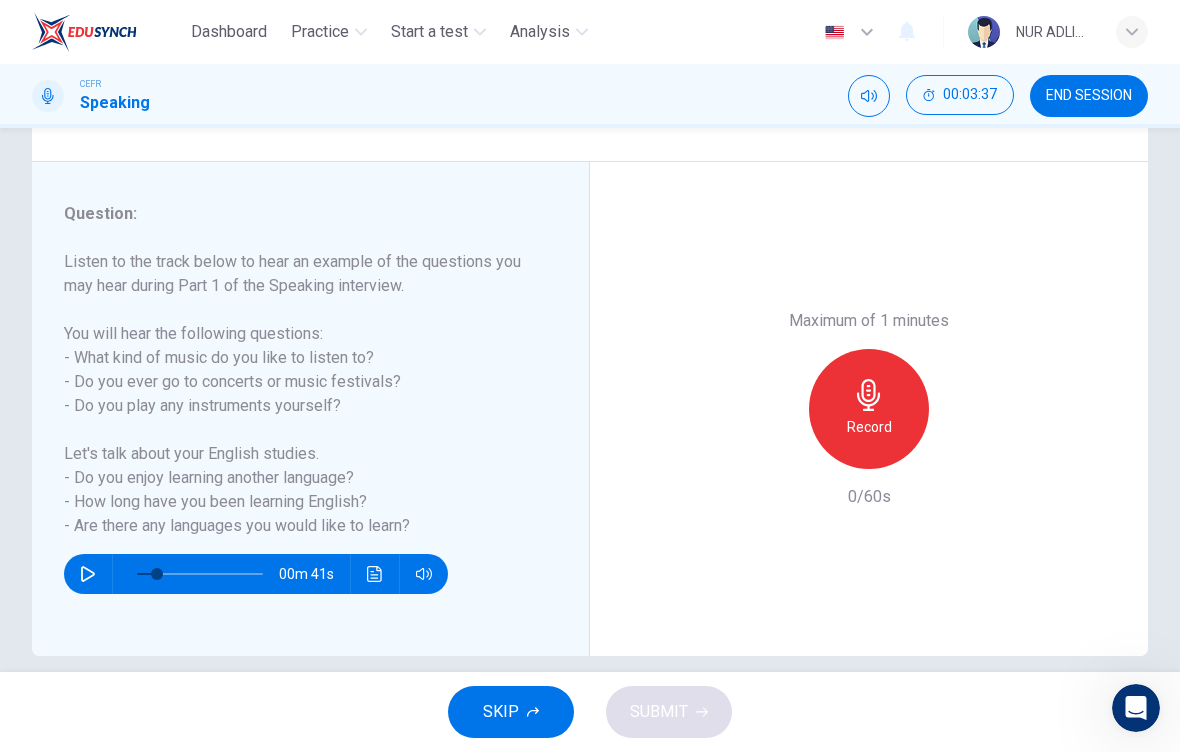click on "Record" at bounding box center (869, 409) 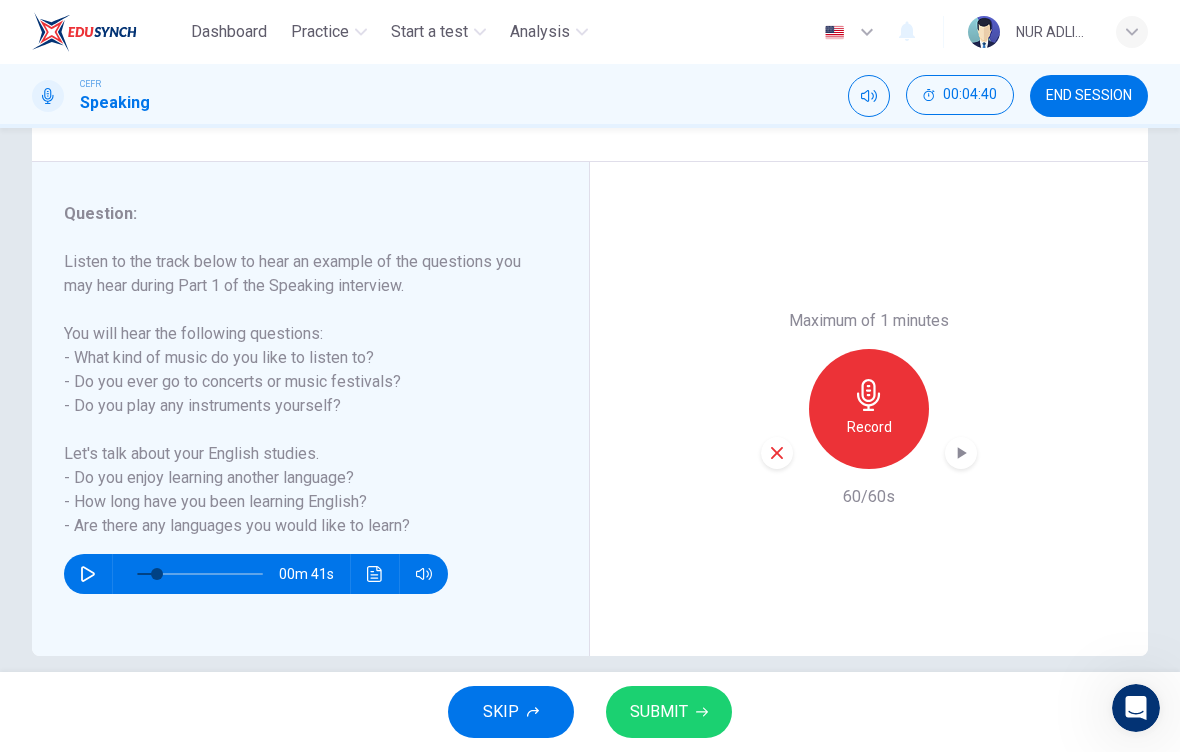 click on "SUBMIT" at bounding box center [659, 712] 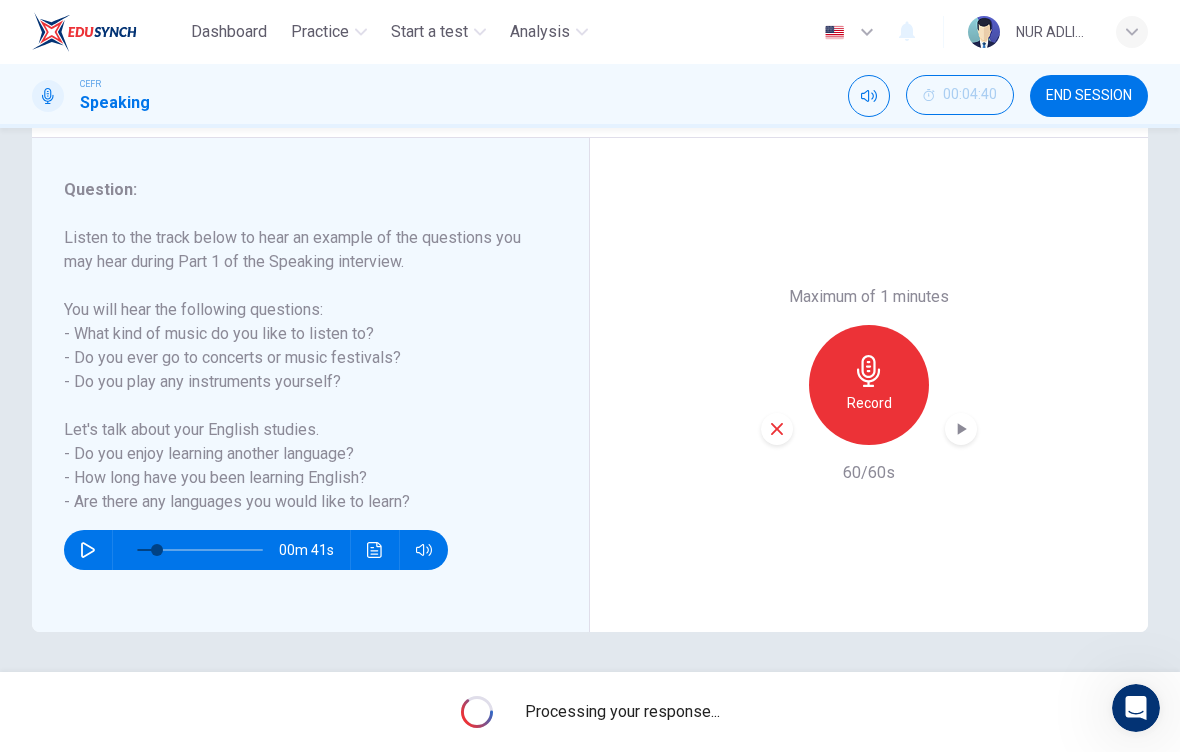 scroll, scrollTop: 231, scrollLeft: 0, axis: vertical 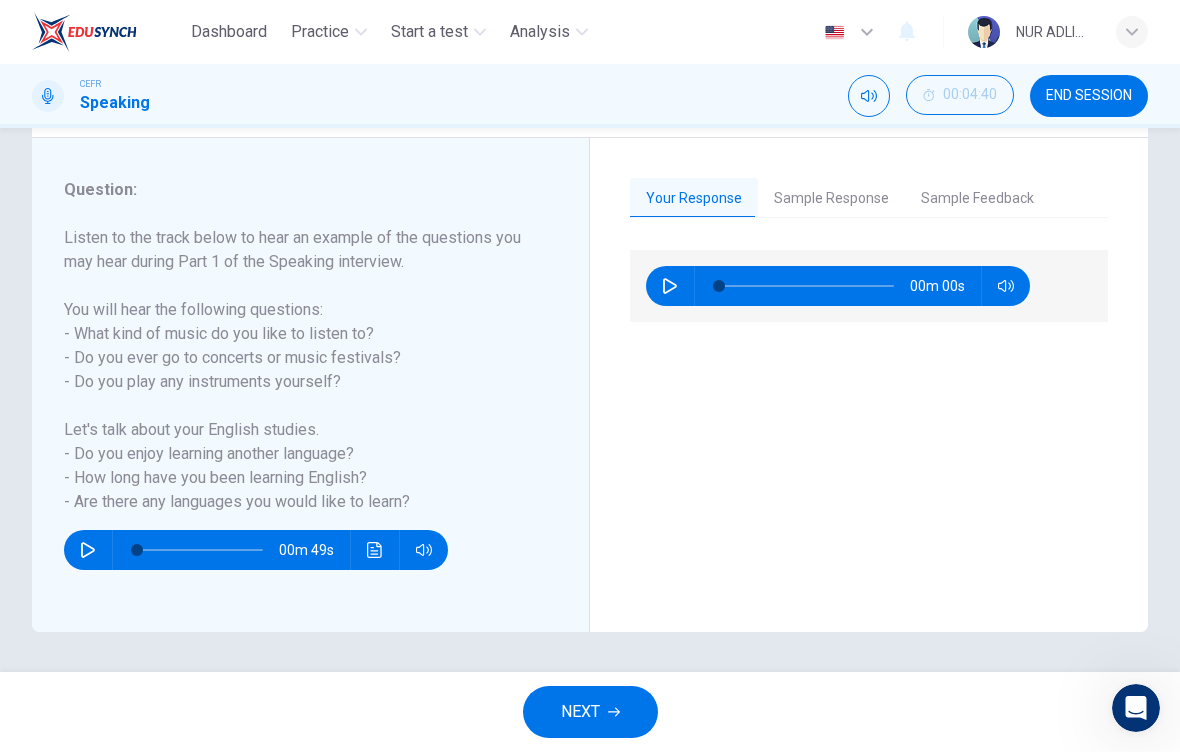 click at bounding box center (670, 286) 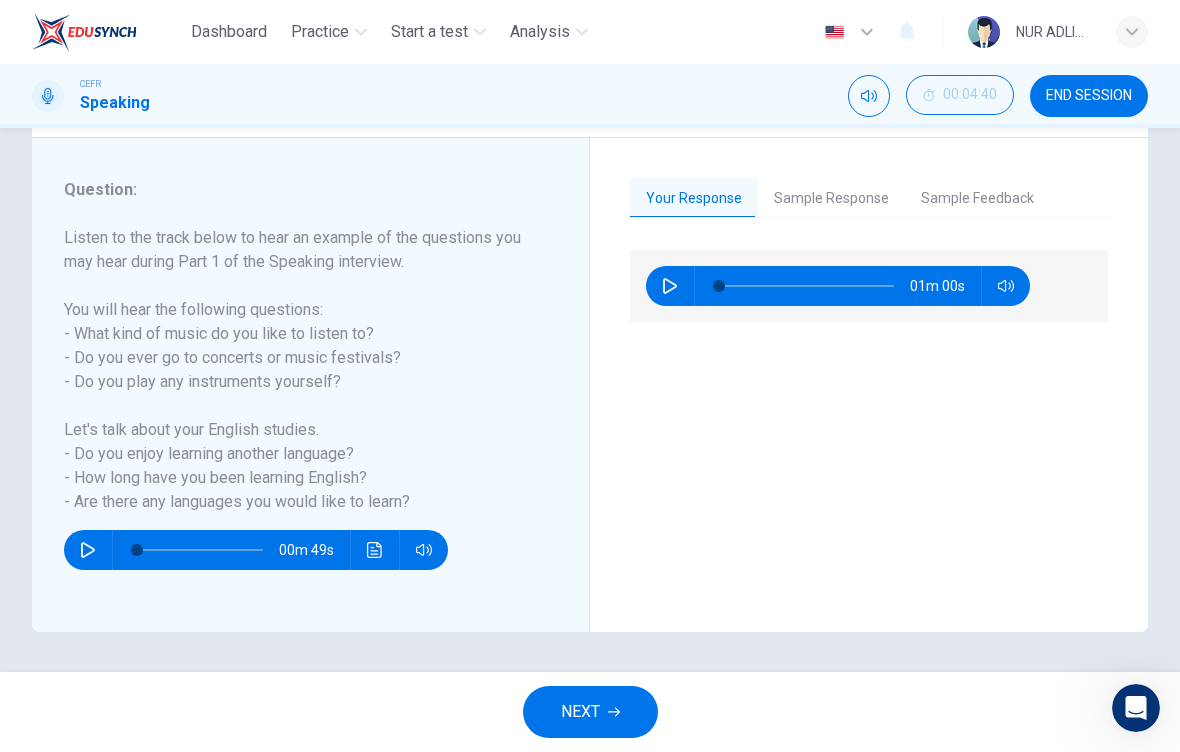 click at bounding box center (670, 286) 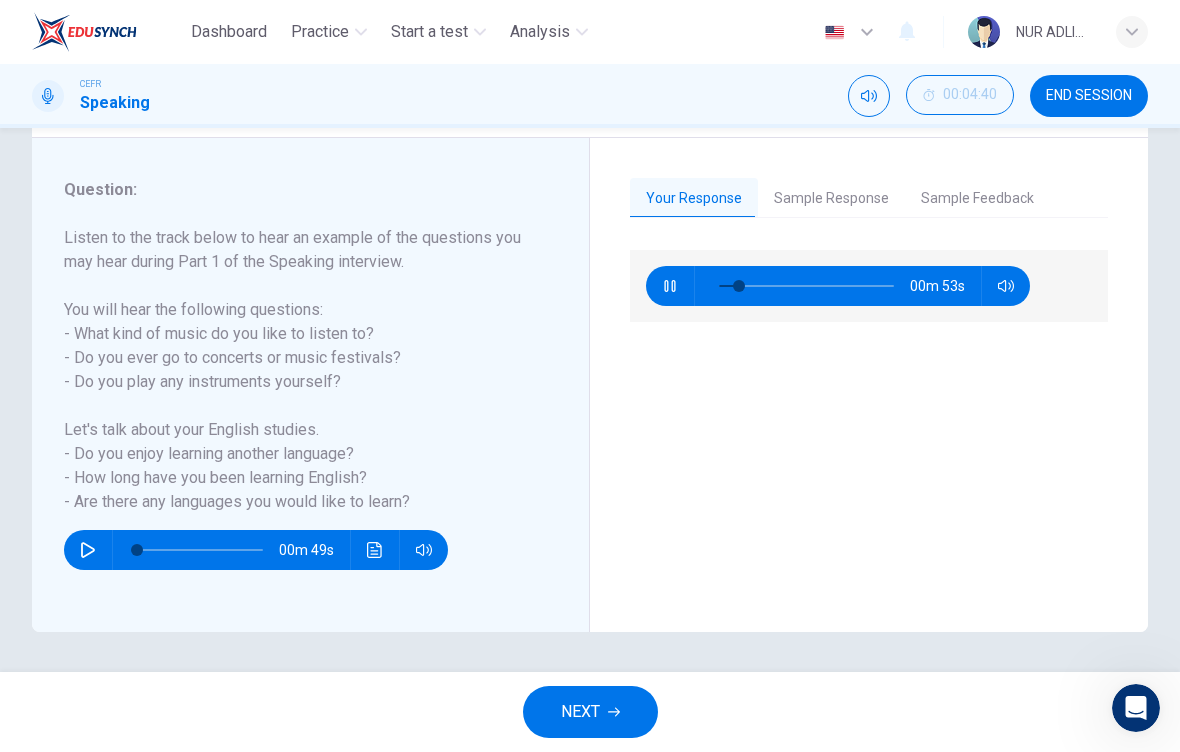 type on "13" 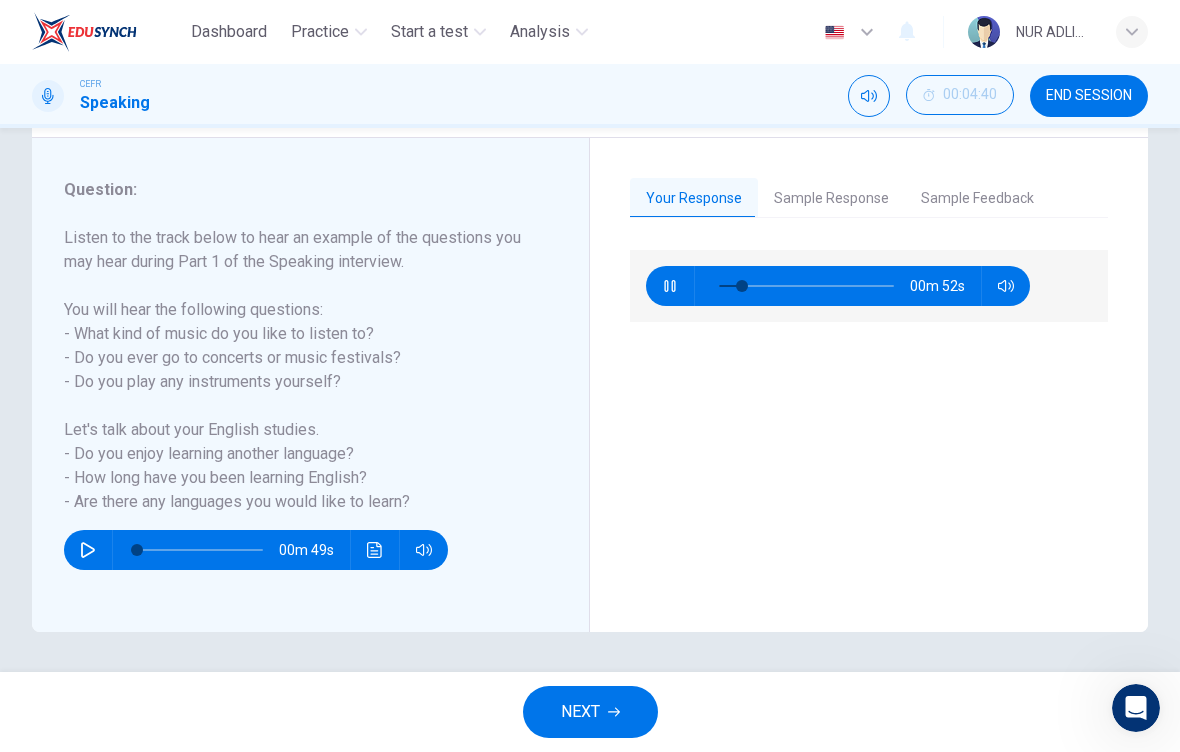 click on "Sample Response" at bounding box center [831, 199] 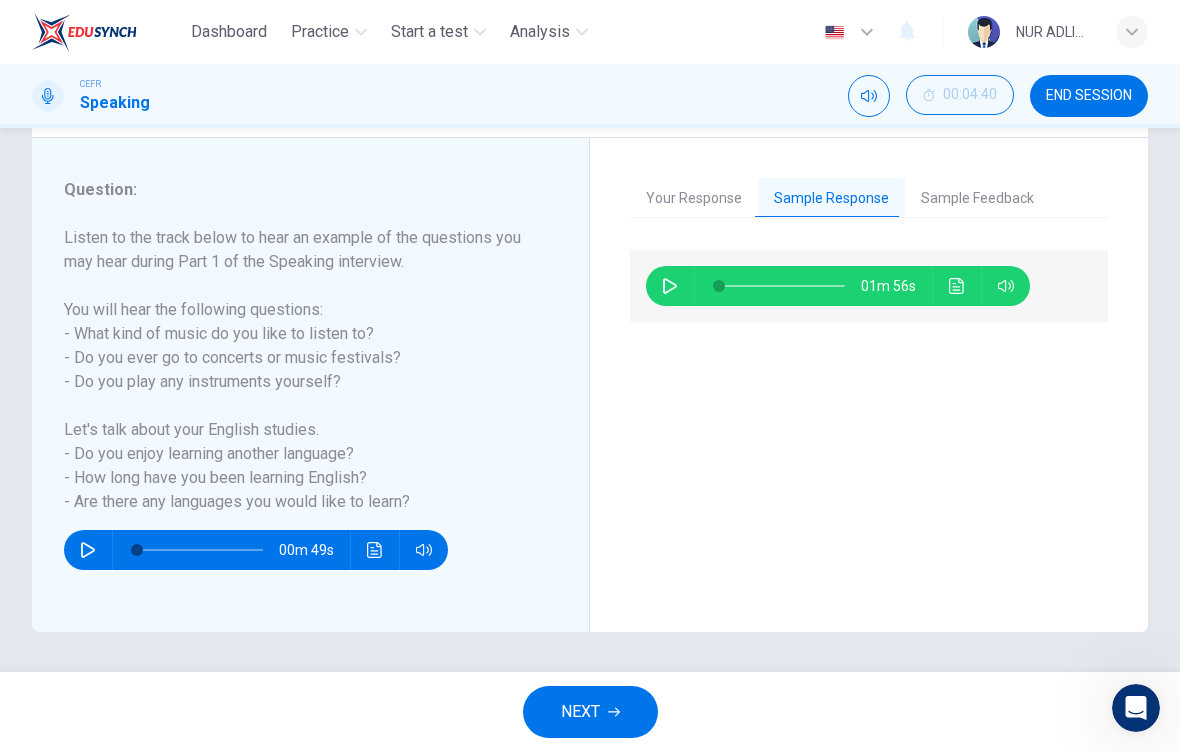 click 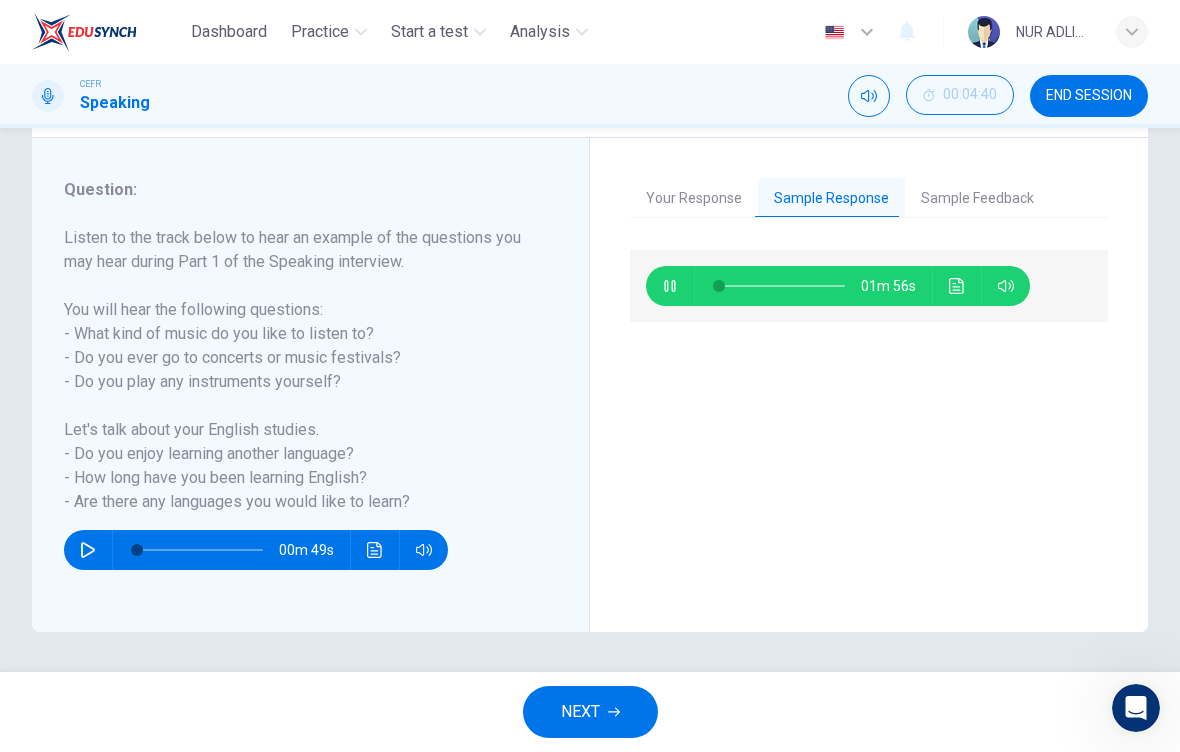 click on "Sample Feedback" at bounding box center (977, 199) 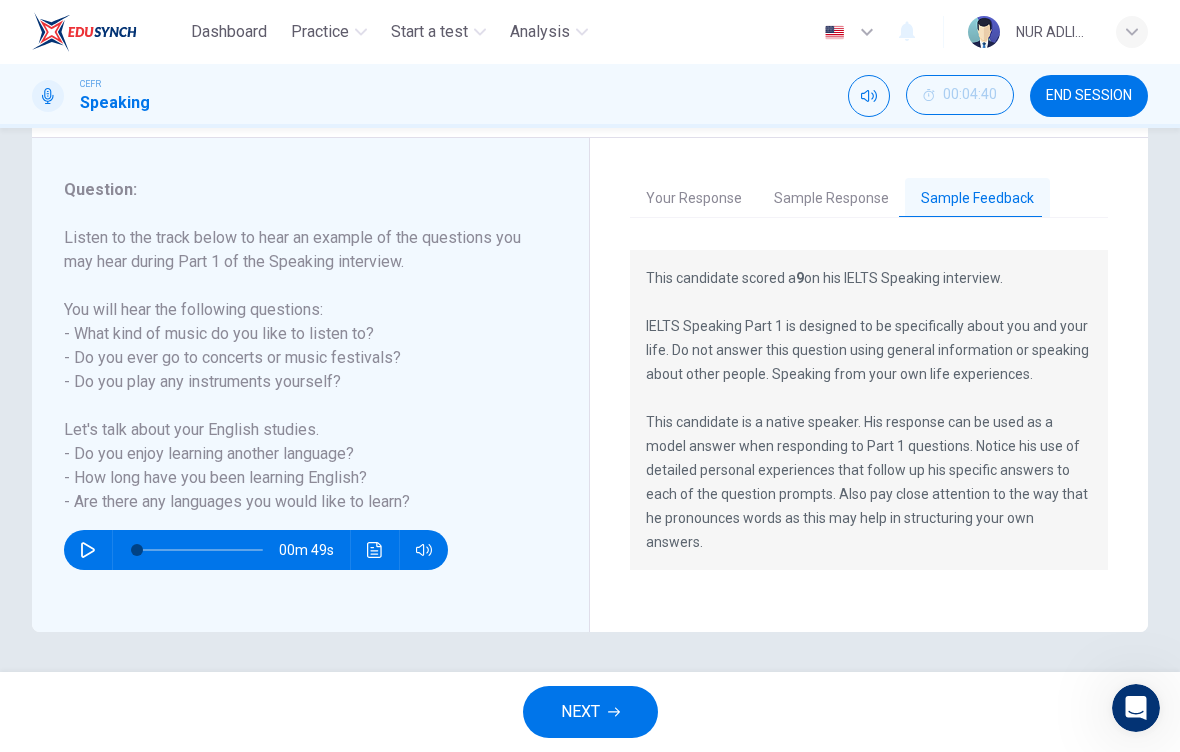 click on "Sample Response" at bounding box center (831, 199) 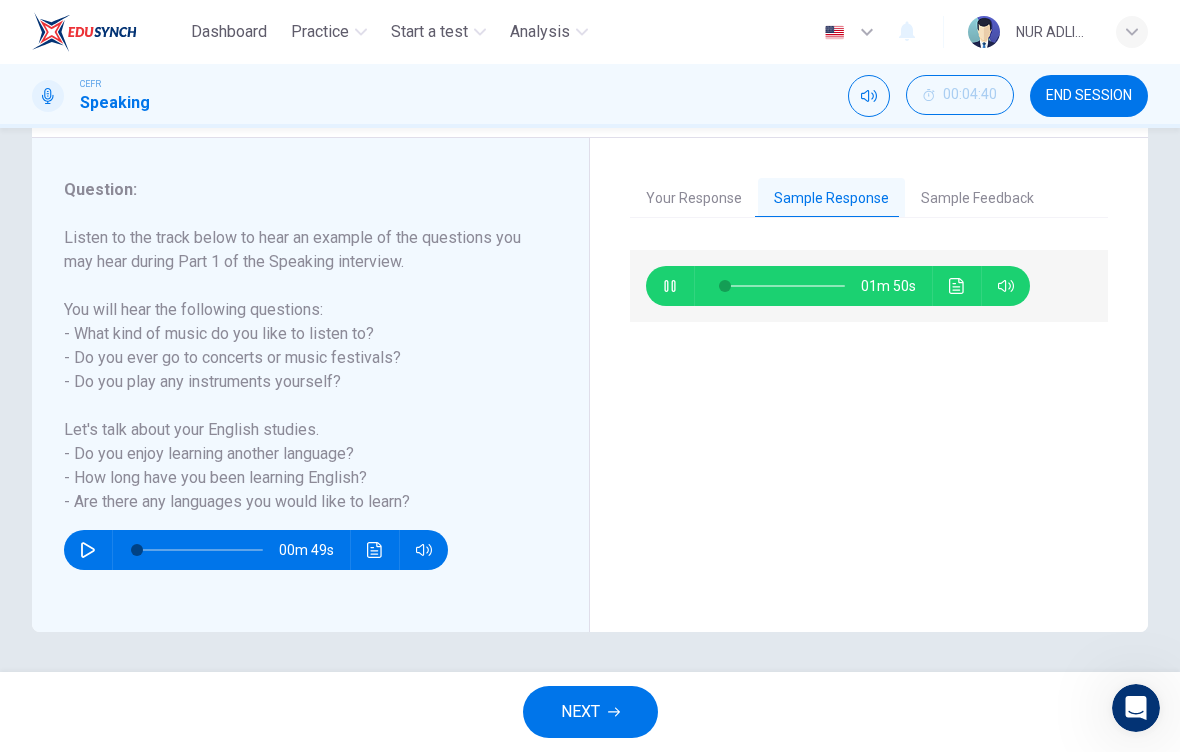 click on "Your Response" at bounding box center [694, 199] 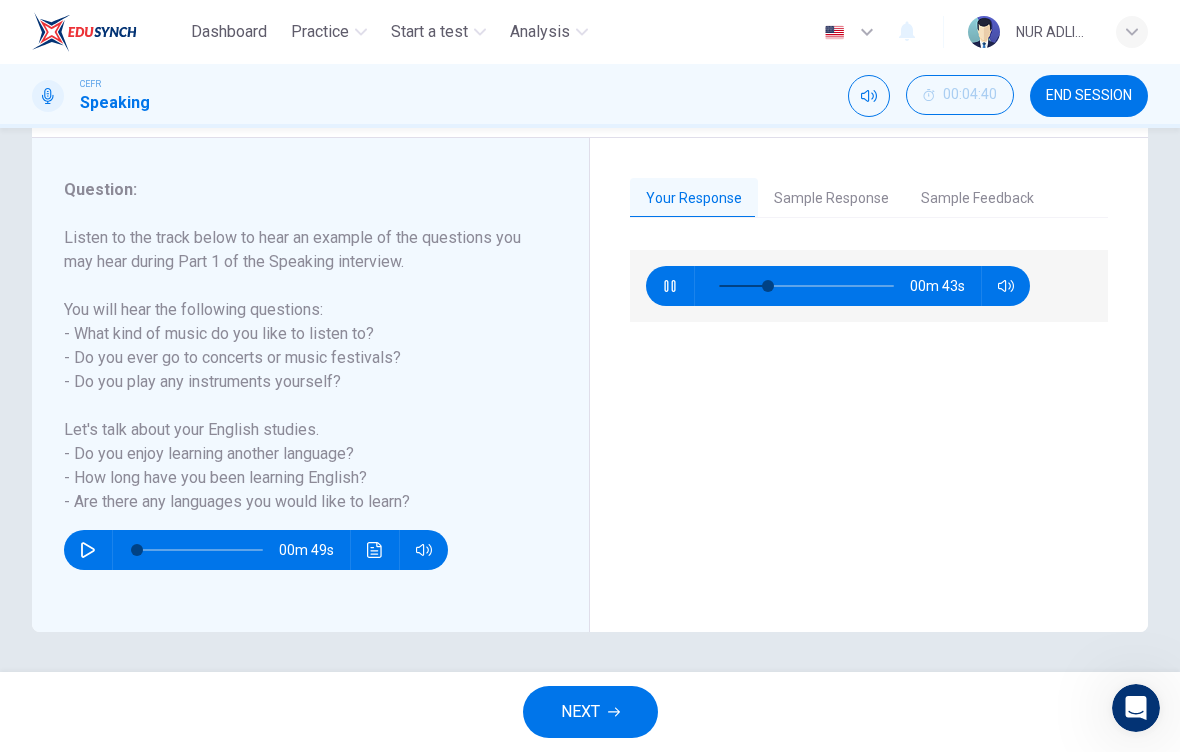 click 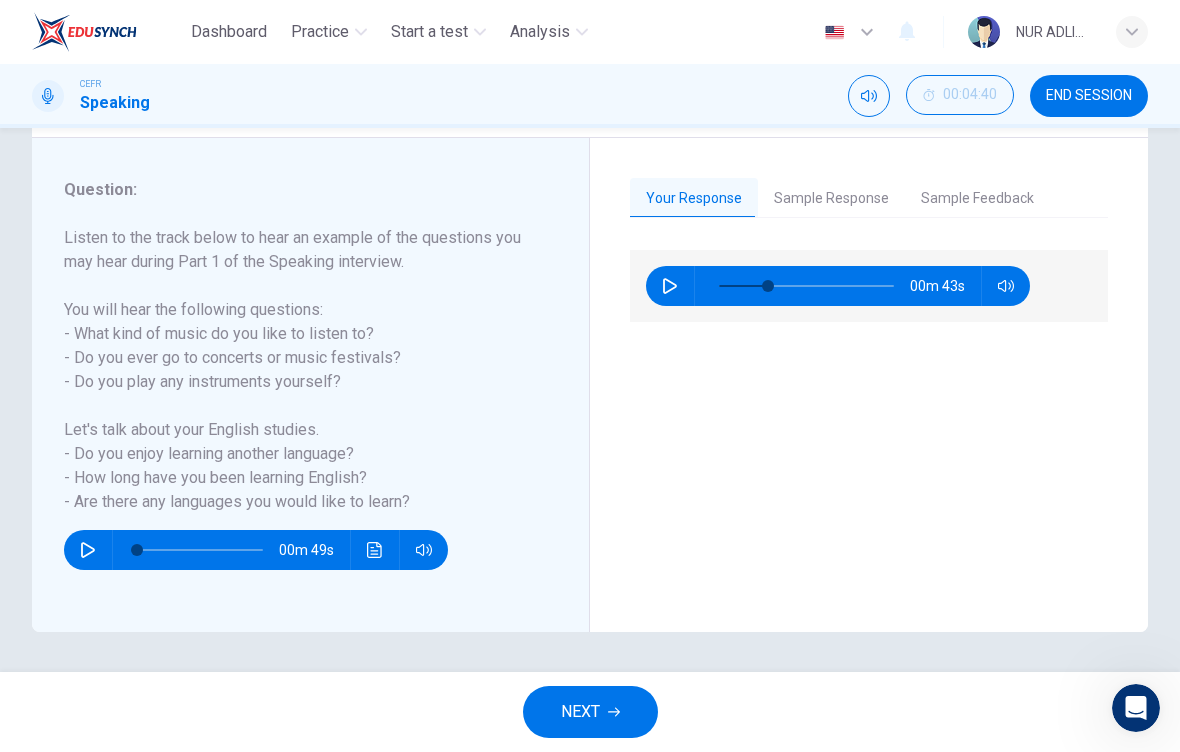 click on "Sample Response" at bounding box center [831, 199] 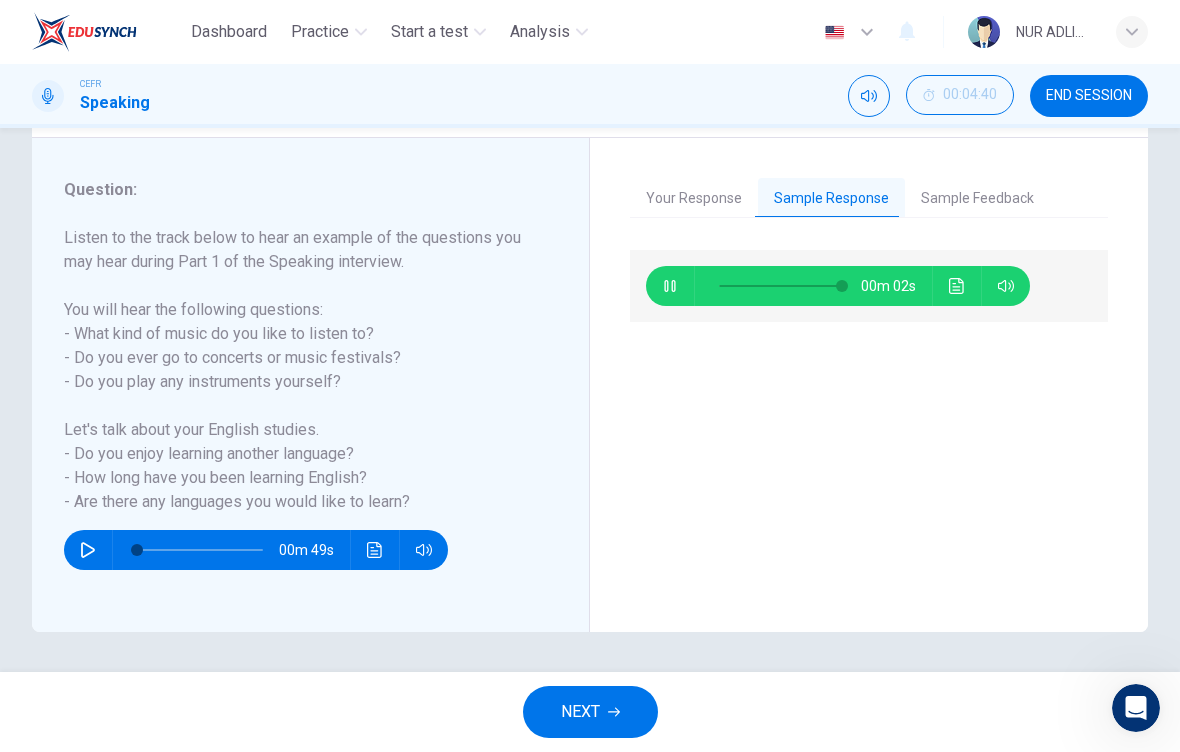 type on "99" 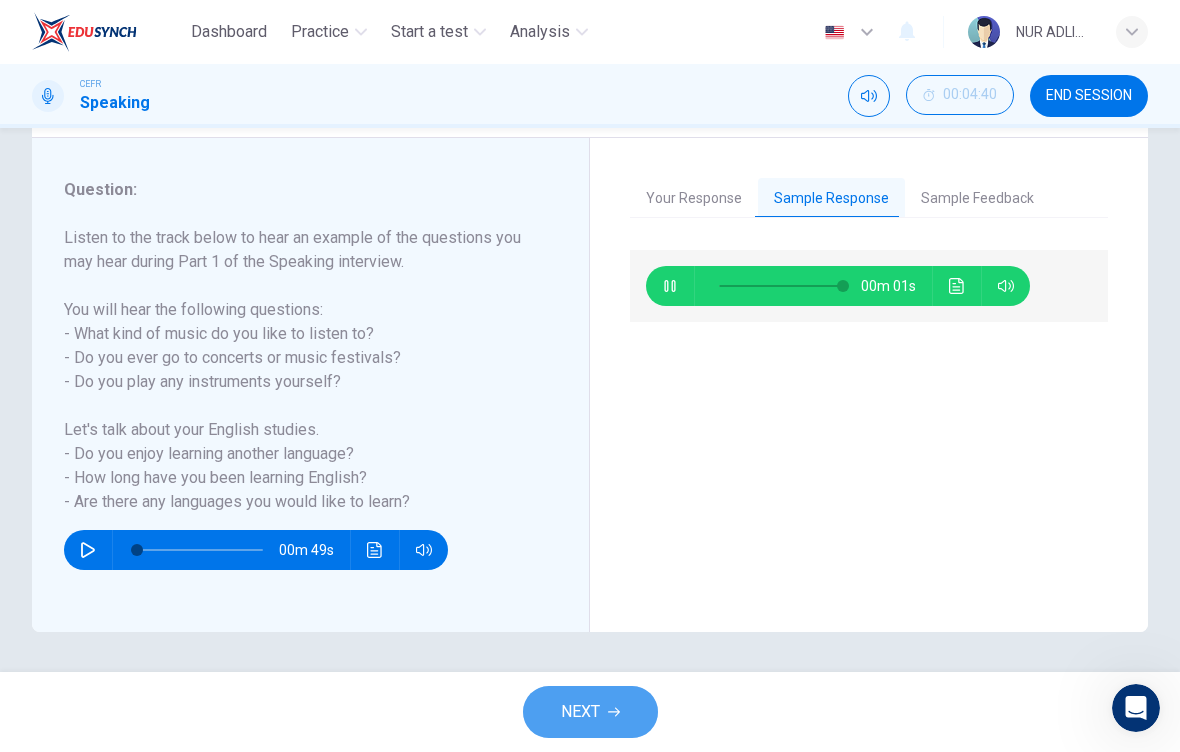 click on "NEXT" at bounding box center (590, 712) 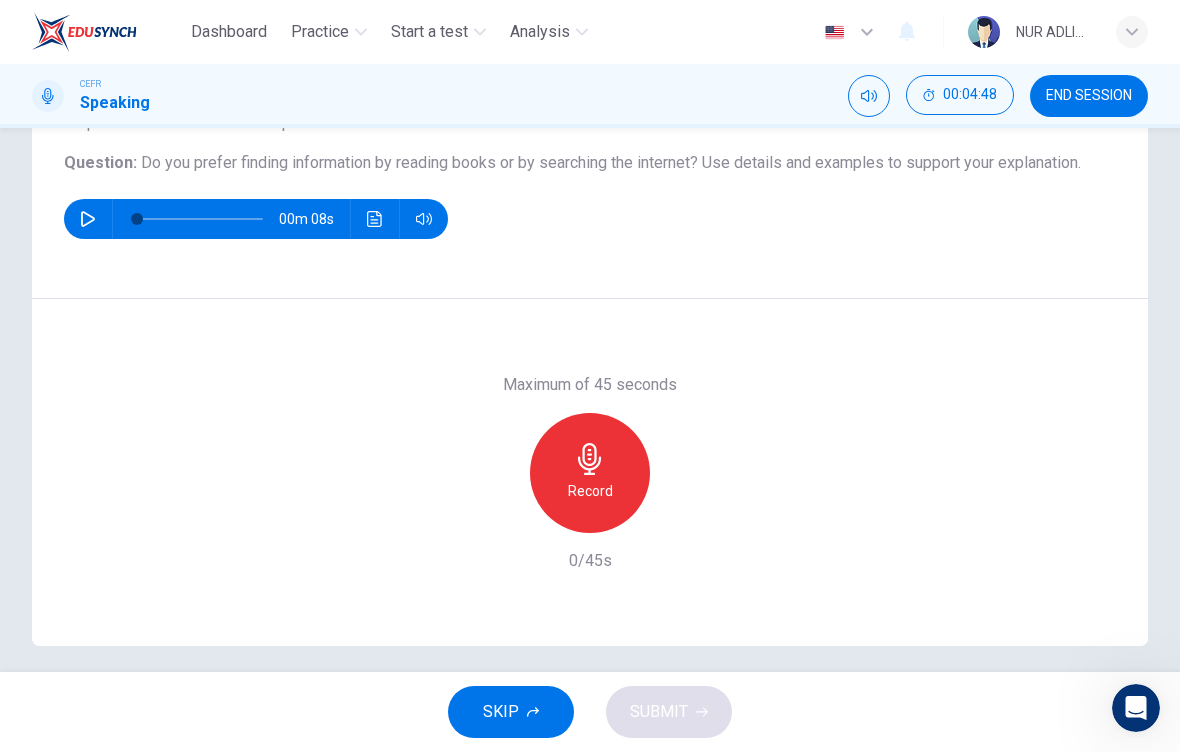 scroll, scrollTop: 214, scrollLeft: 0, axis: vertical 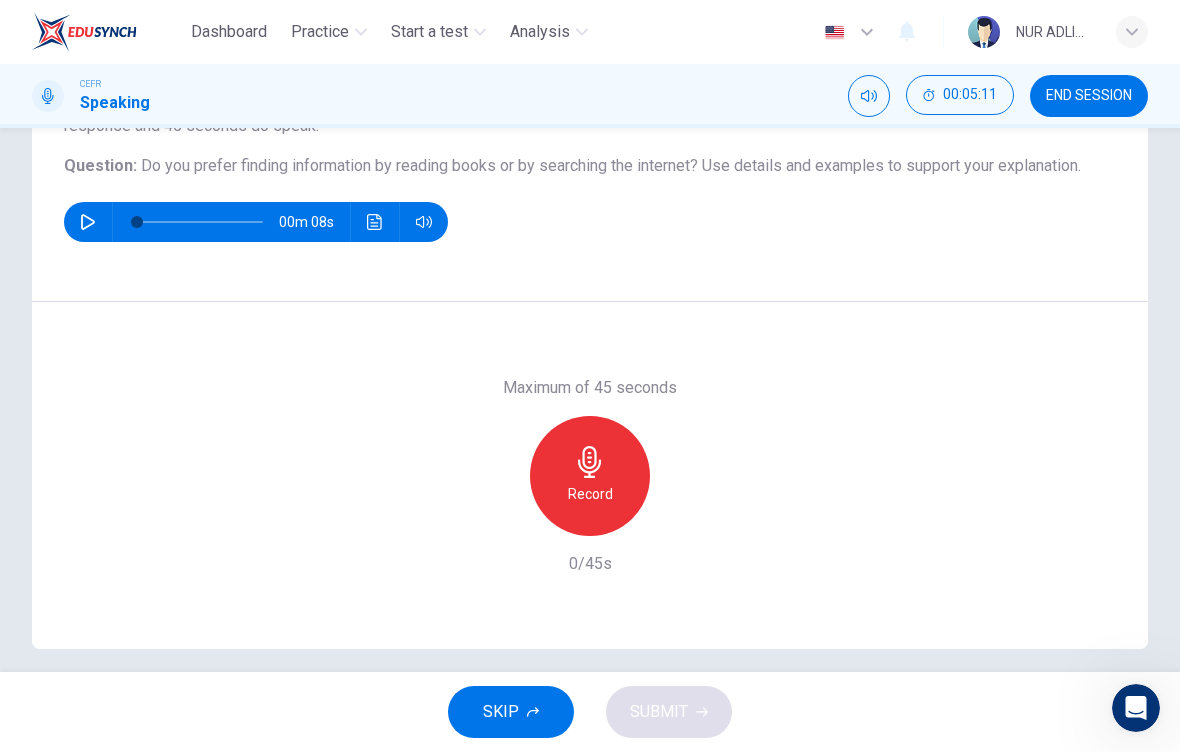 click on "Record" at bounding box center (590, 494) 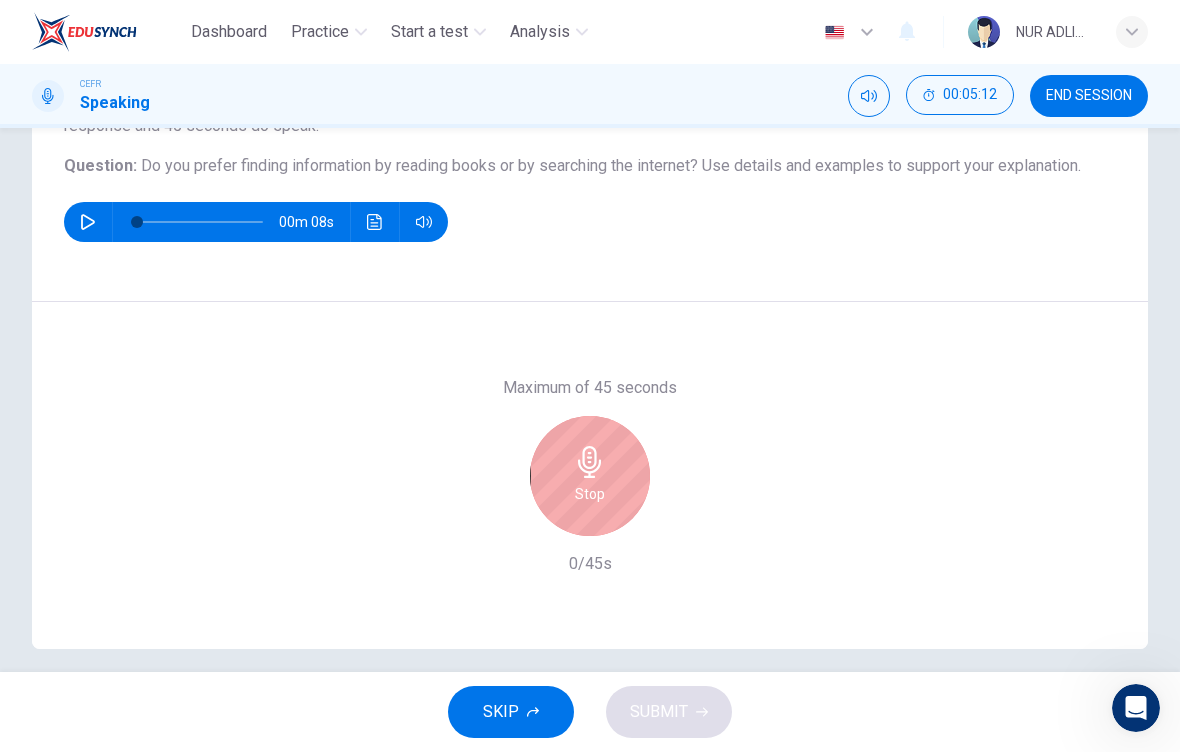 click 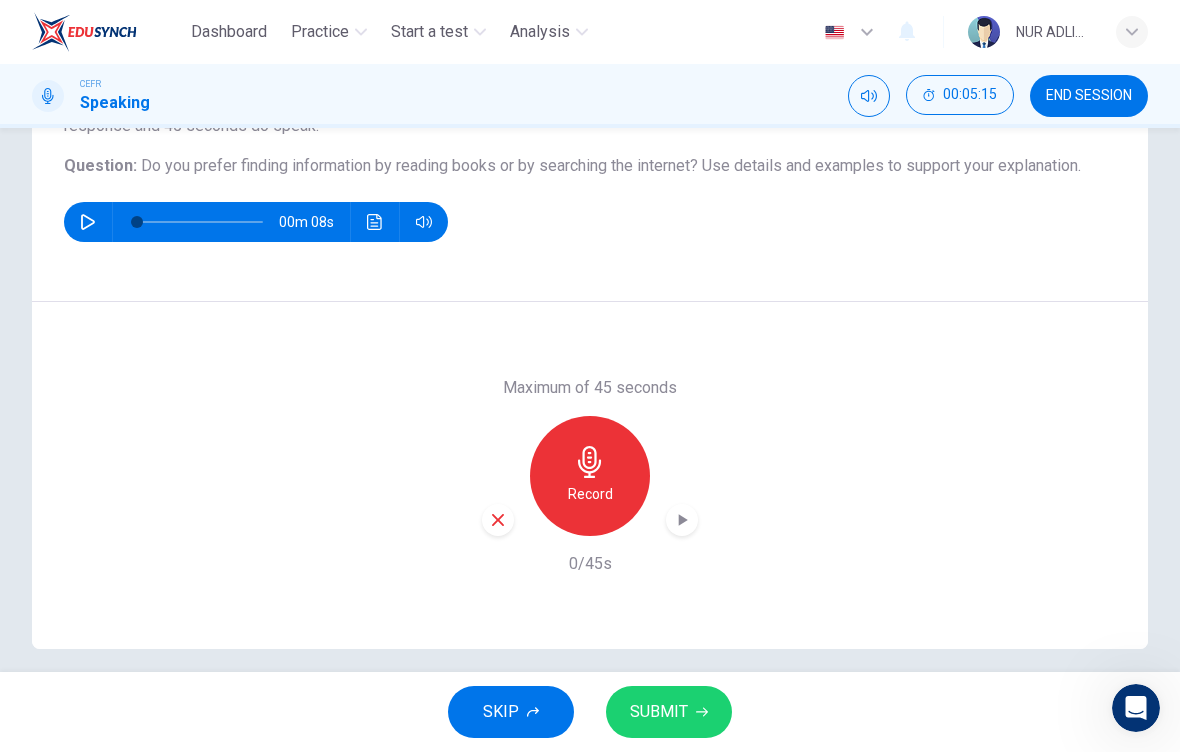 click on "Record" at bounding box center (590, 476) 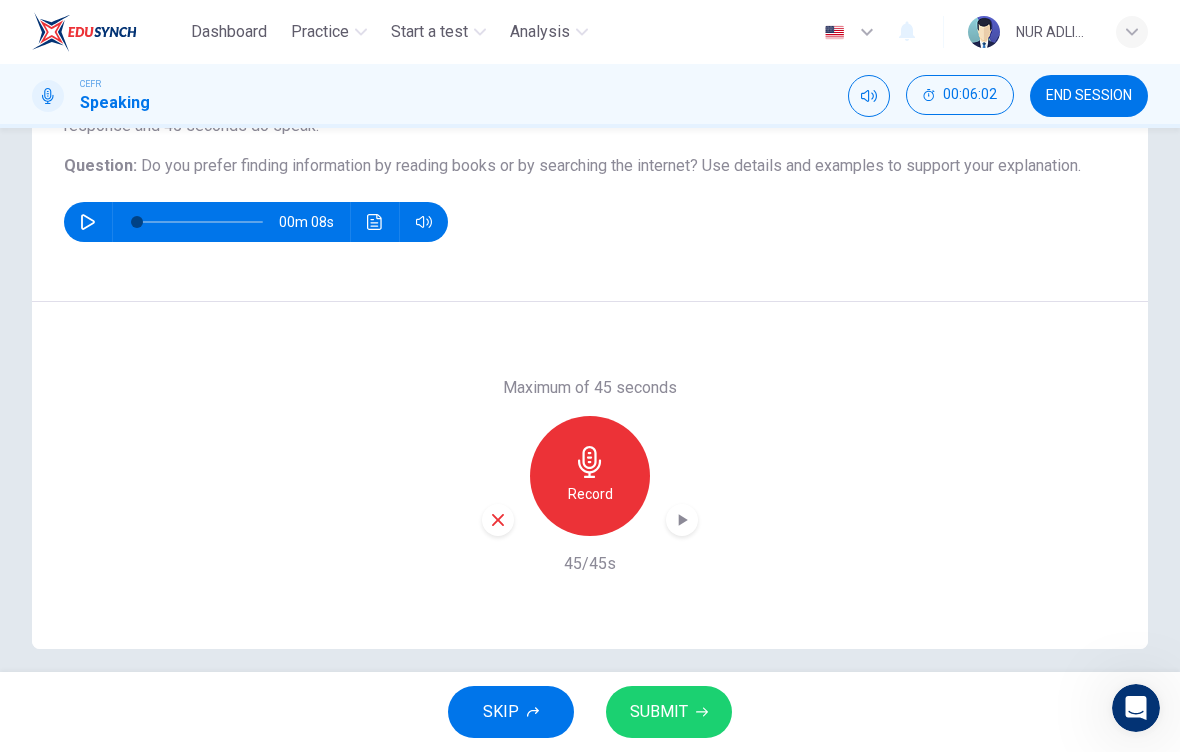 click on "SUBMIT" at bounding box center (659, 712) 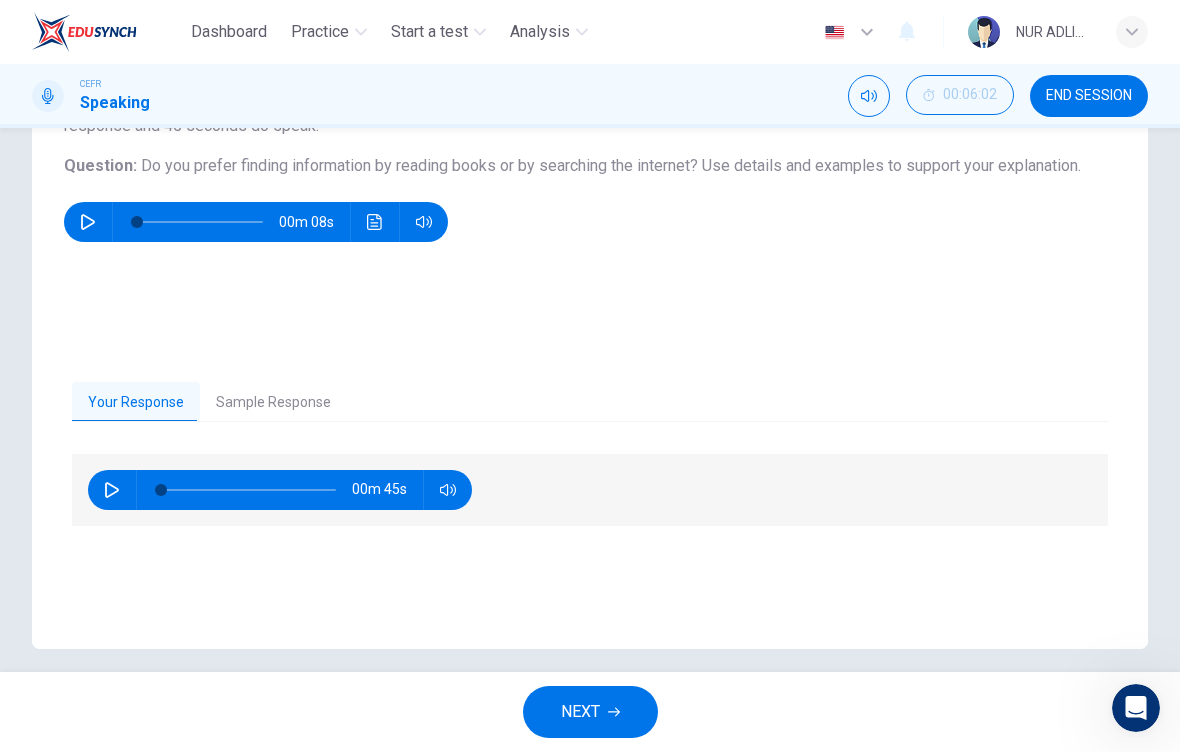 click 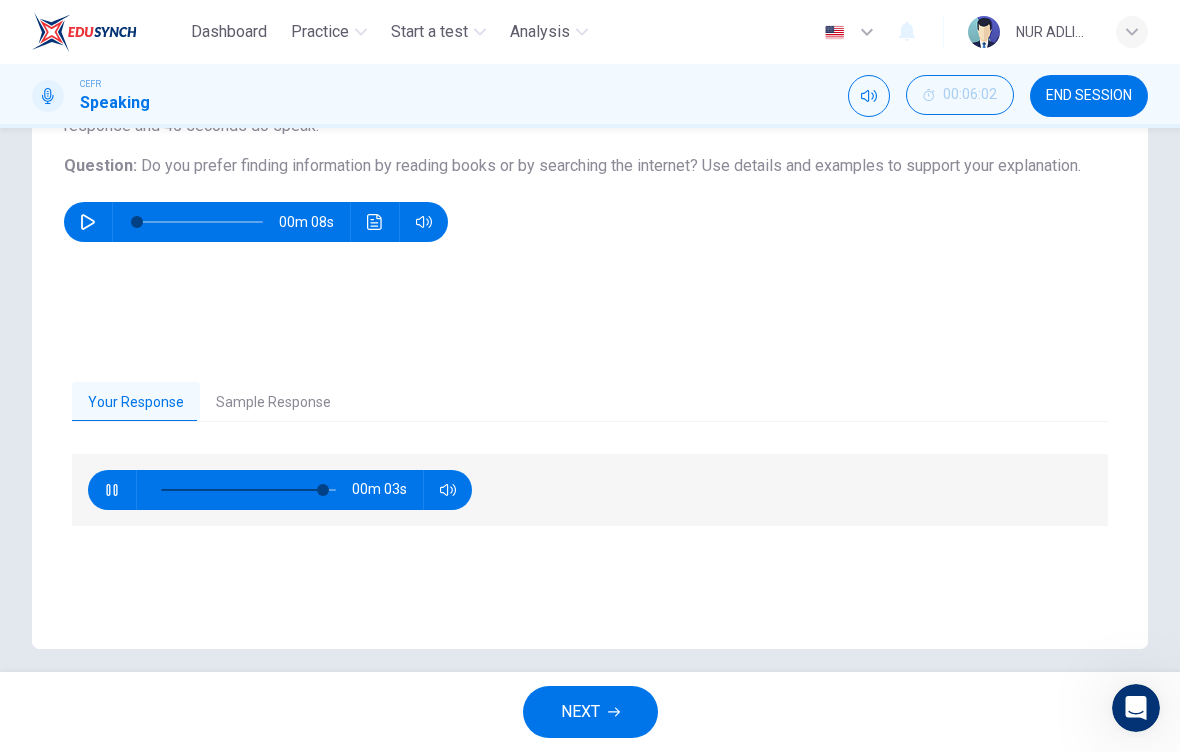 click on "Sample Response" at bounding box center [273, 403] 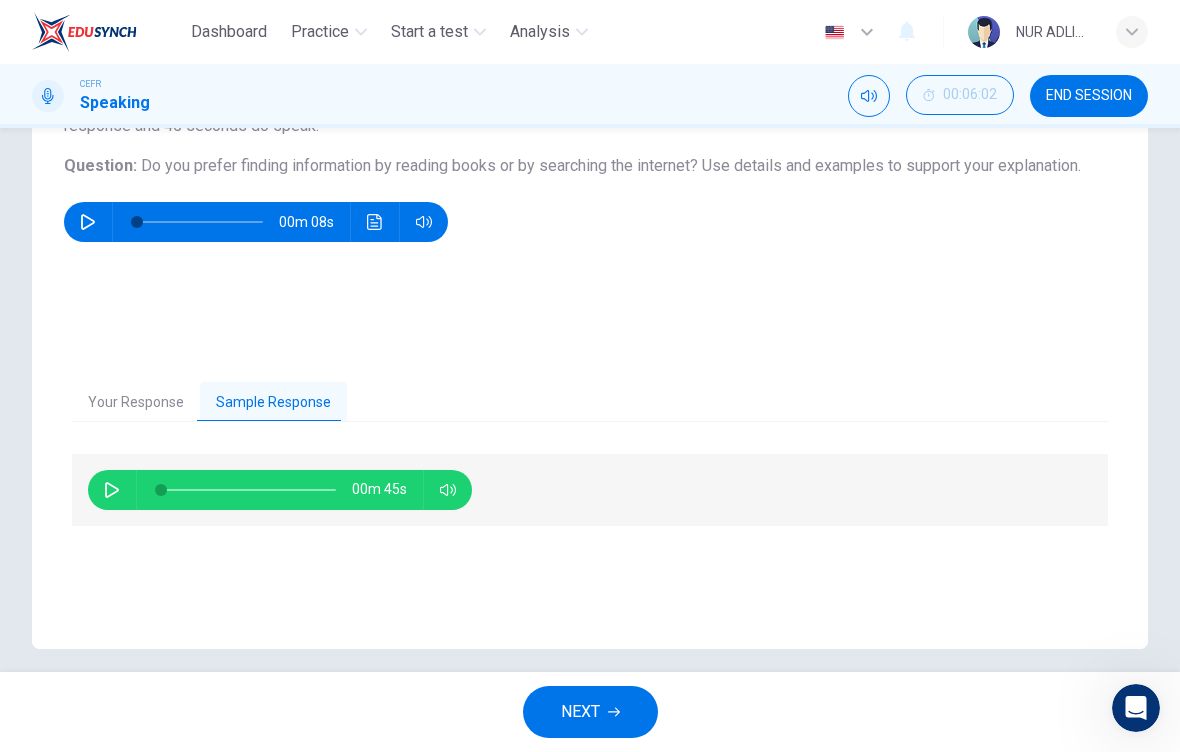 click on "Your Response" at bounding box center [136, 403] 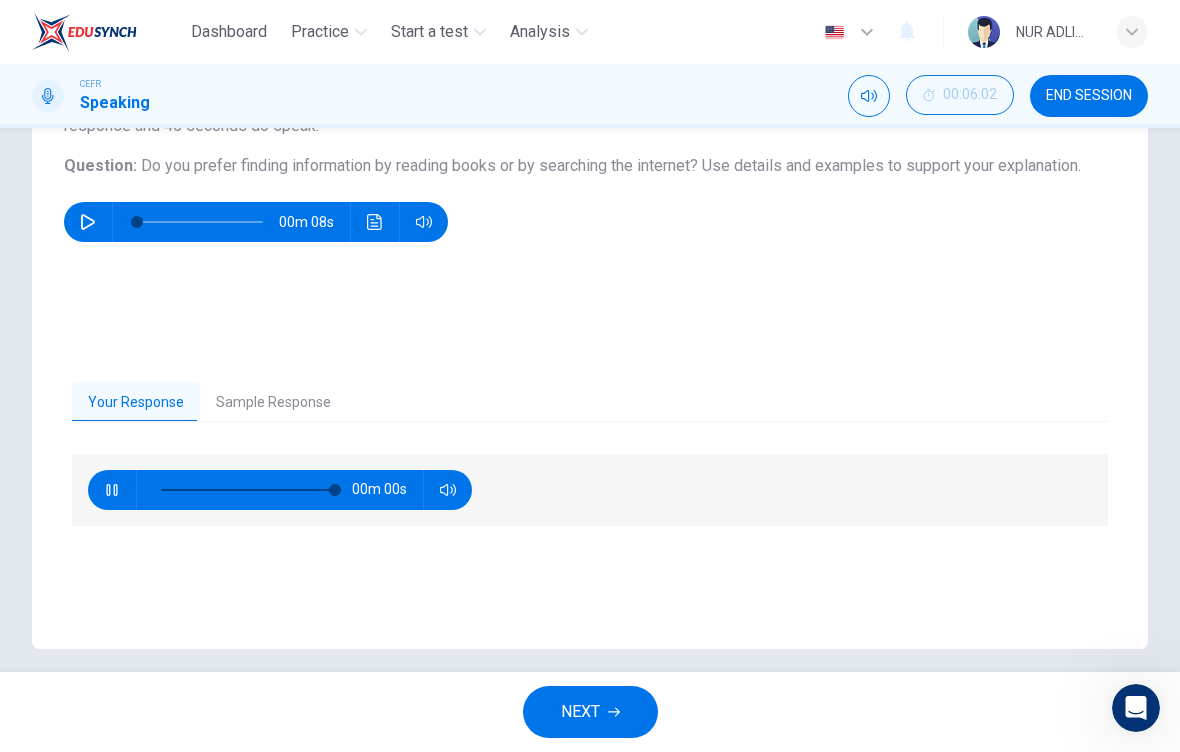 click at bounding box center (112, 490) 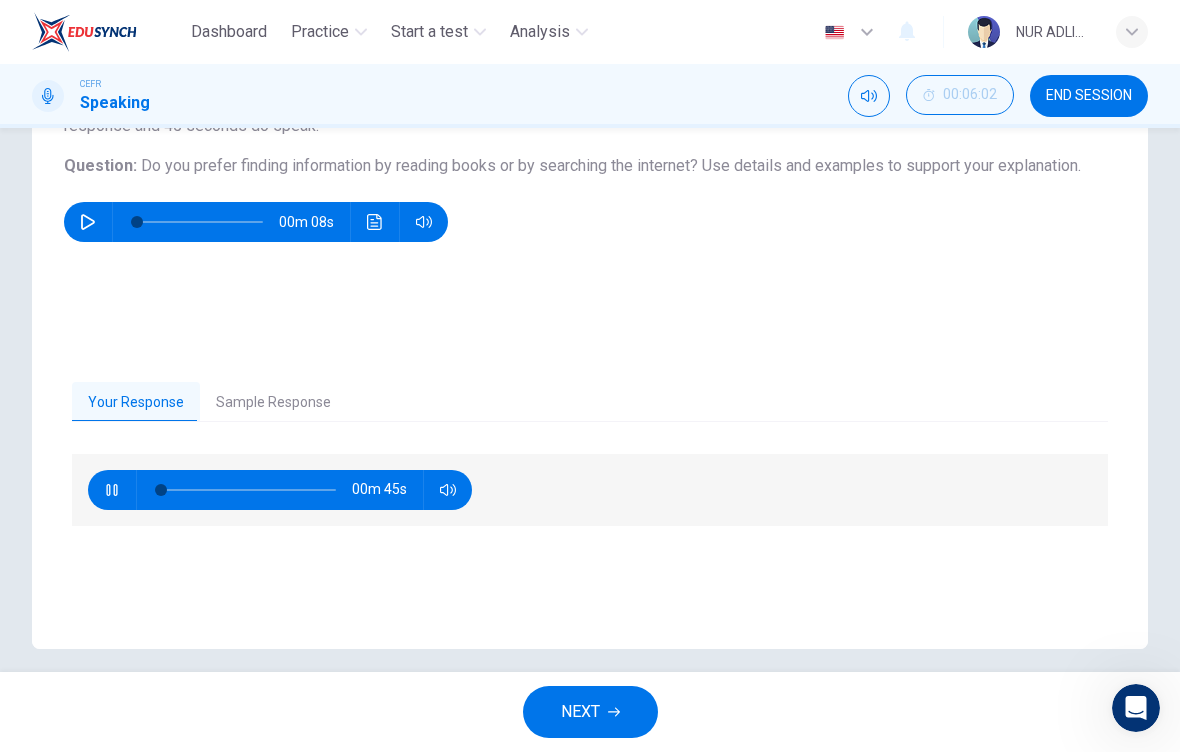 click on "00m 45s" at bounding box center [280, 490] 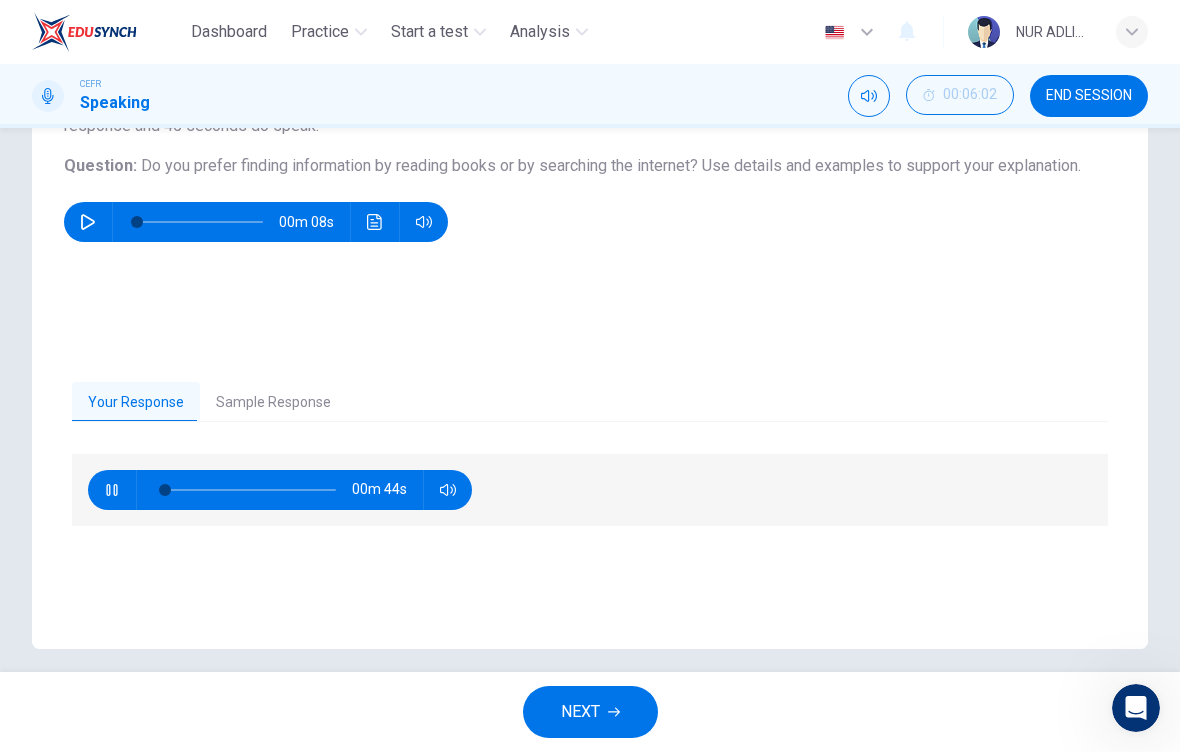 click at bounding box center [112, 490] 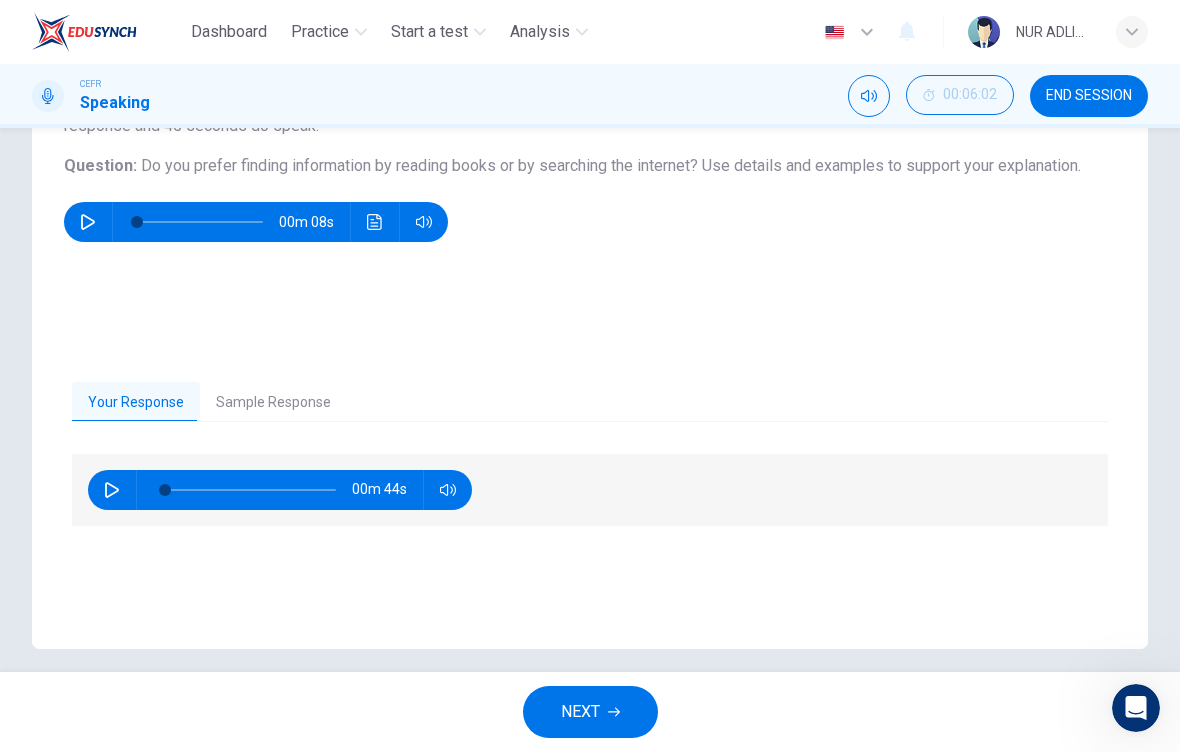 click on "Sample Response" at bounding box center [273, 403] 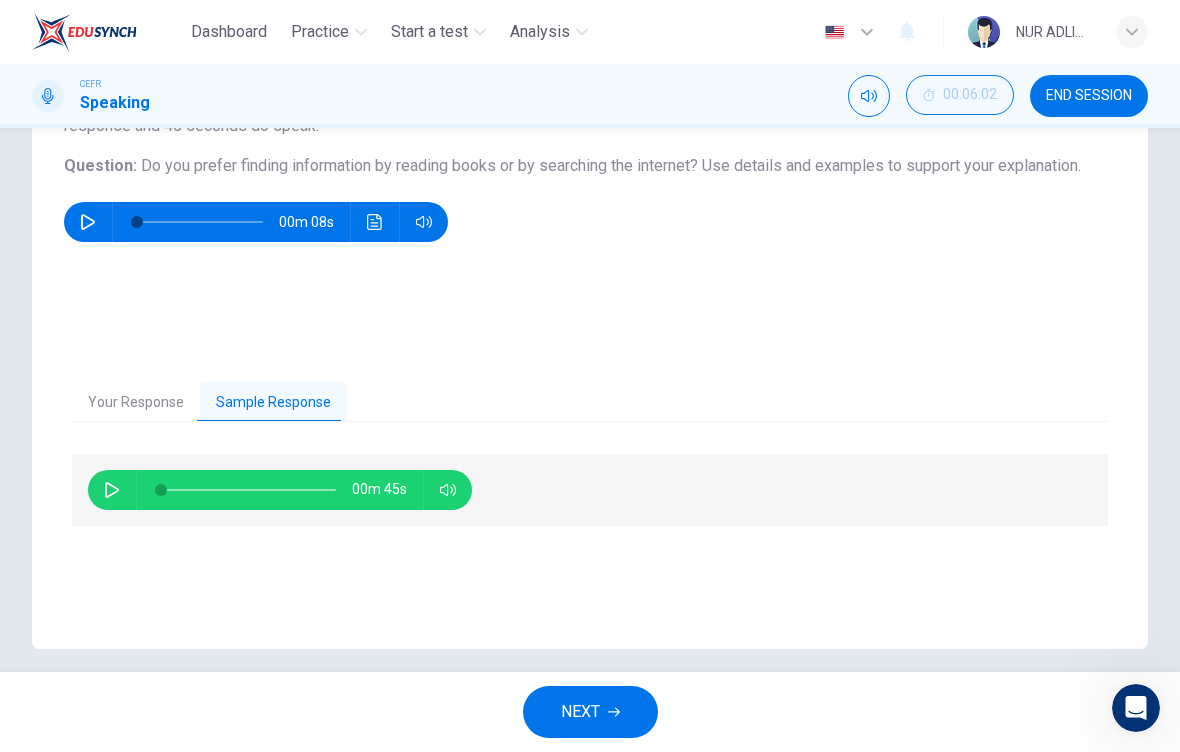 click at bounding box center [112, 490] 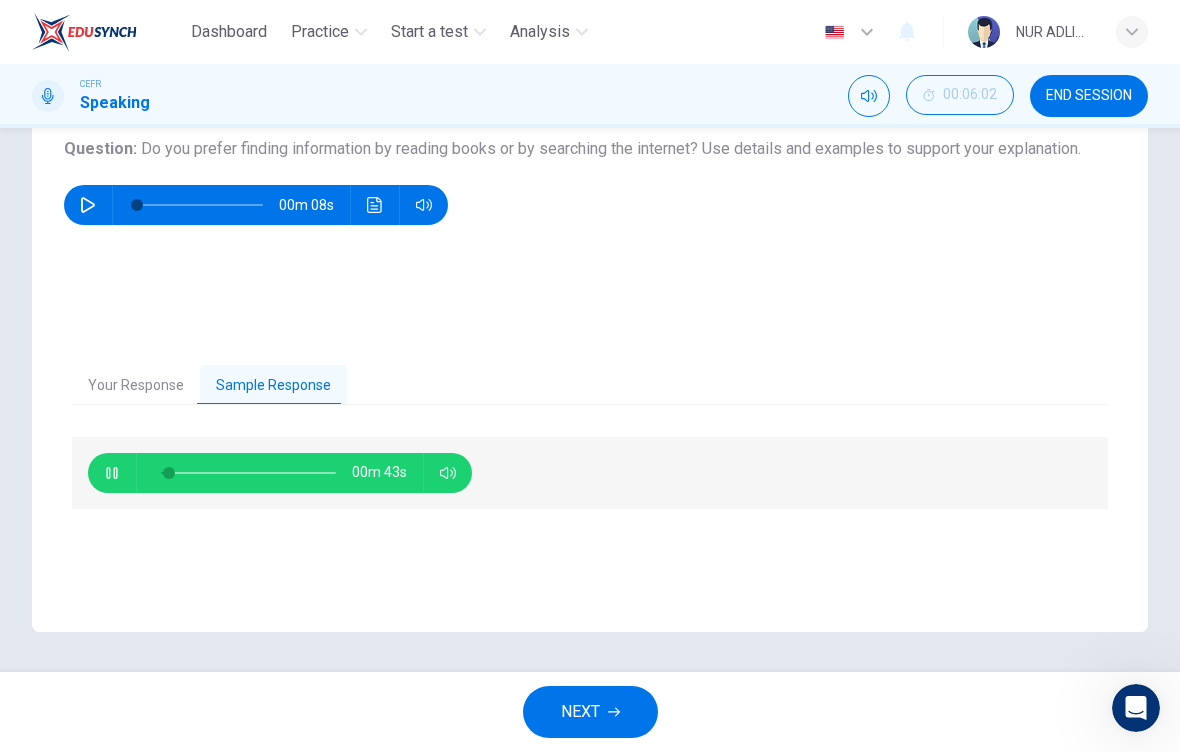 scroll, scrollTop: 231, scrollLeft: 0, axis: vertical 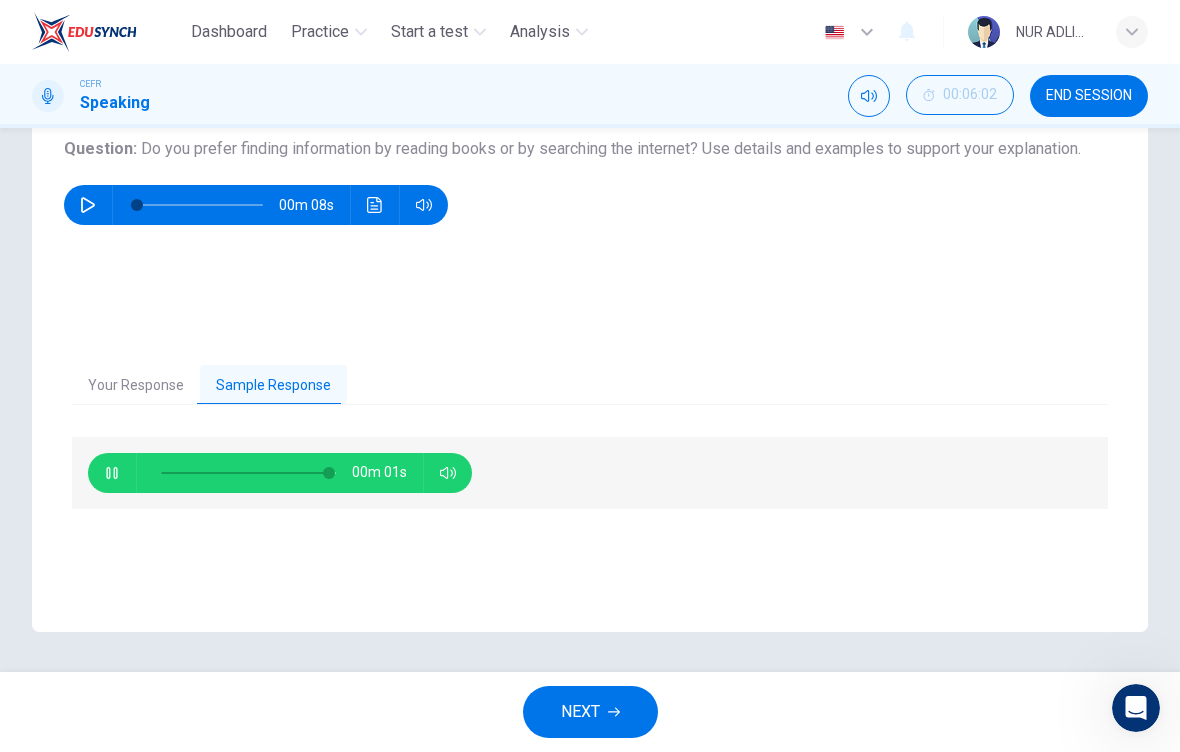 type on "98" 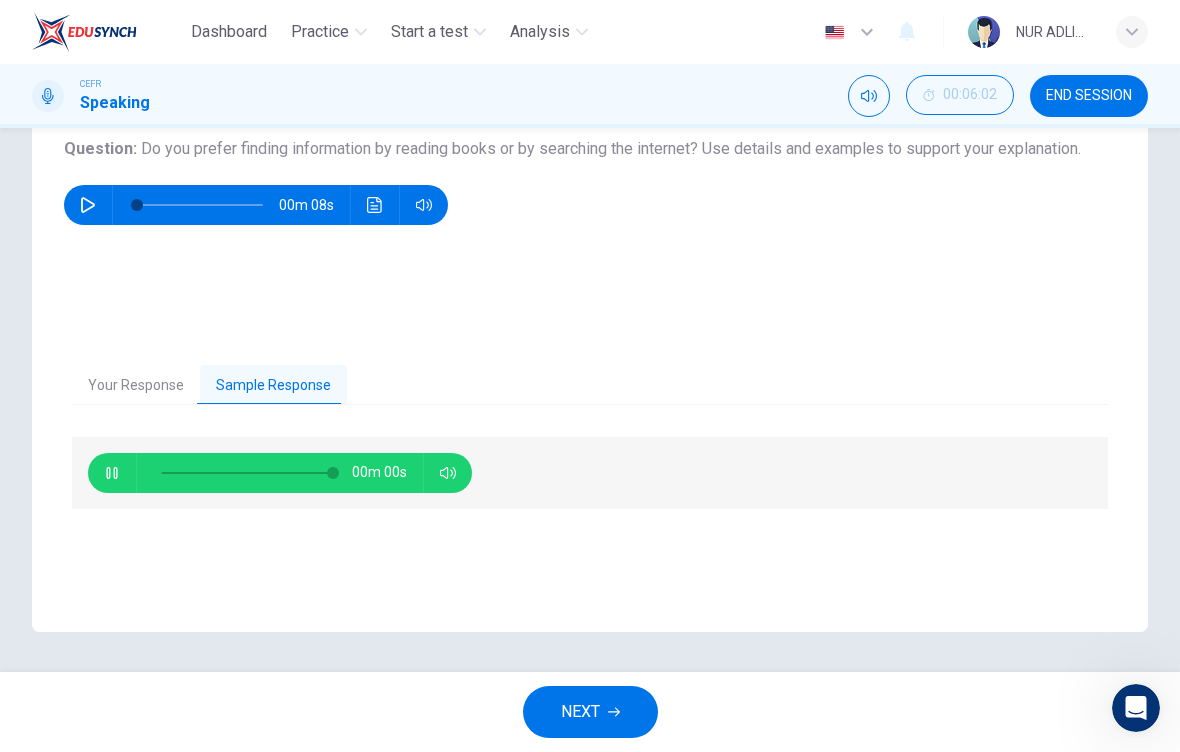 click on "NEXT" at bounding box center [580, 712] 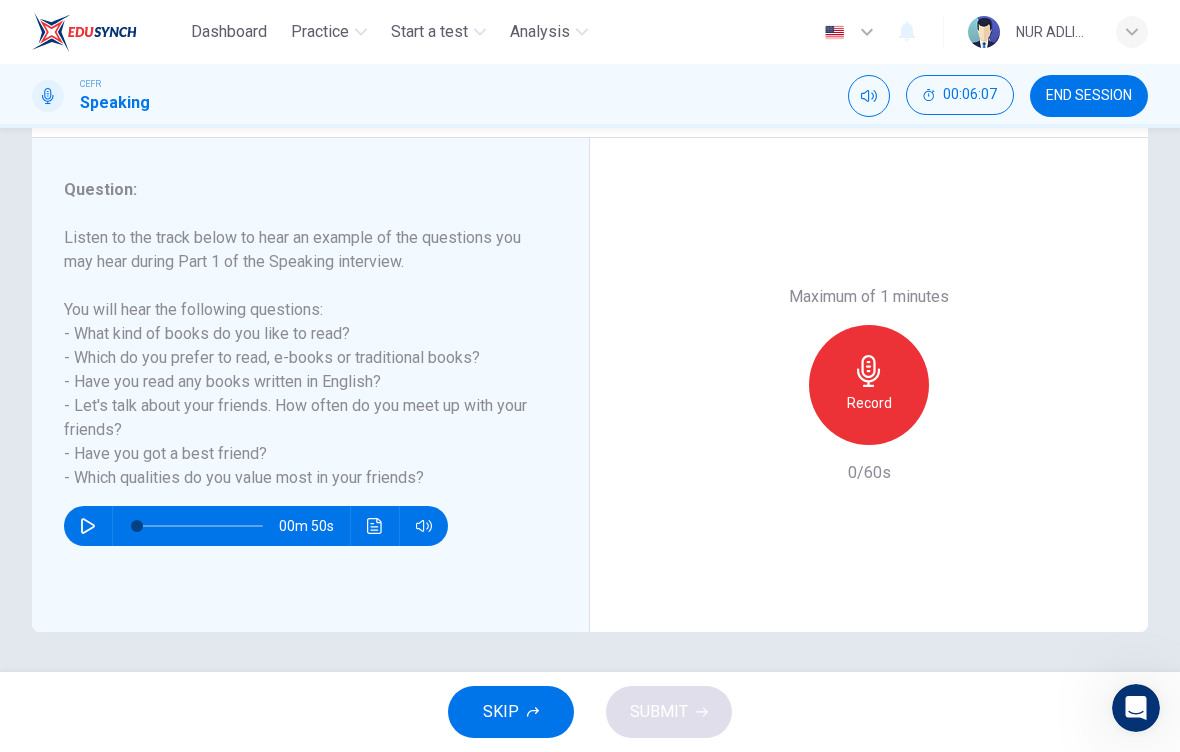 scroll, scrollTop: 231, scrollLeft: 0, axis: vertical 